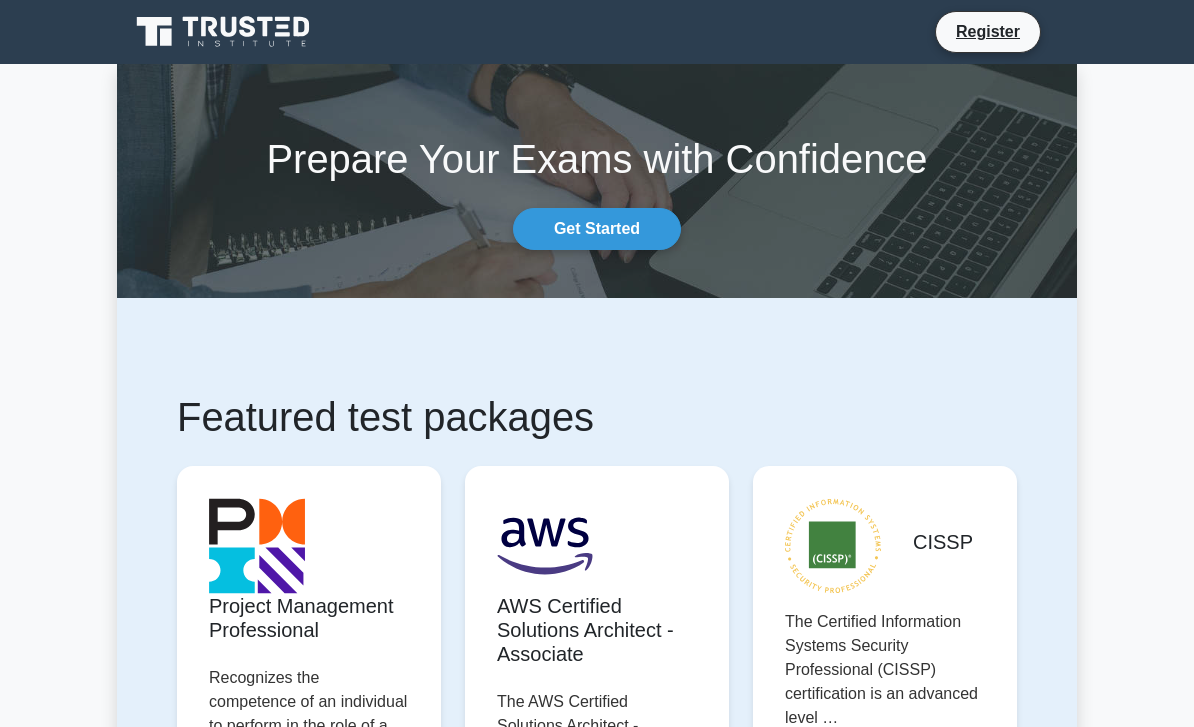 scroll, scrollTop: 0, scrollLeft: 0, axis: both 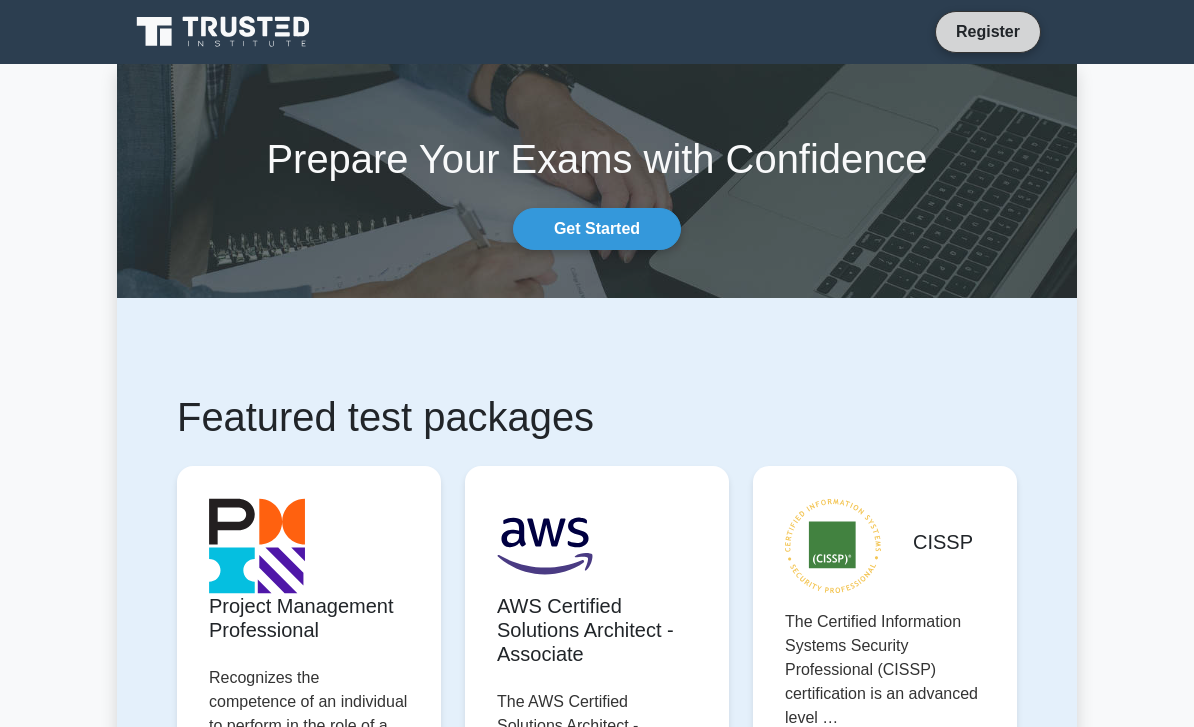 click on "Register" at bounding box center (988, 31) 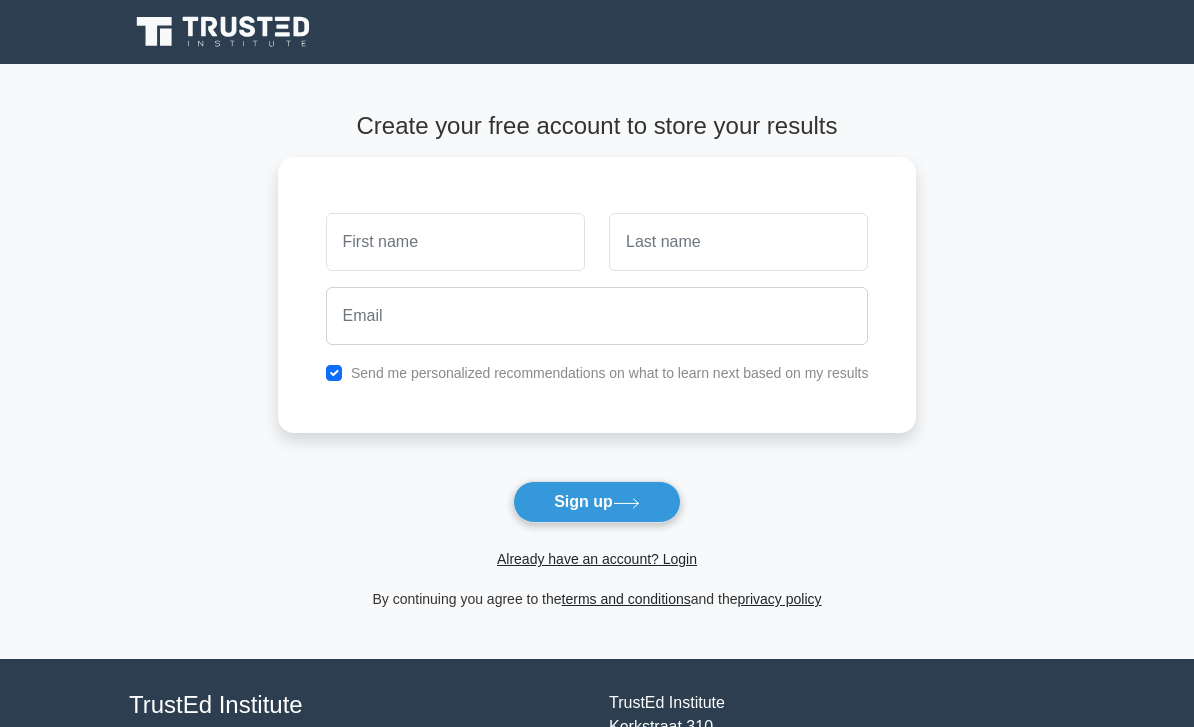 scroll, scrollTop: 0, scrollLeft: 0, axis: both 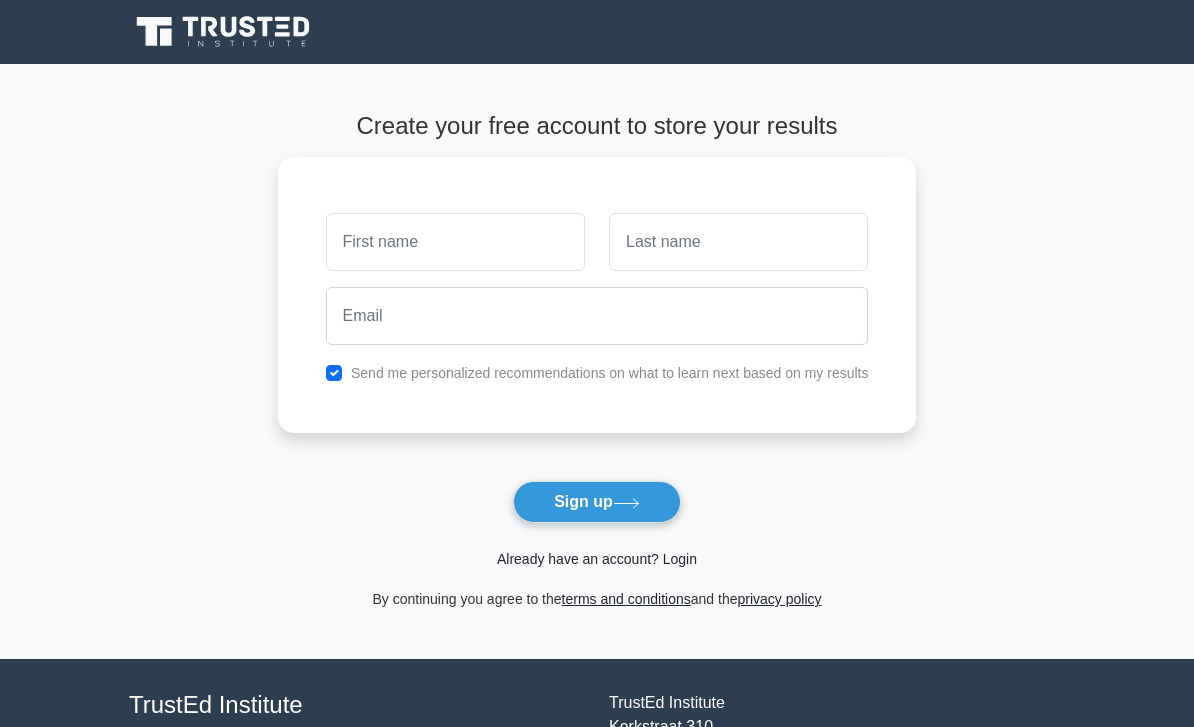 click on "Already have an account? Login" at bounding box center (597, 559) 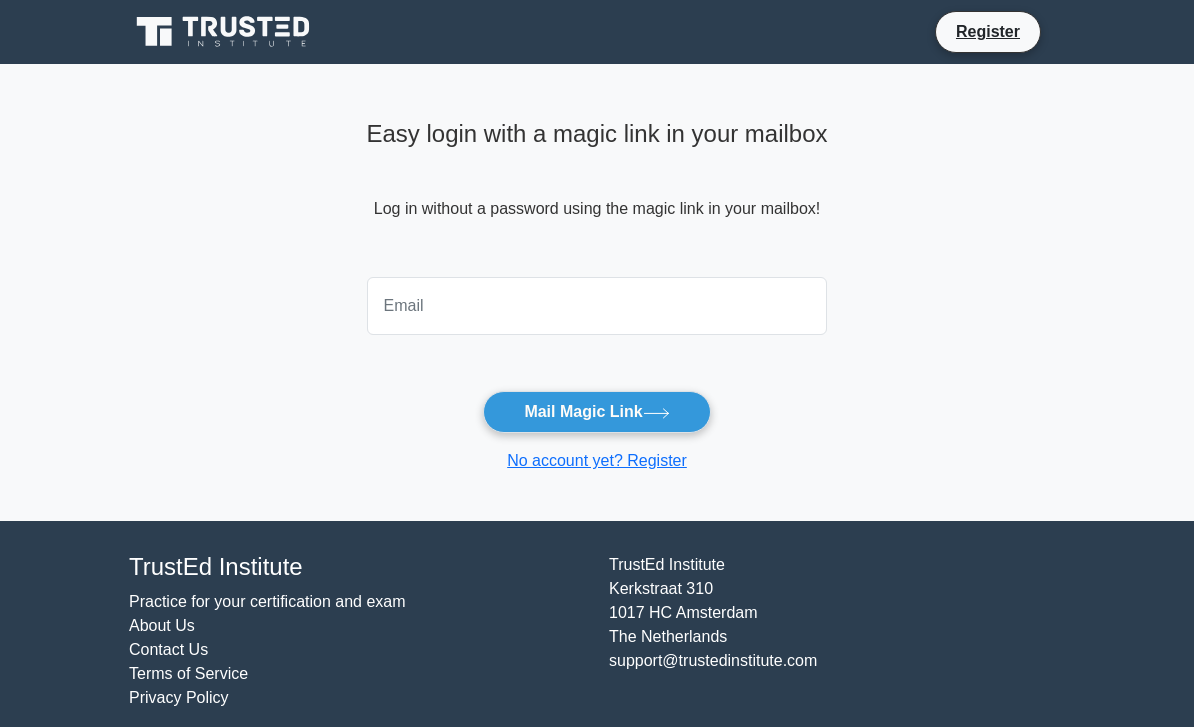 scroll, scrollTop: 0, scrollLeft: 0, axis: both 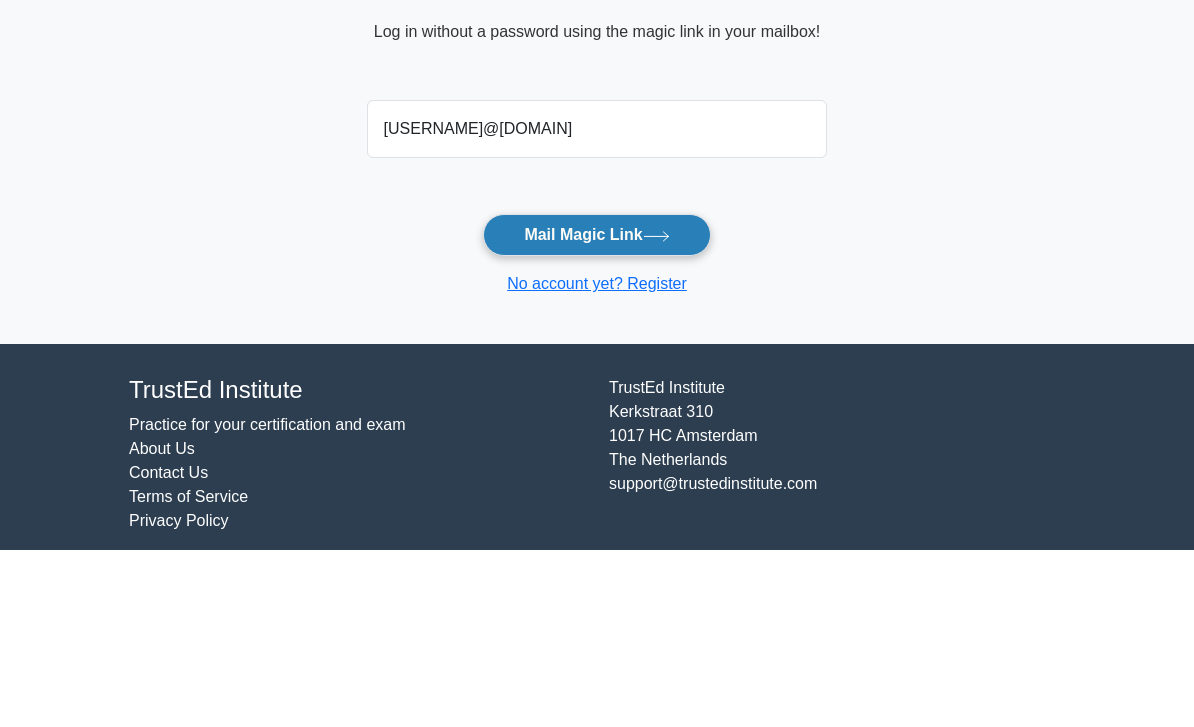type on "judecampbell2001@icloud.com" 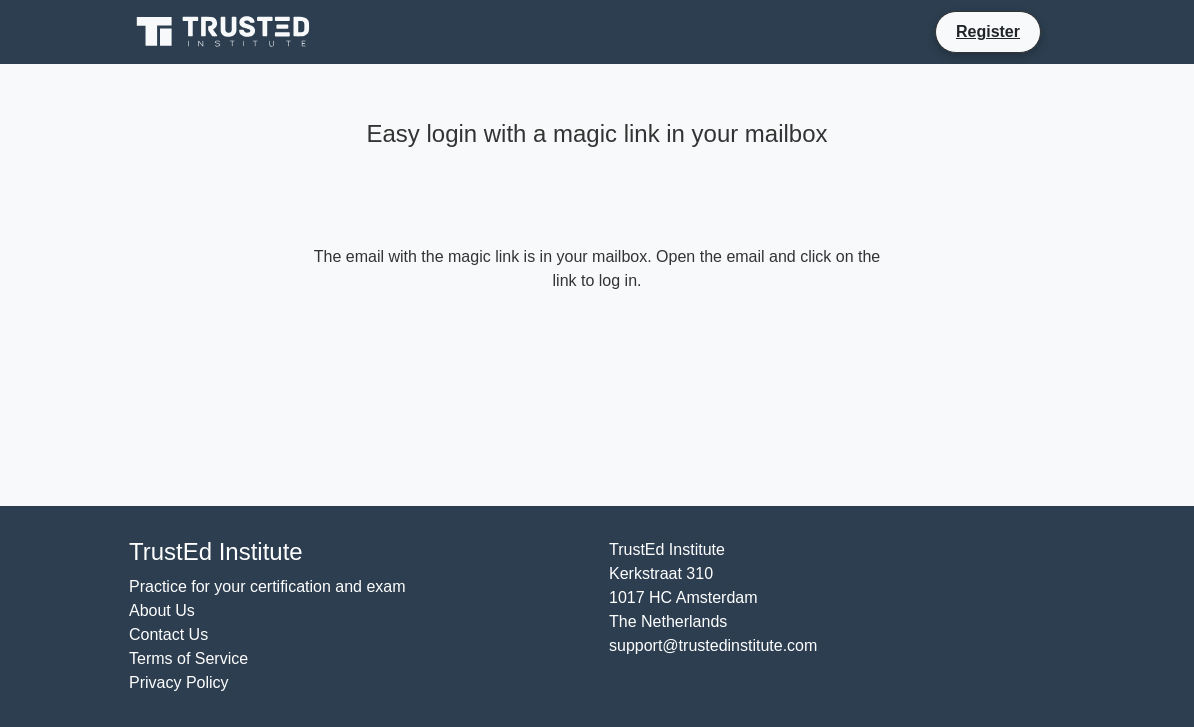 scroll, scrollTop: 0, scrollLeft: 0, axis: both 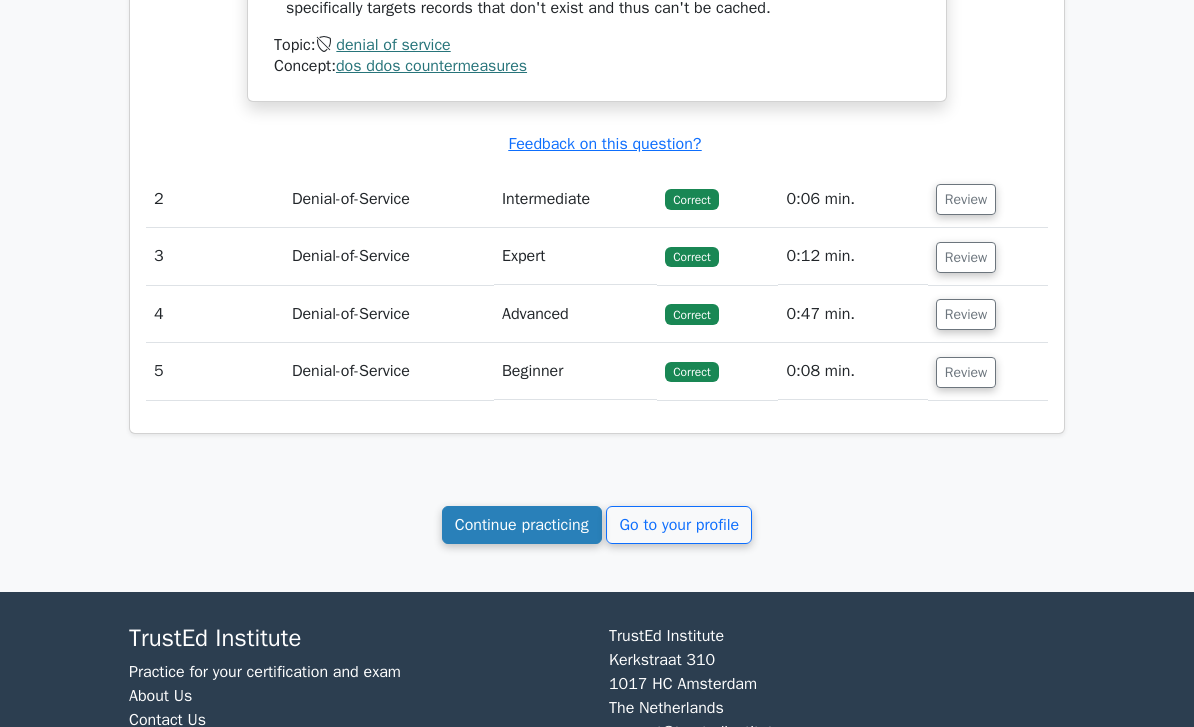 click on "Continue practicing" 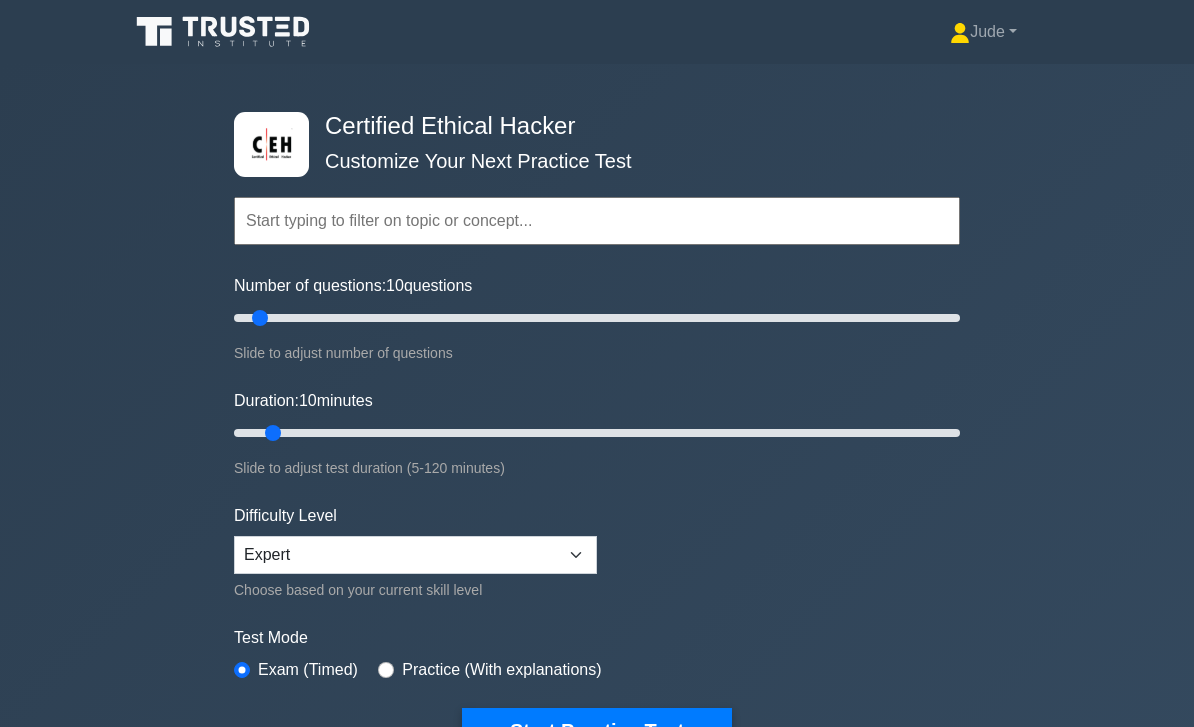 scroll, scrollTop: 0, scrollLeft: 0, axis: both 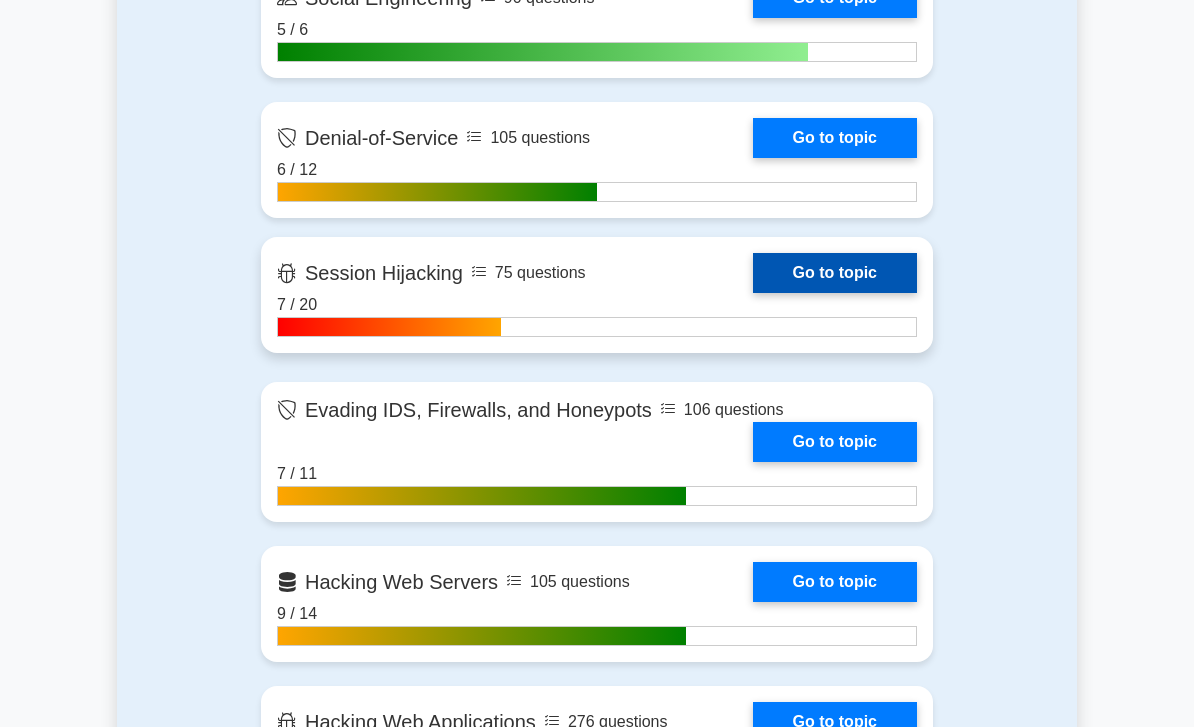 click on "Go to topic" at bounding box center (835, 273) 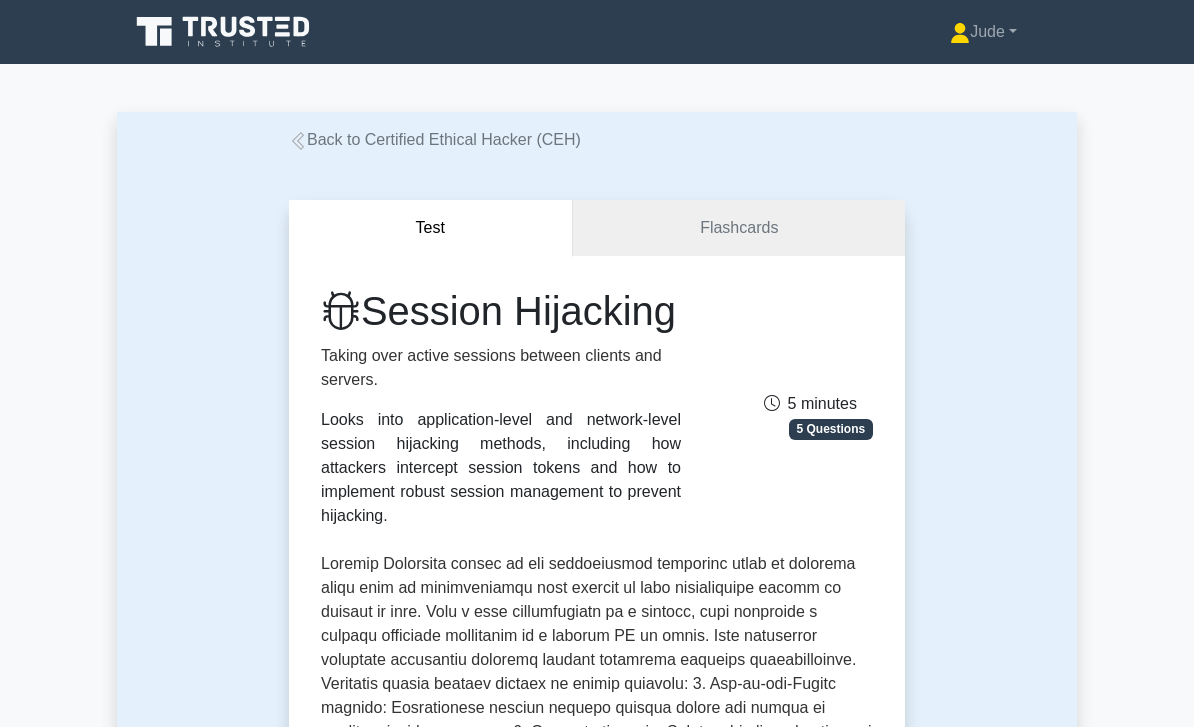 scroll, scrollTop: 0, scrollLeft: 0, axis: both 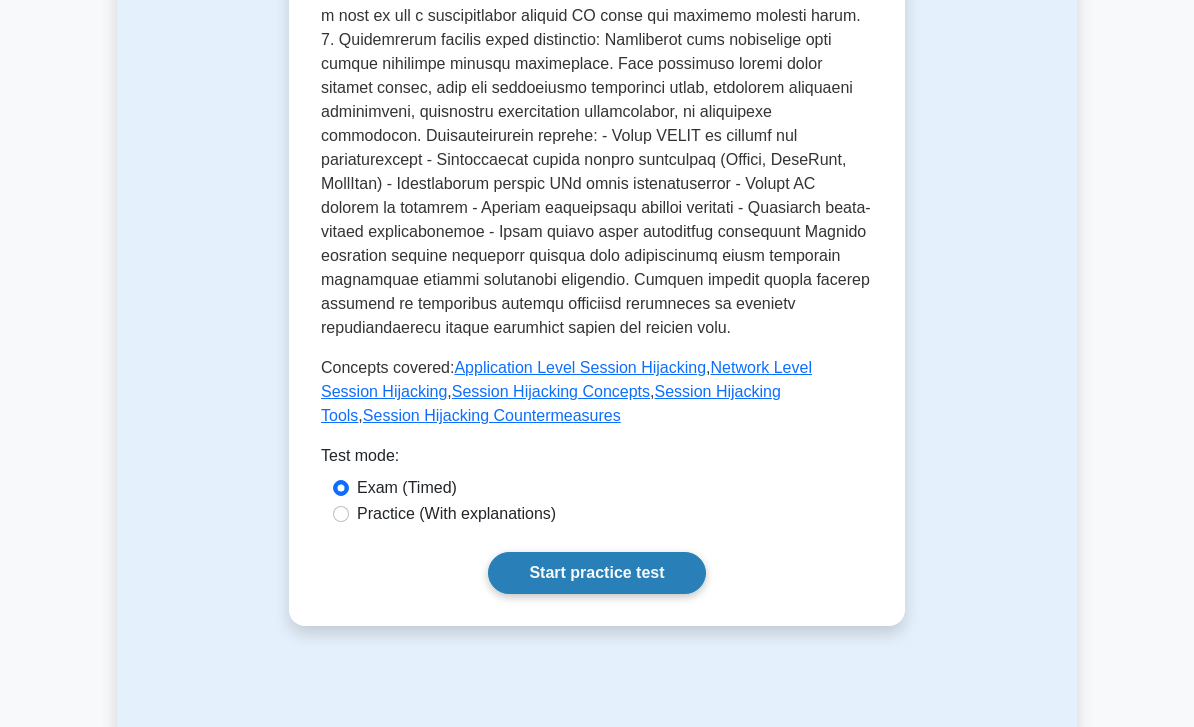 click on "Start practice test" at bounding box center [596, 574] 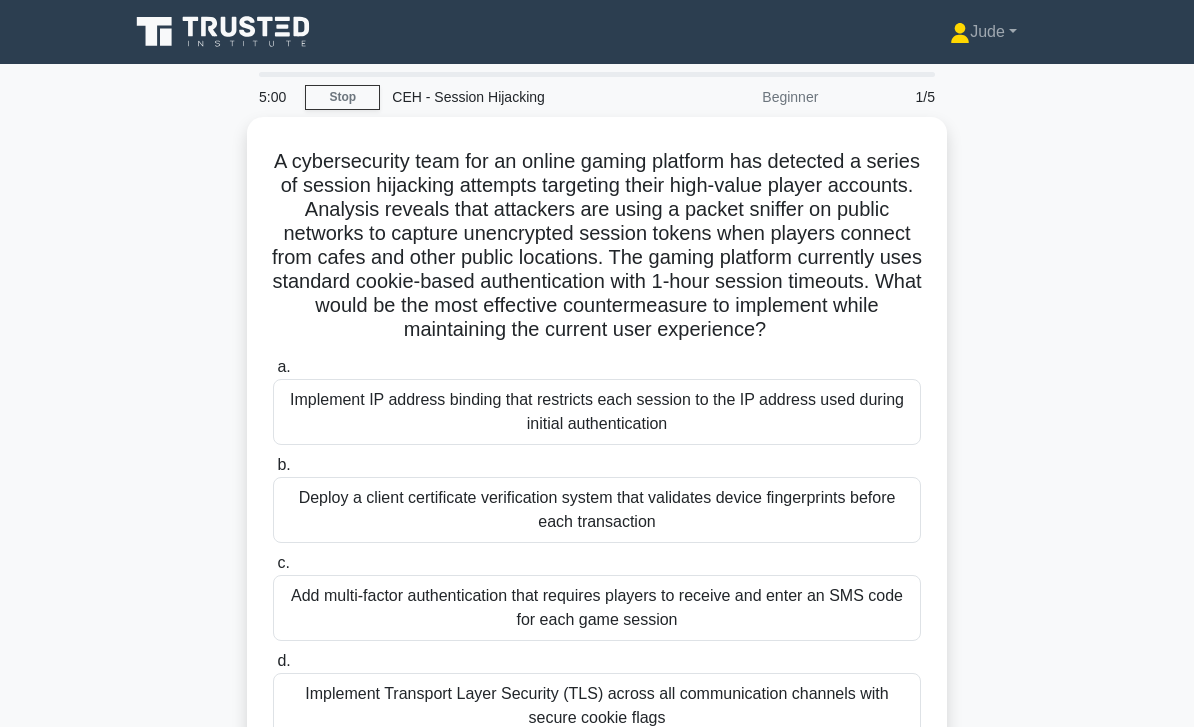 scroll, scrollTop: 0, scrollLeft: 0, axis: both 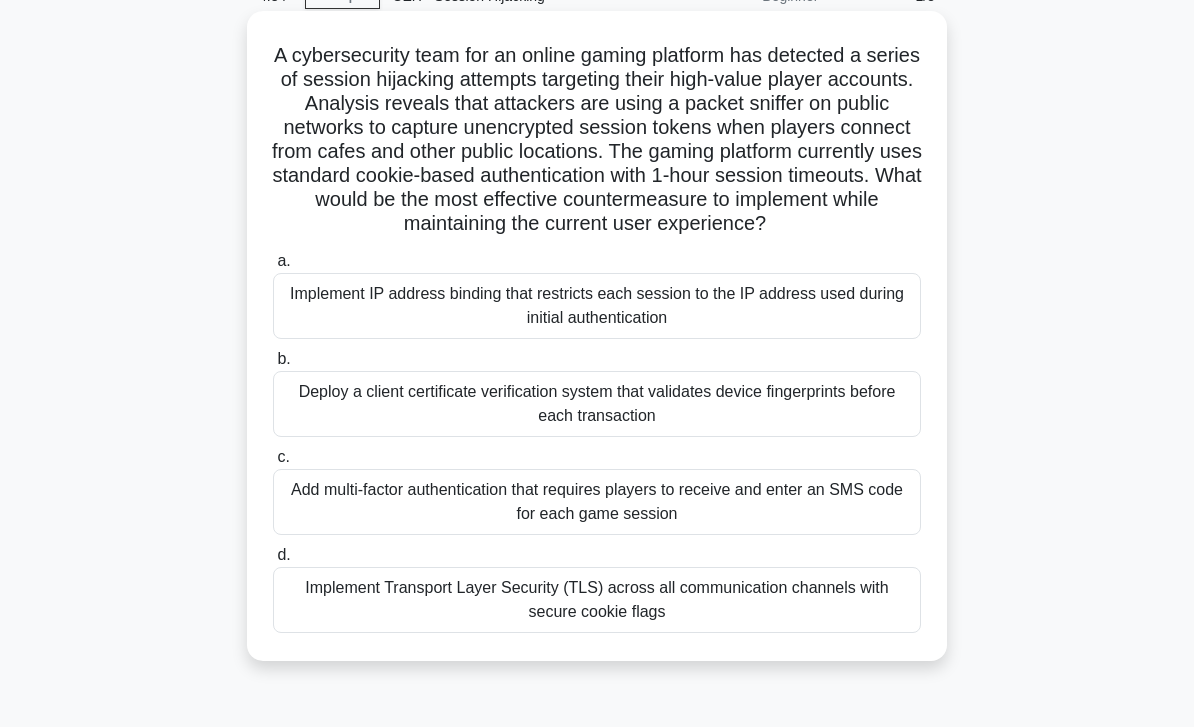 click on "Implement Transport Layer Security (TLS) across all communication channels with secure cookie flags" at bounding box center (597, 600) 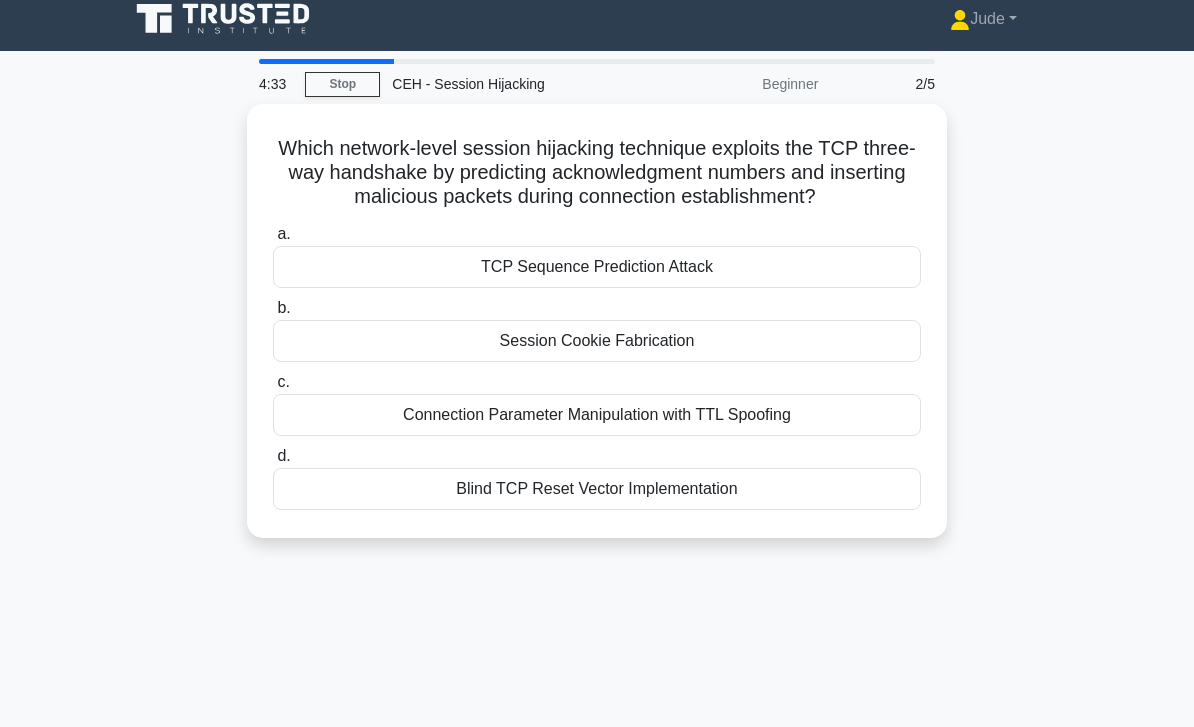 scroll, scrollTop: 0, scrollLeft: 0, axis: both 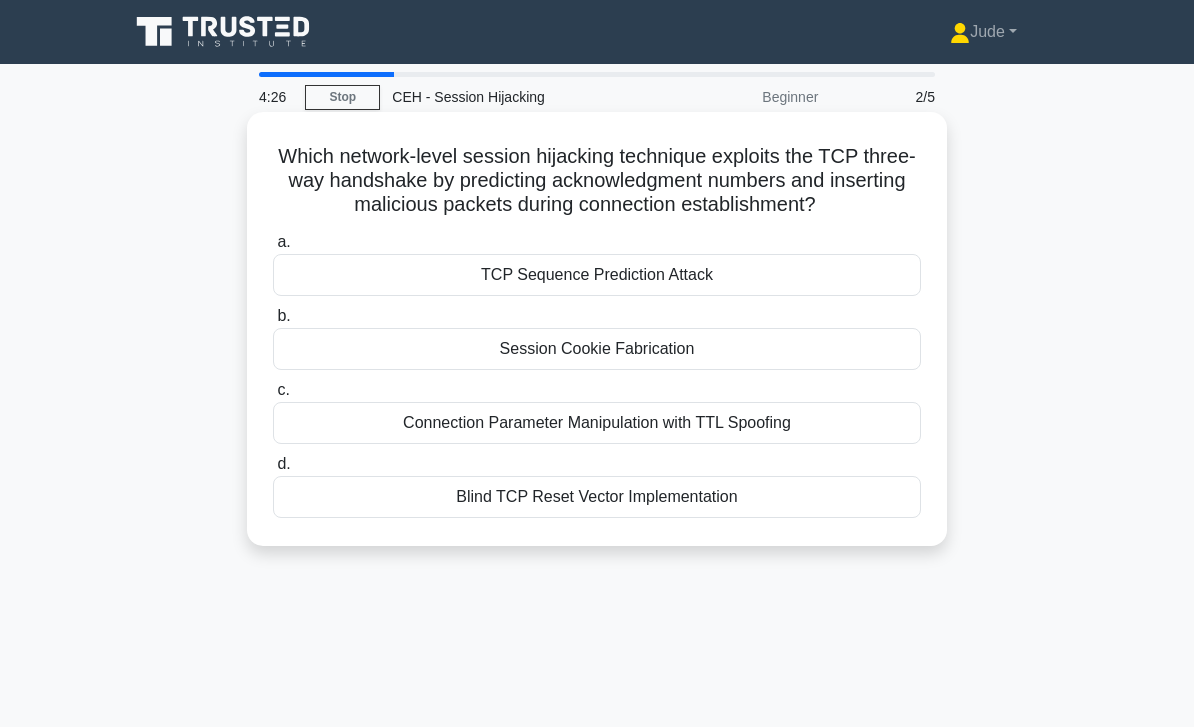 click on "TCP Sequence Prediction Attack" at bounding box center (597, 275) 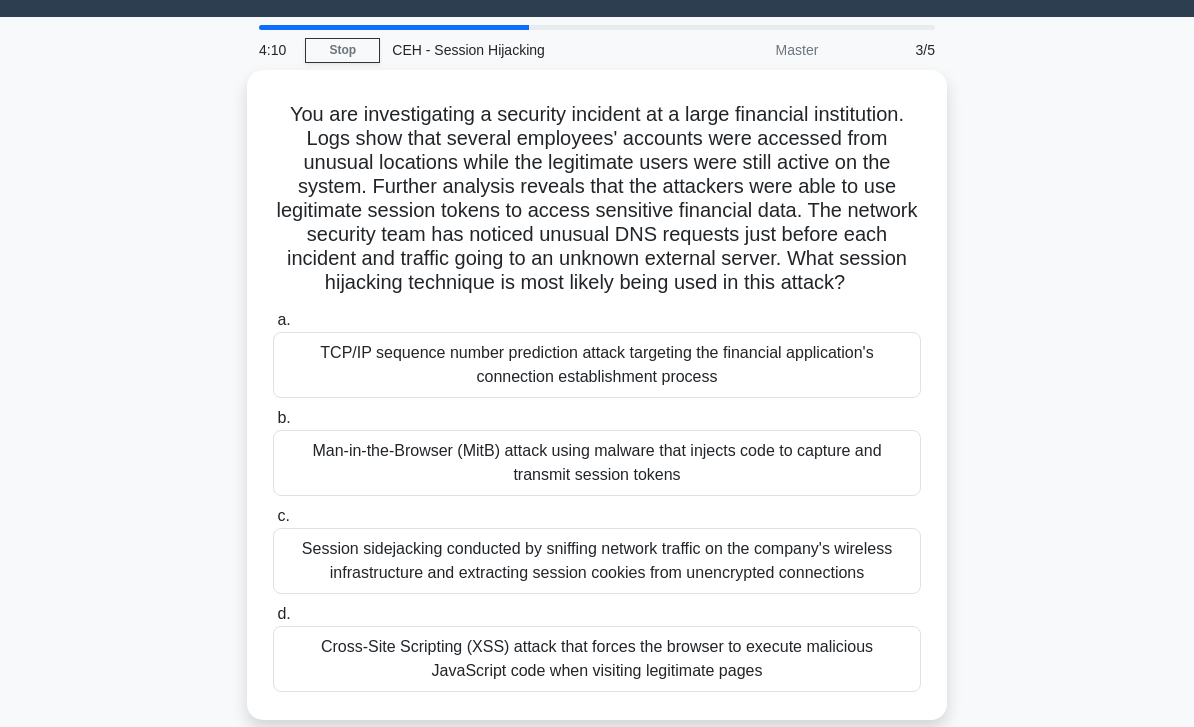 scroll, scrollTop: 49, scrollLeft: 0, axis: vertical 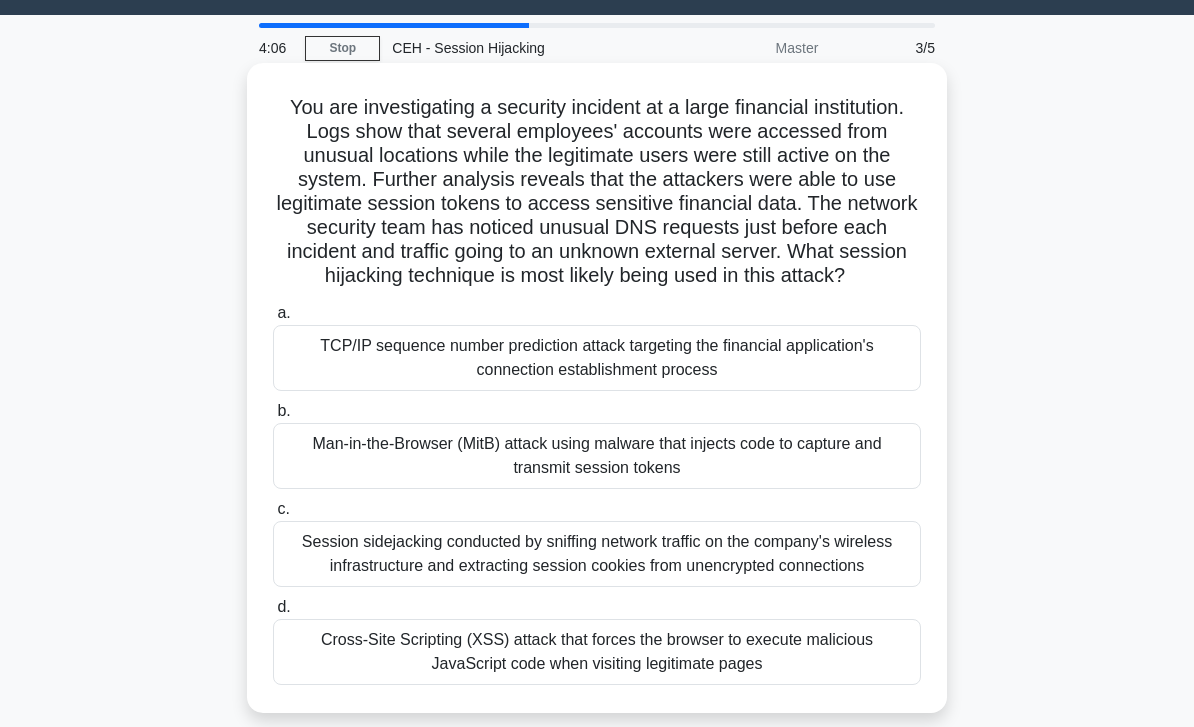 click on "Session sidejacking conducted by sniffing network traffic on the company's wireless infrastructure and extracting session cookies from unencrypted connections" at bounding box center (597, 554) 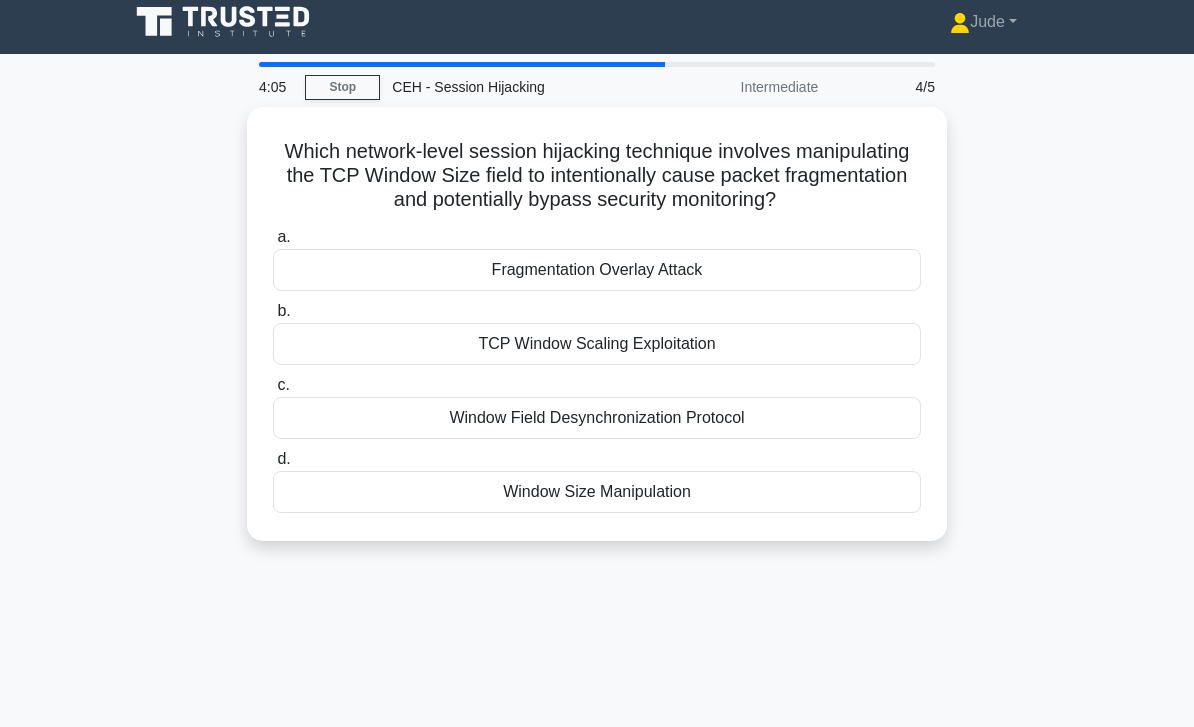 scroll, scrollTop: 0, scrollLeft: 0, axis: both 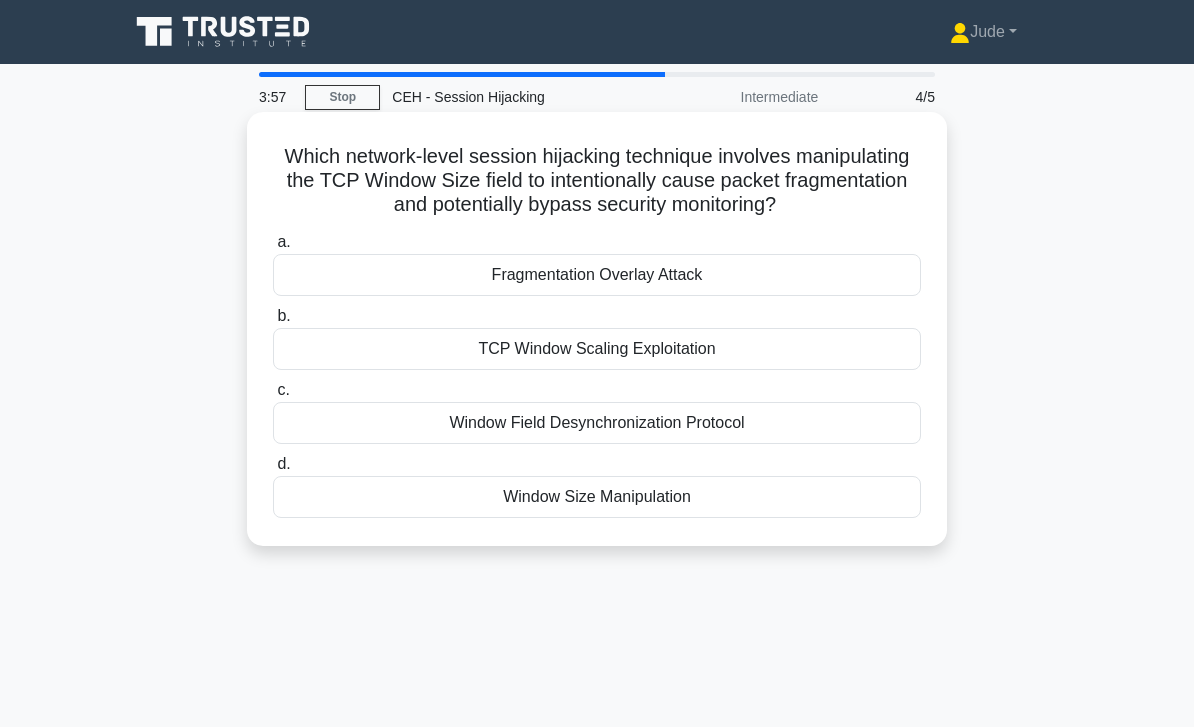 click on "Window Size Manipulation" at bounding box center (597, 497) 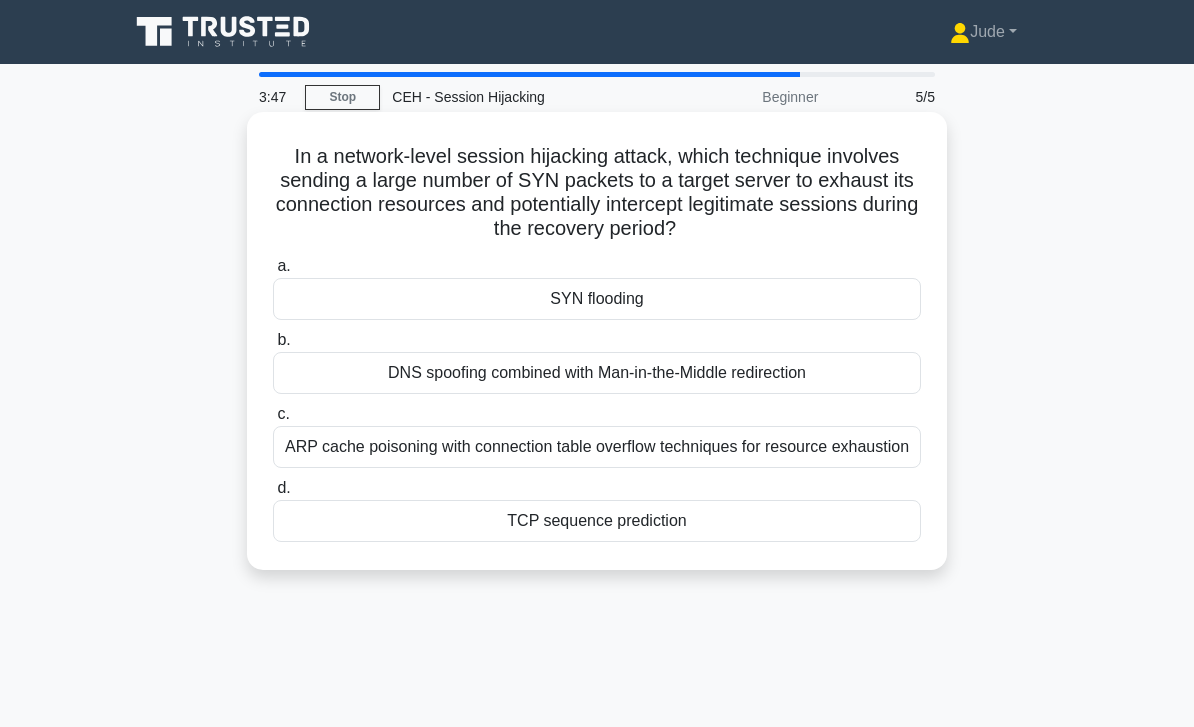 click on "SYN flooding" at bounding box center (597, 299) 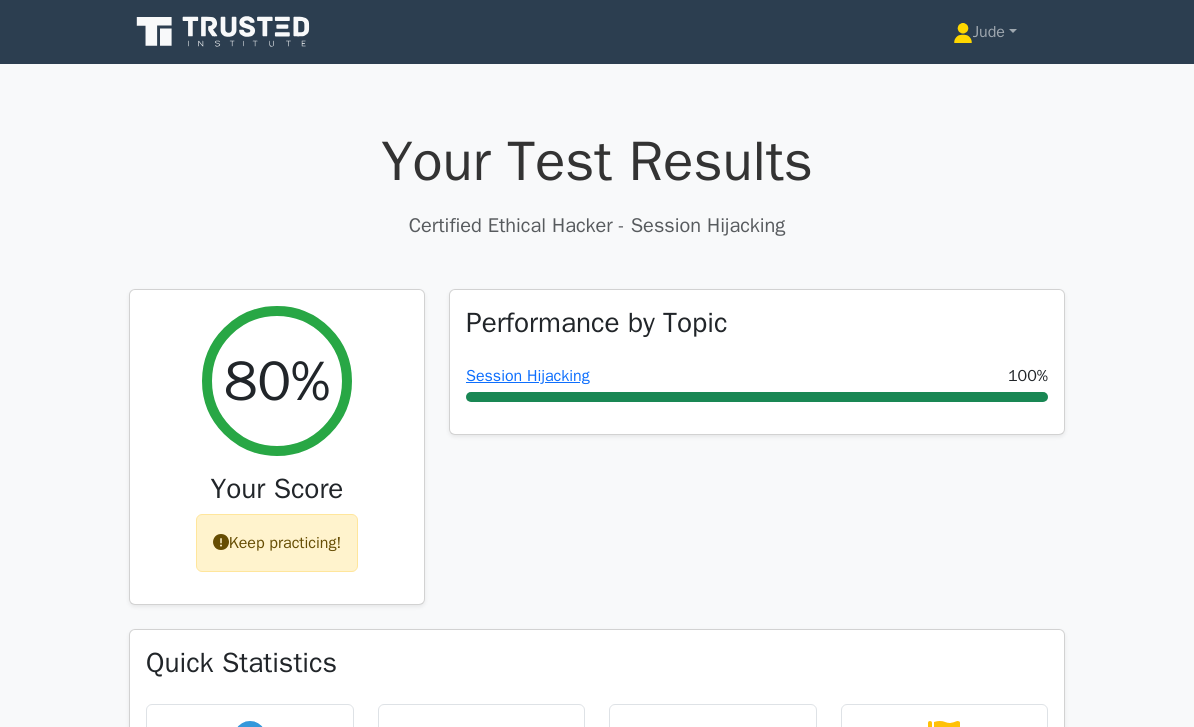 scroll, scrollTop: 0, scrollLeft: 0, axis: both 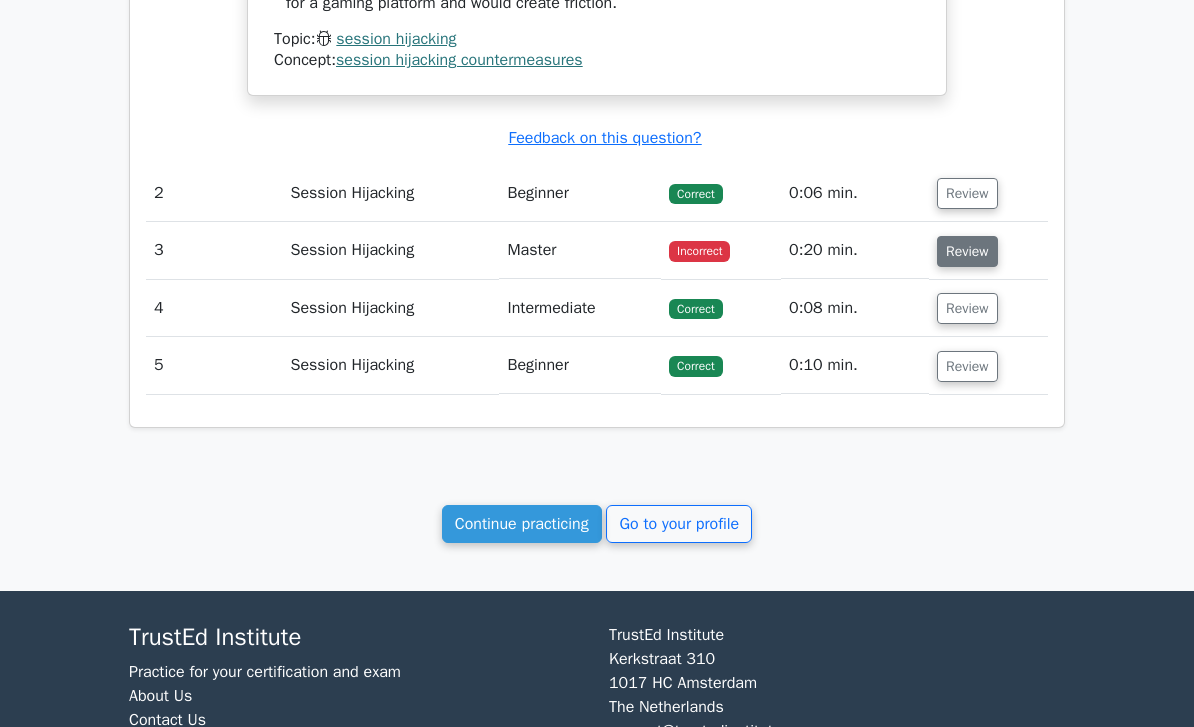 click on "Review" at bounding box center [967, 251] 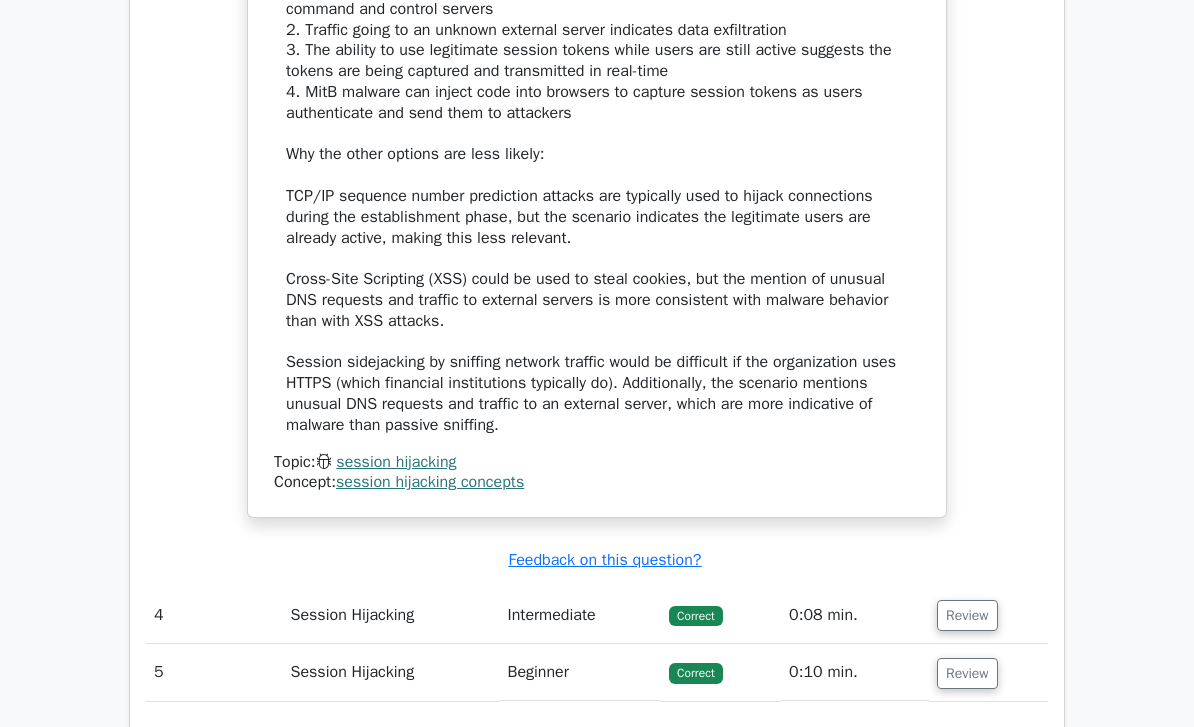 scroll, scrollTop: 3481, scrollLeft: 0, axis: vertical 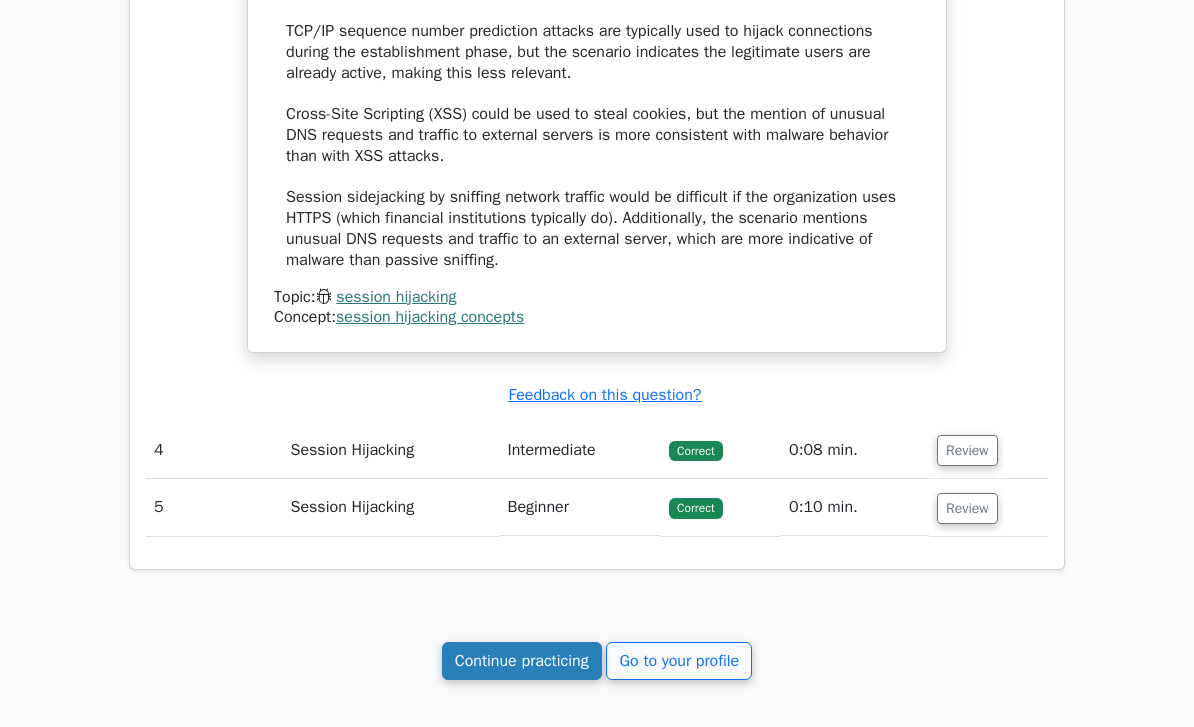click on "Continue practicing" at bounding box center [522, 662] 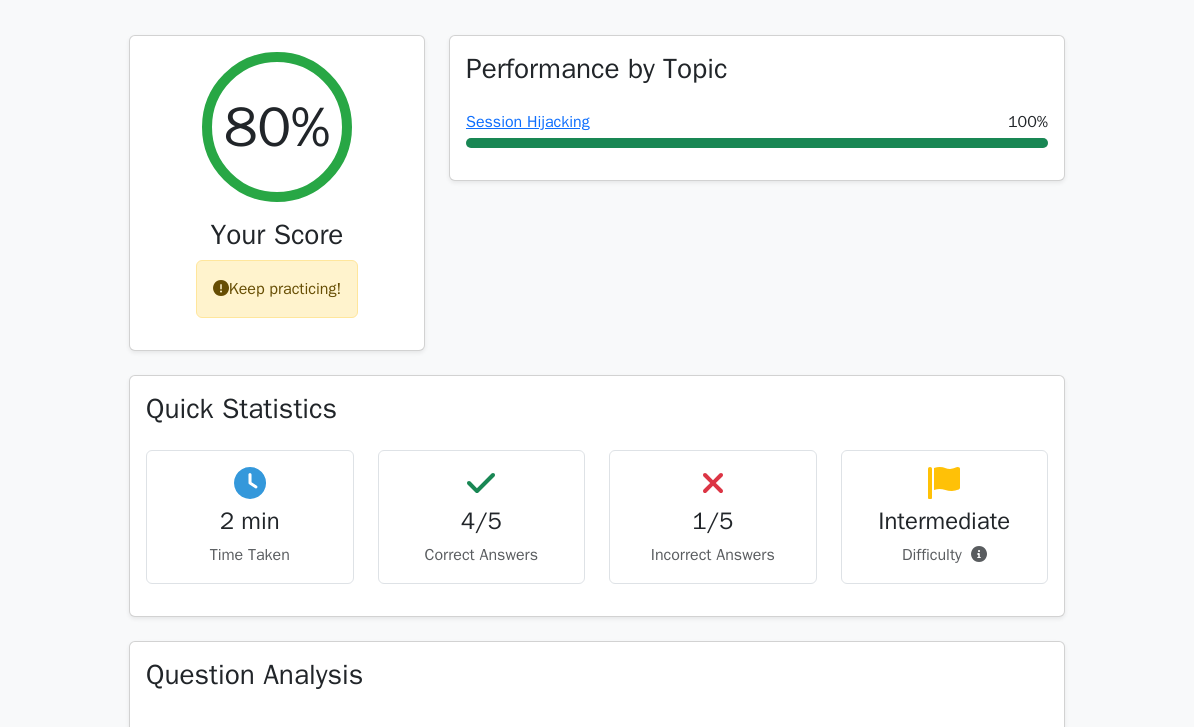 scroll, scrollTop: 0, scrollLeft: 0, axis: both 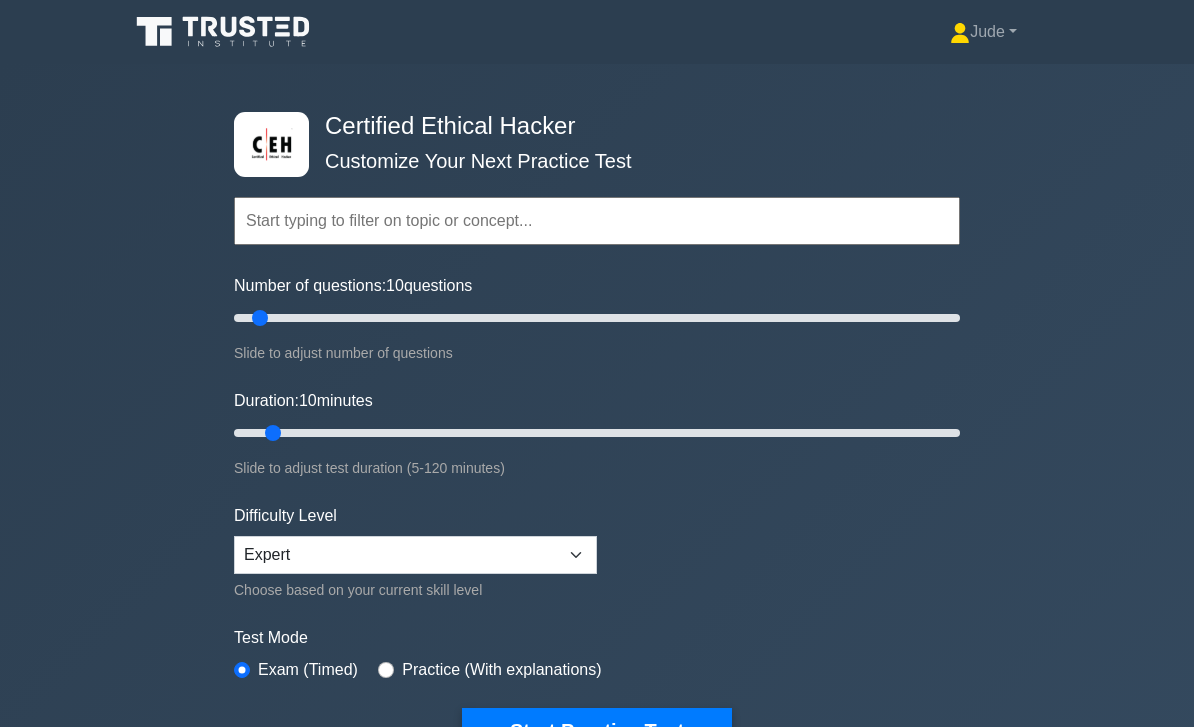 click at bounding box center [597, 221] 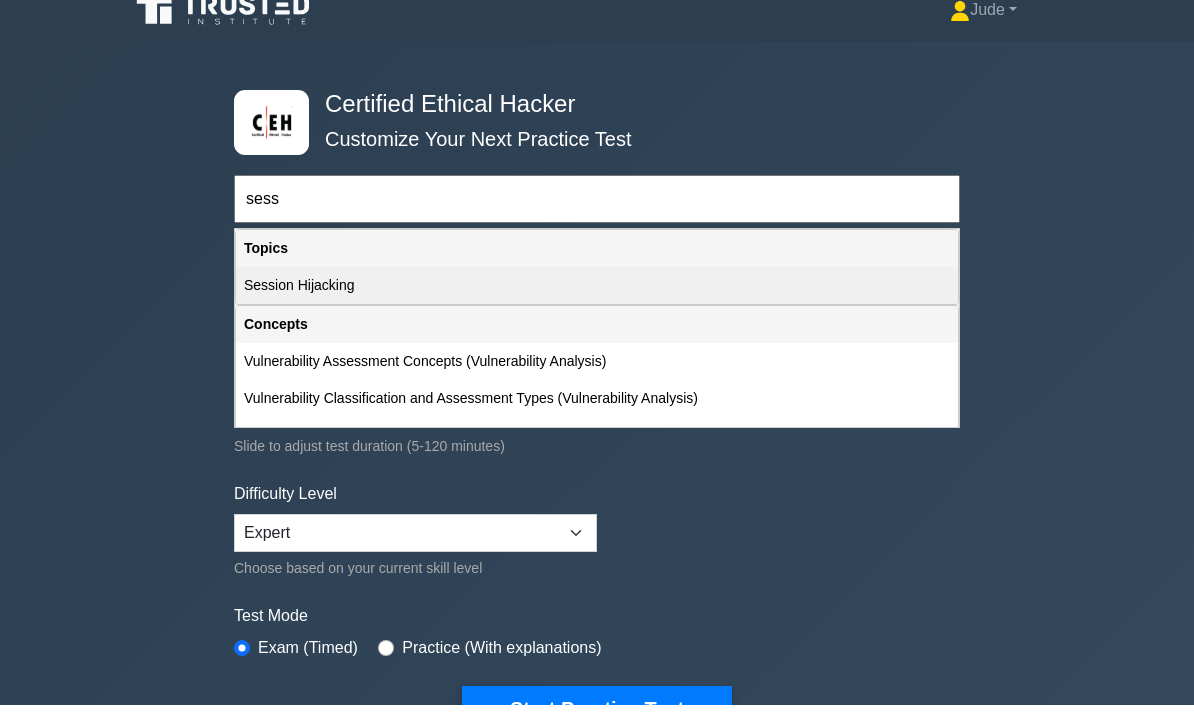 click on "Session Hijacking" at bounding box center [597, 307] 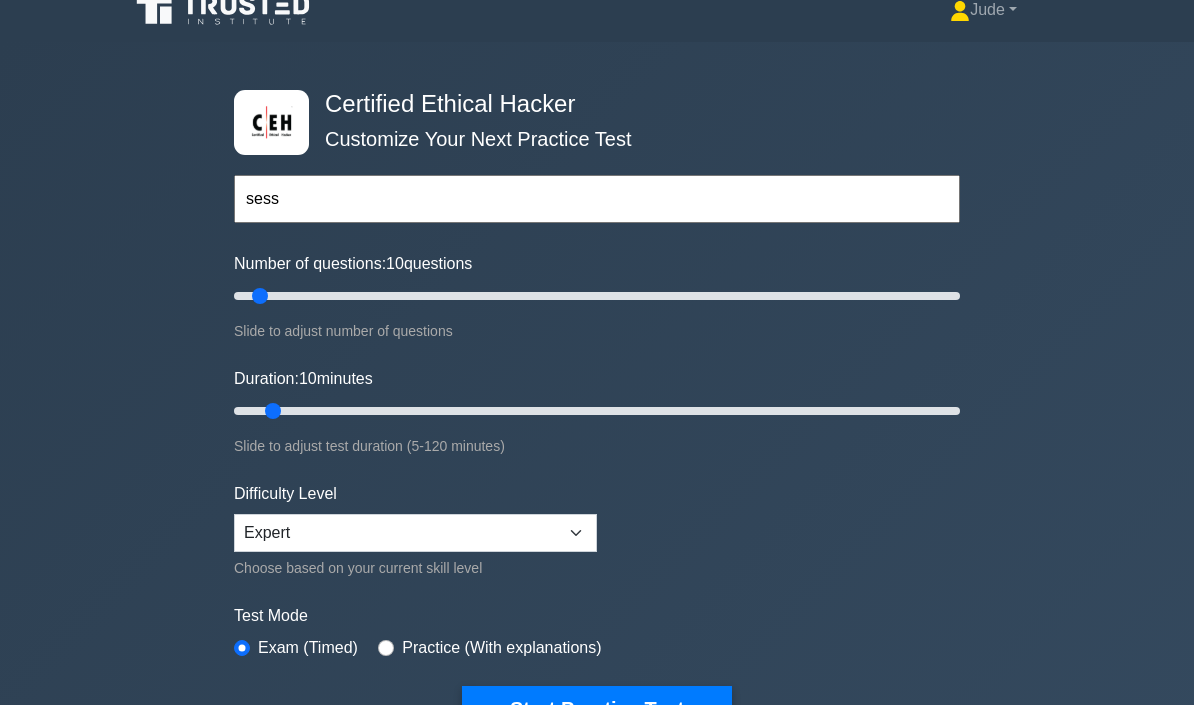 type on "Session Hijacking" 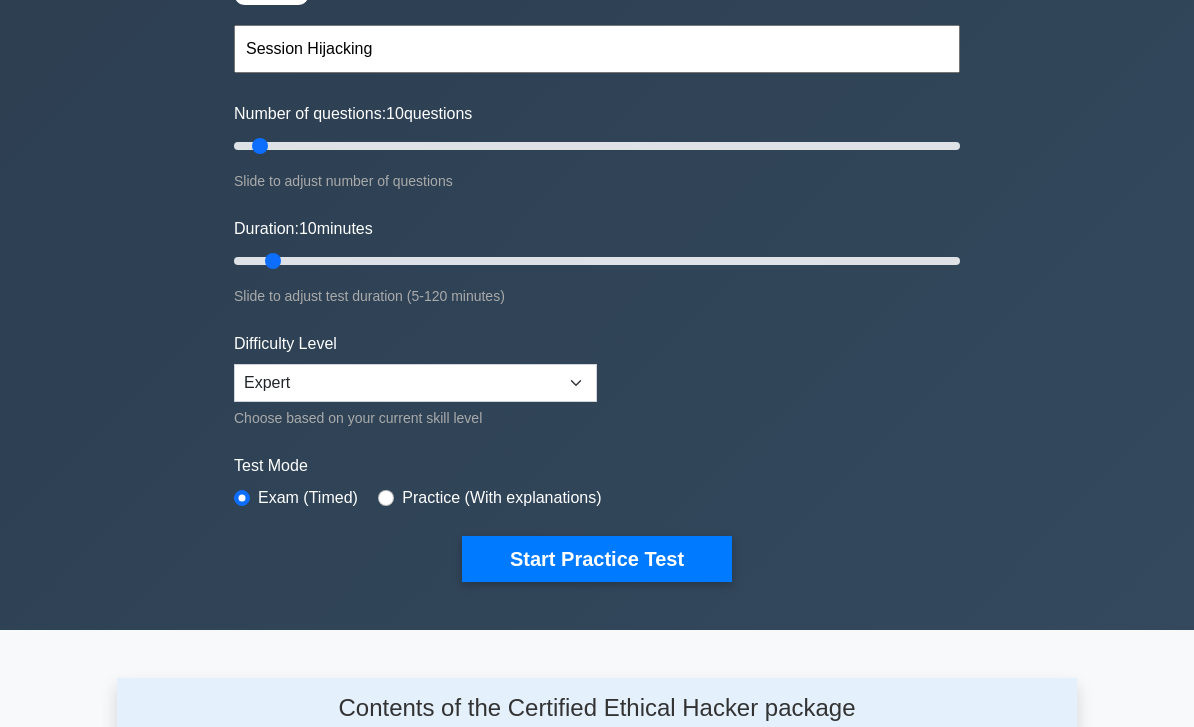 scroll, scrollTop: 170, scrollLeft: 0, axis: vertical 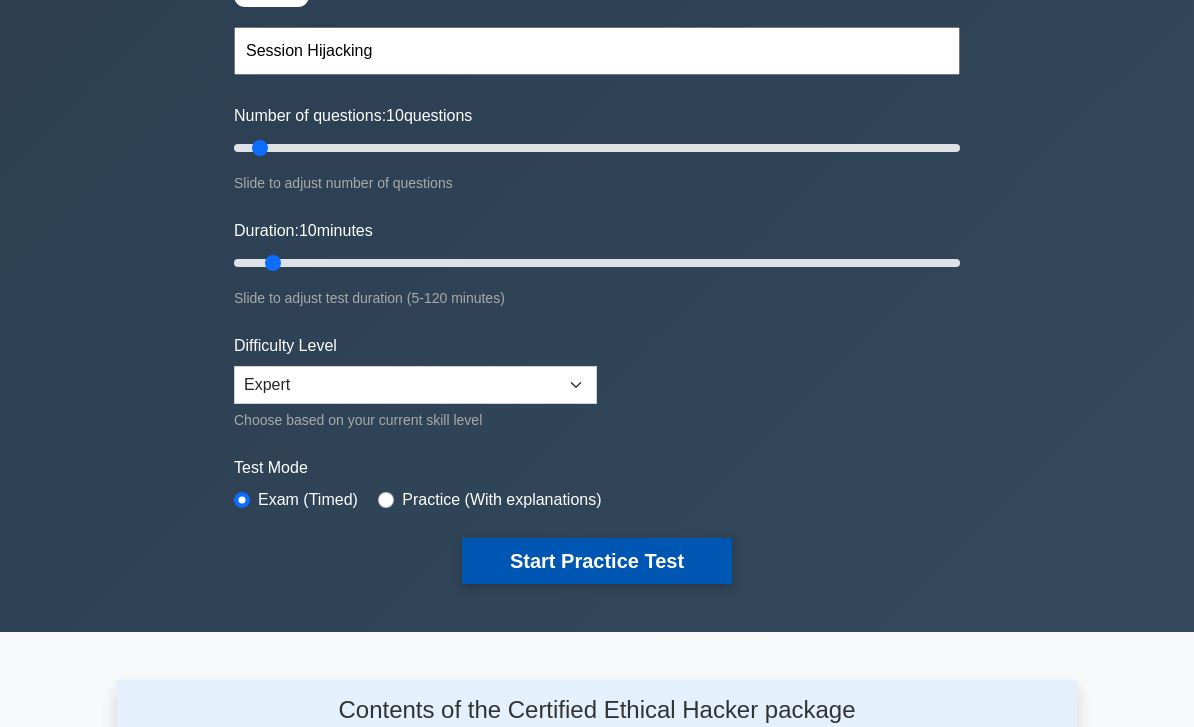 click on "Start Practice Test" at bounding box center (597, 561) 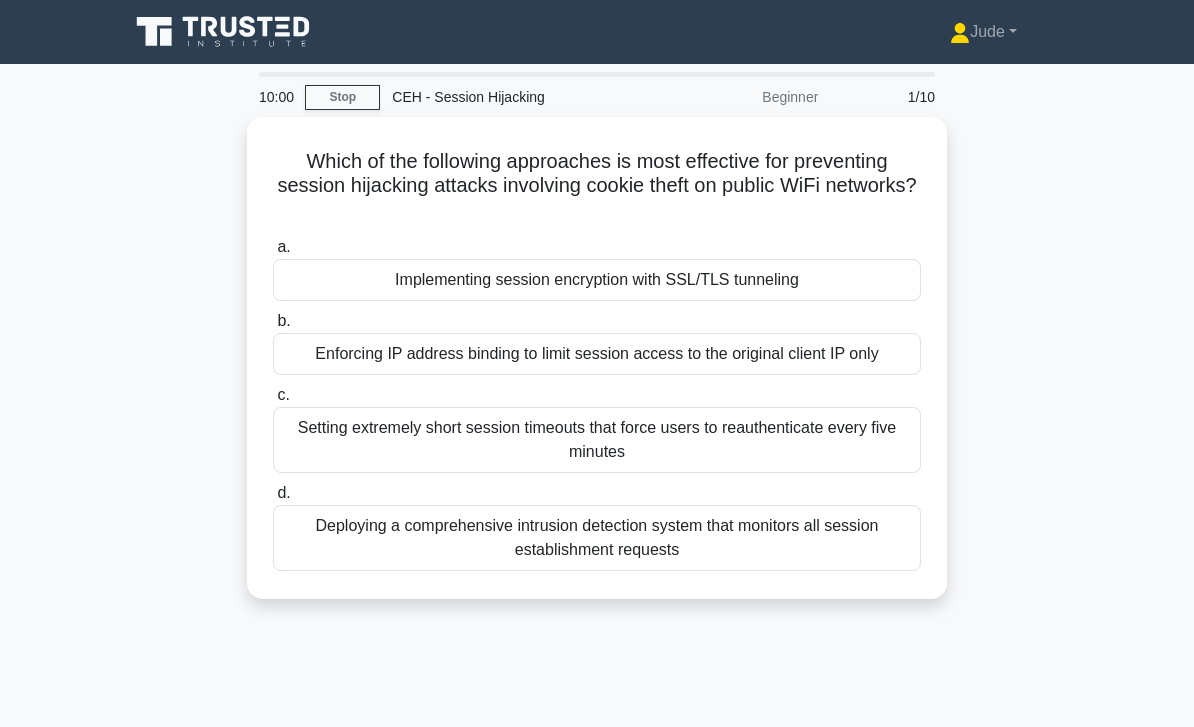 scroll, scrollTop: 0, scrollLeft: 0, axis: both 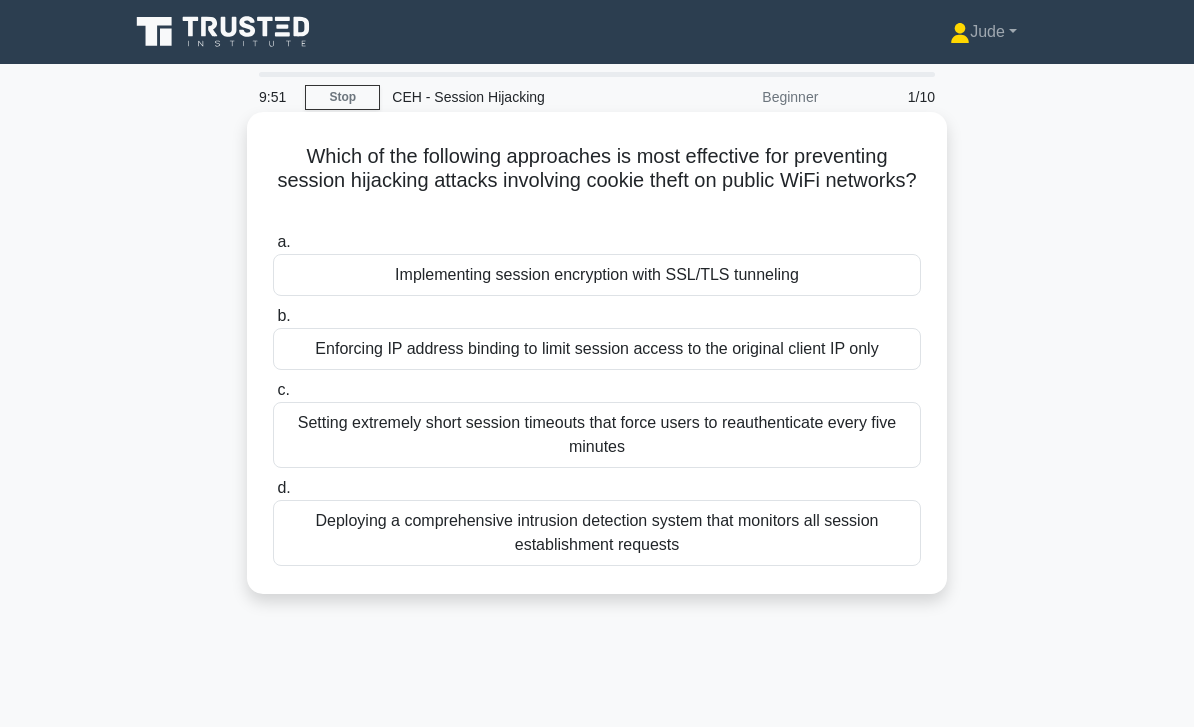 click on "Implementing session encryption with SSL/TLS tunneling" at bounding box center (597, 275) 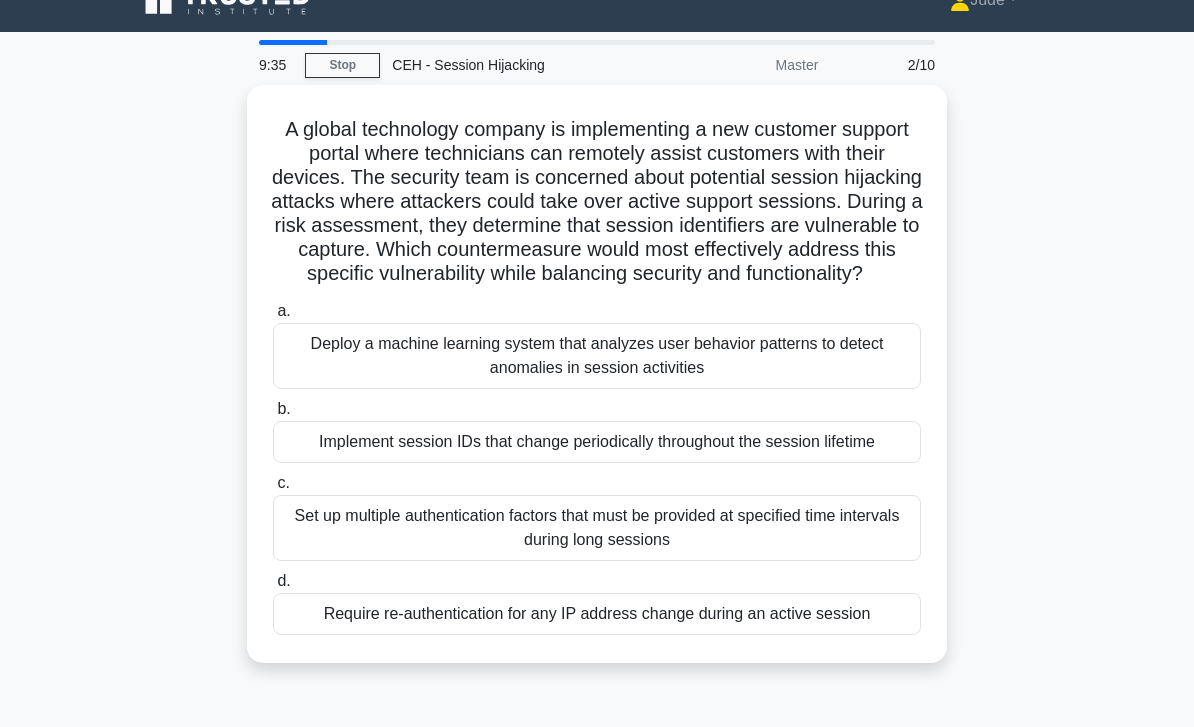scroll, scrollTop: 26, scrollLeft: 0, axis: vertical 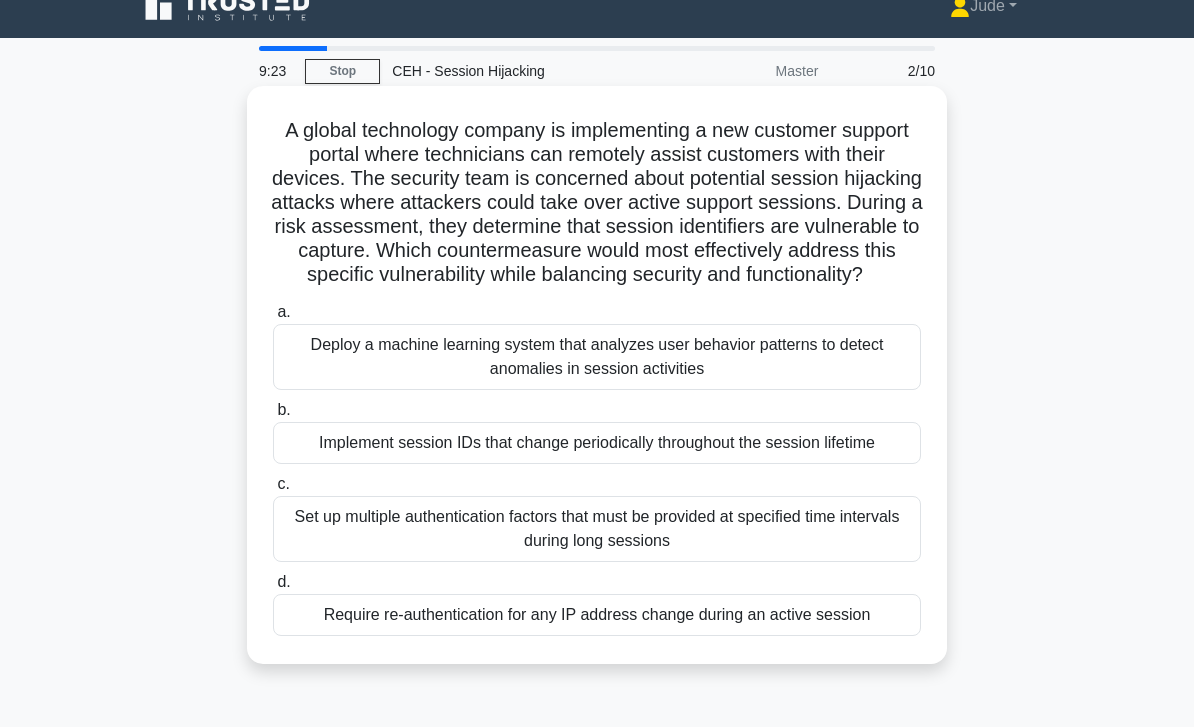 click on "Require re-authentication for any IP address change during an active session" at bounding box center (597, 615) 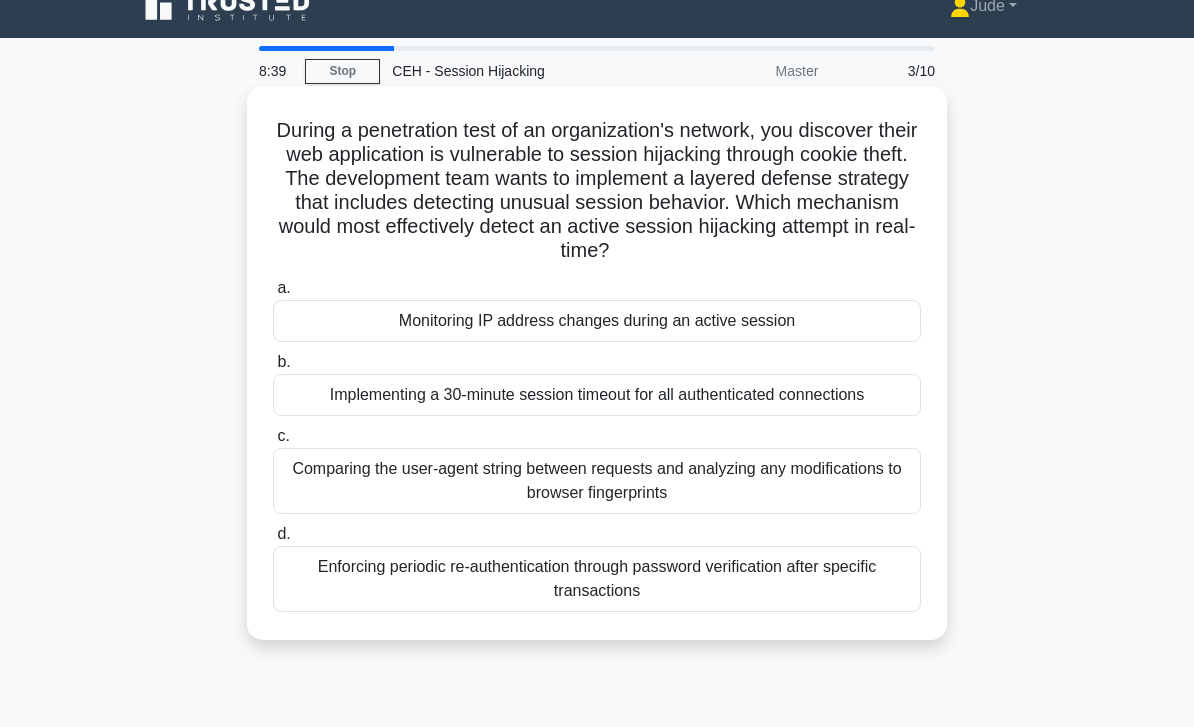 click on "Monitoring IP address changes during an active session" at bounding box center (597, 321) 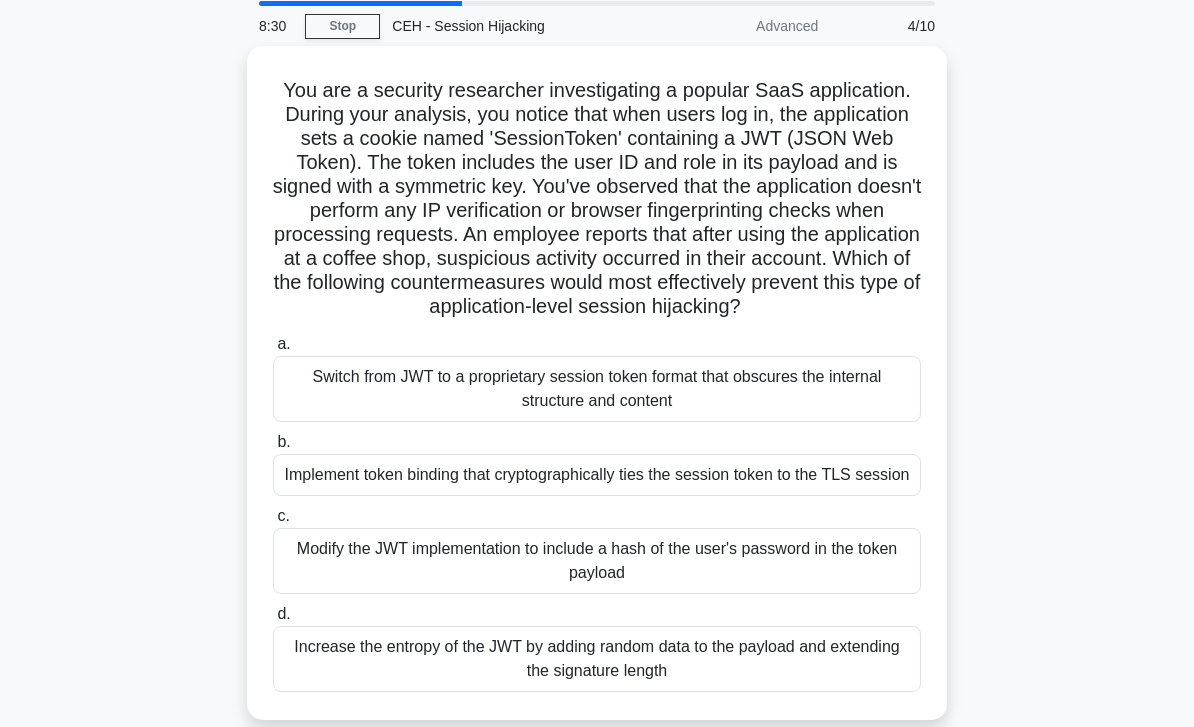 scroll, scrollTop: 109, scrollLeft: 0, axis: vertical 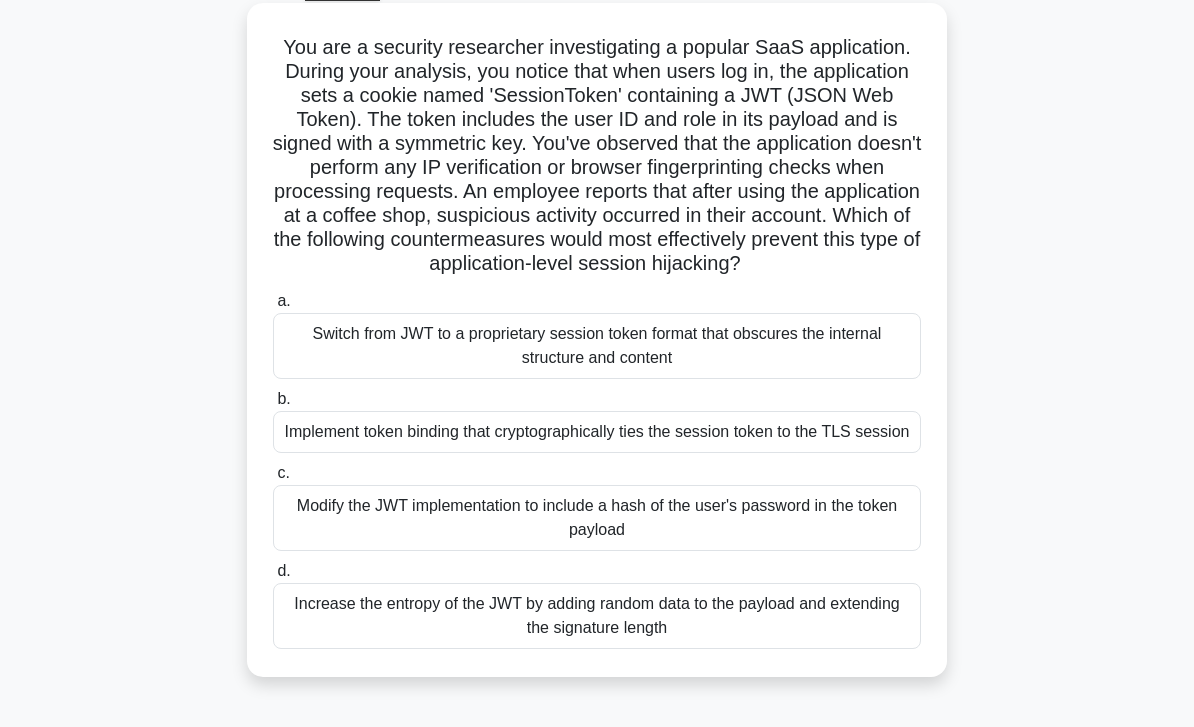 click on "Implement token binding that cryptographically ties the session token to the TLS session" at bounding box center [597, 432] 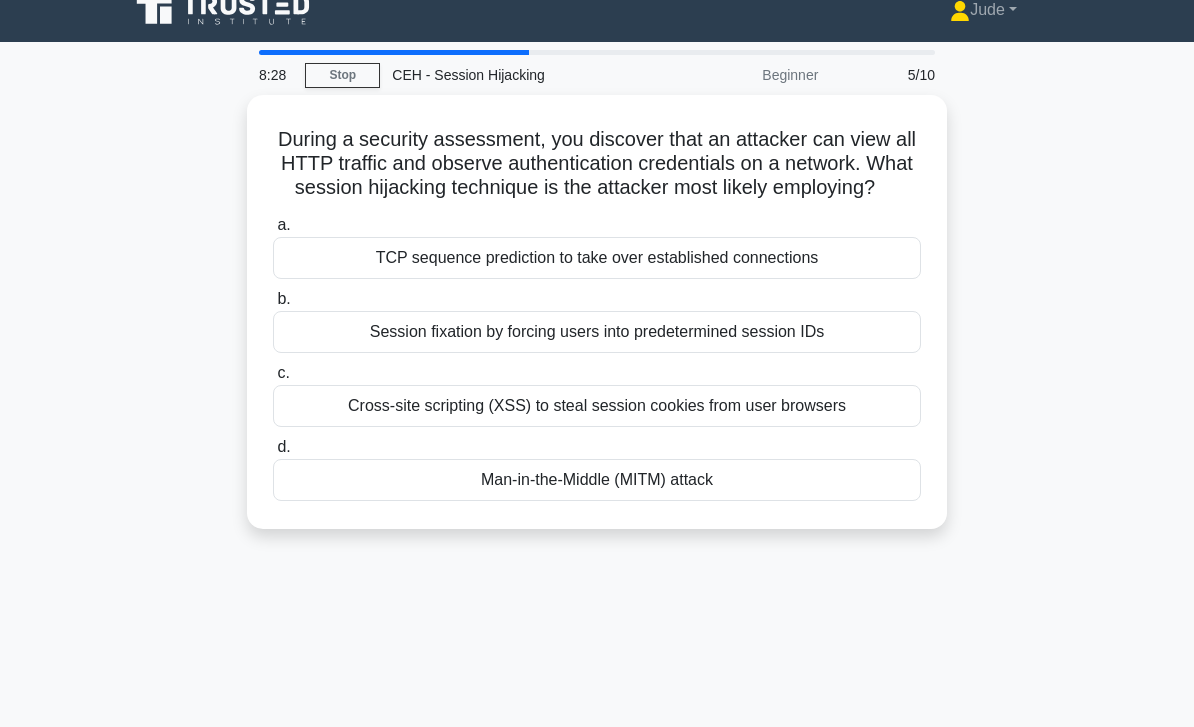scroll, scrollTop: 0, scrollLeft: 0, axis: both 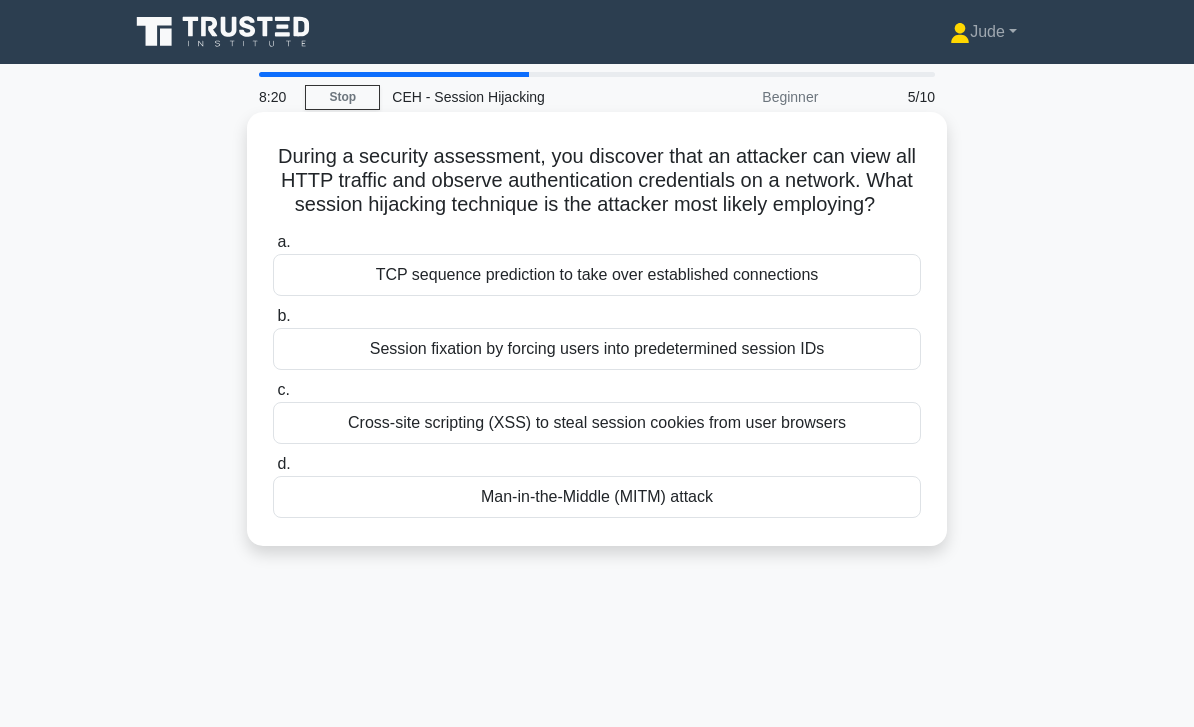 click on "Man-in-the-Middle (MITM) attack" at bounding box center [597, 497] 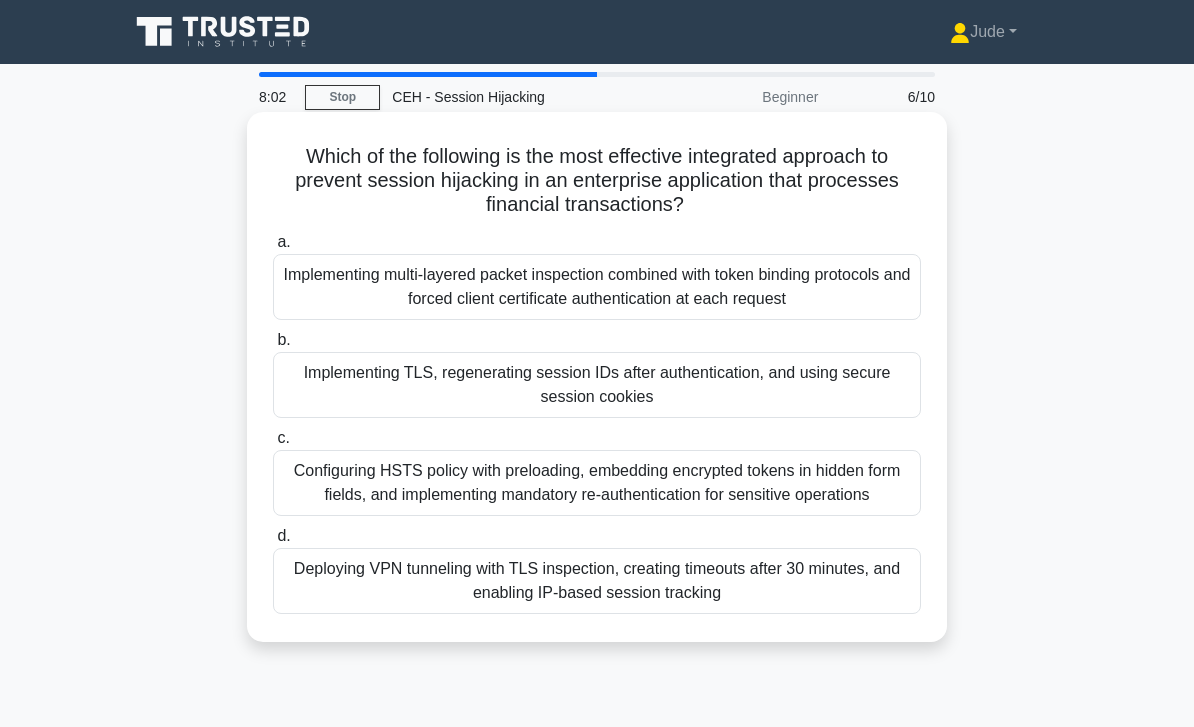 click on "Configuring HSTS policy with preloading, embedding encrypted tokens in hidden form fields, and implementing mandatory re-authentication for sensitive operations" at bounding box center (597, 483) 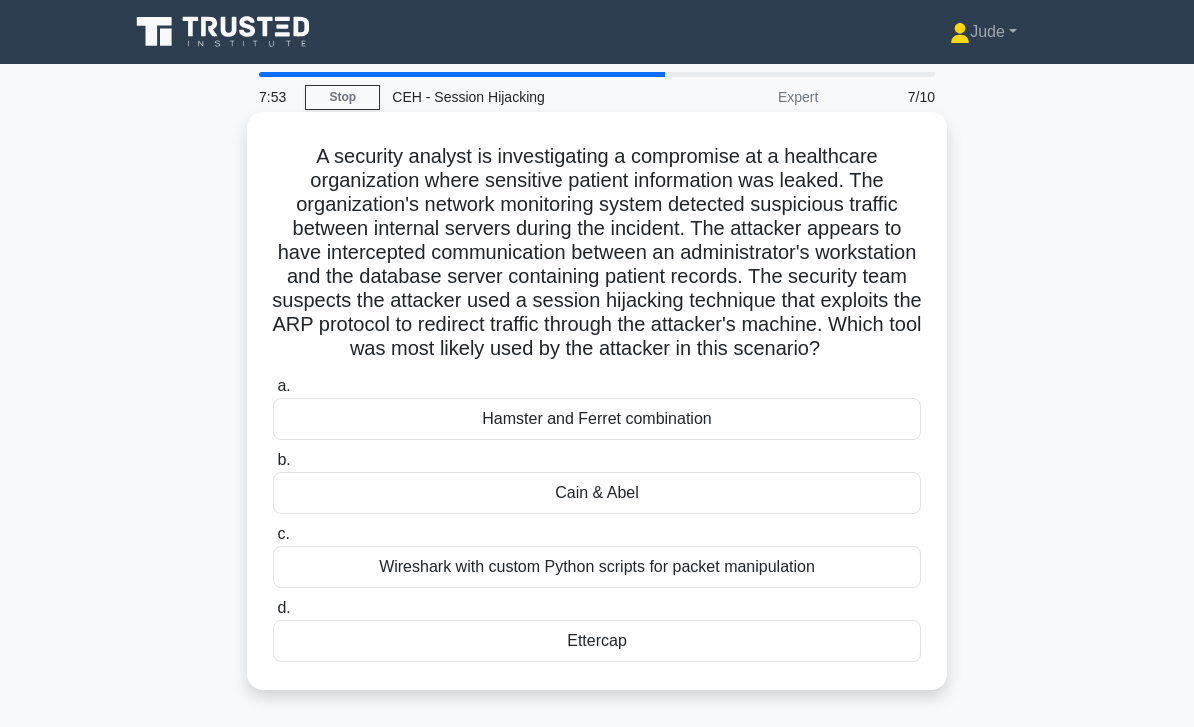 click on "Ettercap" at bounding box center [597, 641] 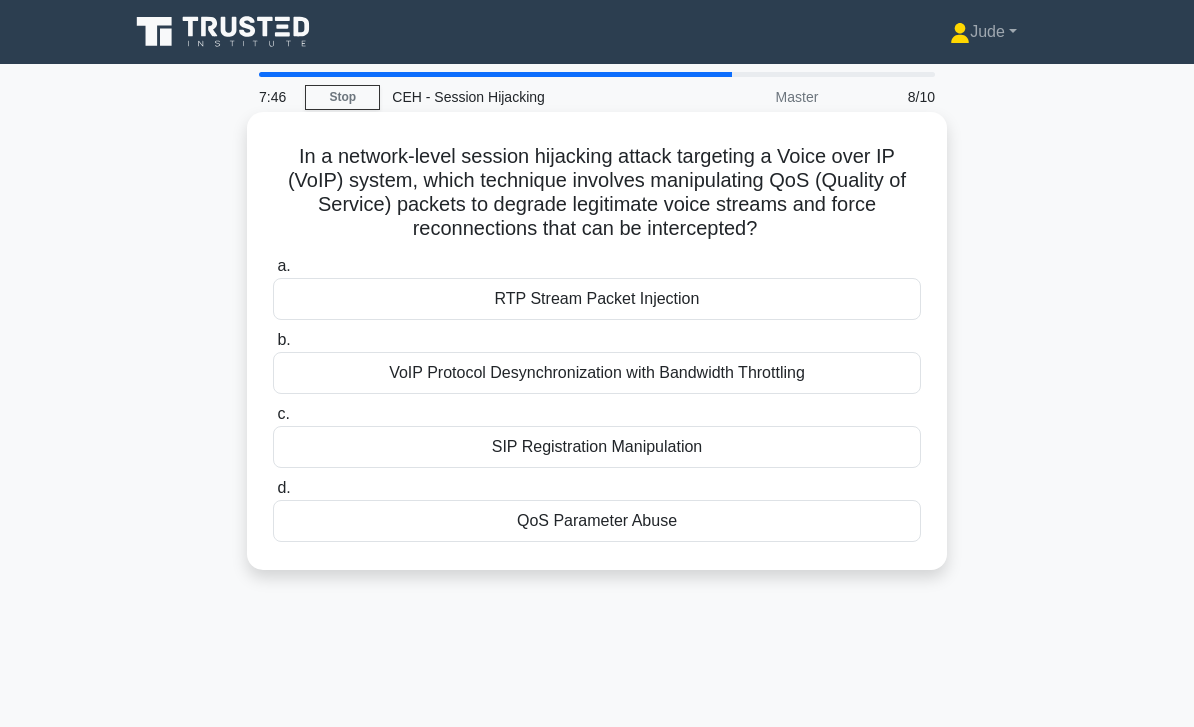 click on "VoIP Protocol Desynchronization with Bandwidth Throttling" at bounding box center [597, 373] 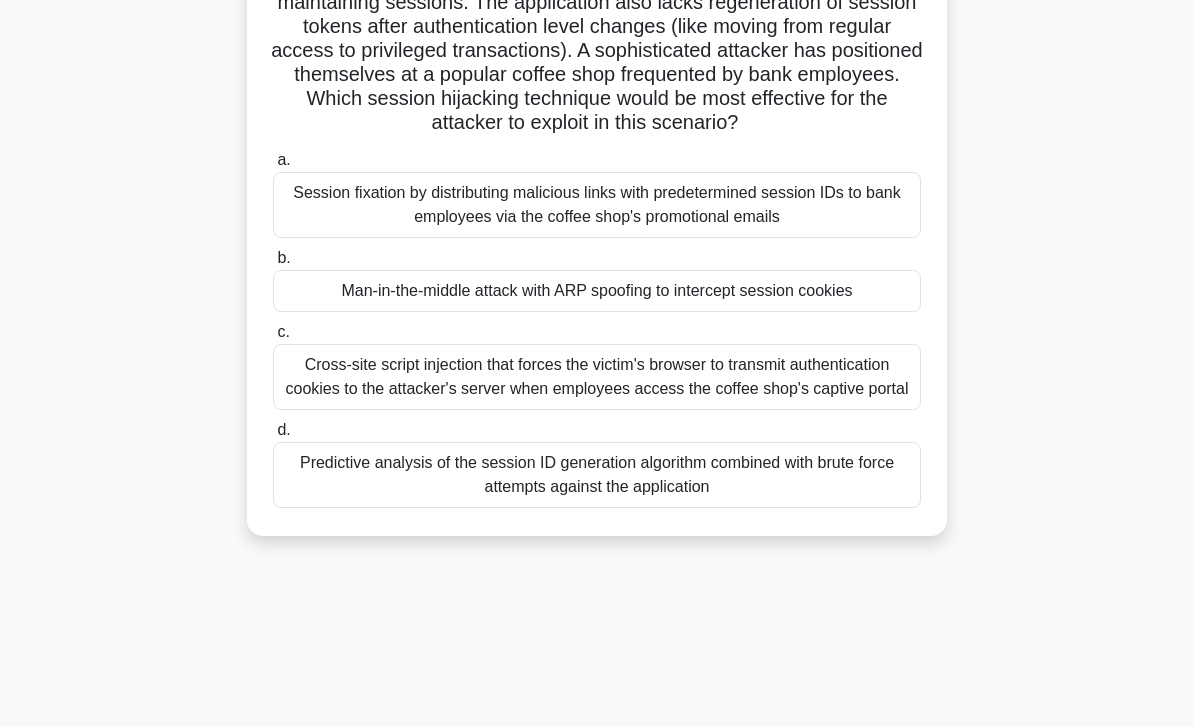 scroll, scrollTop: 256, scrollLeft: 0, axis: vertical 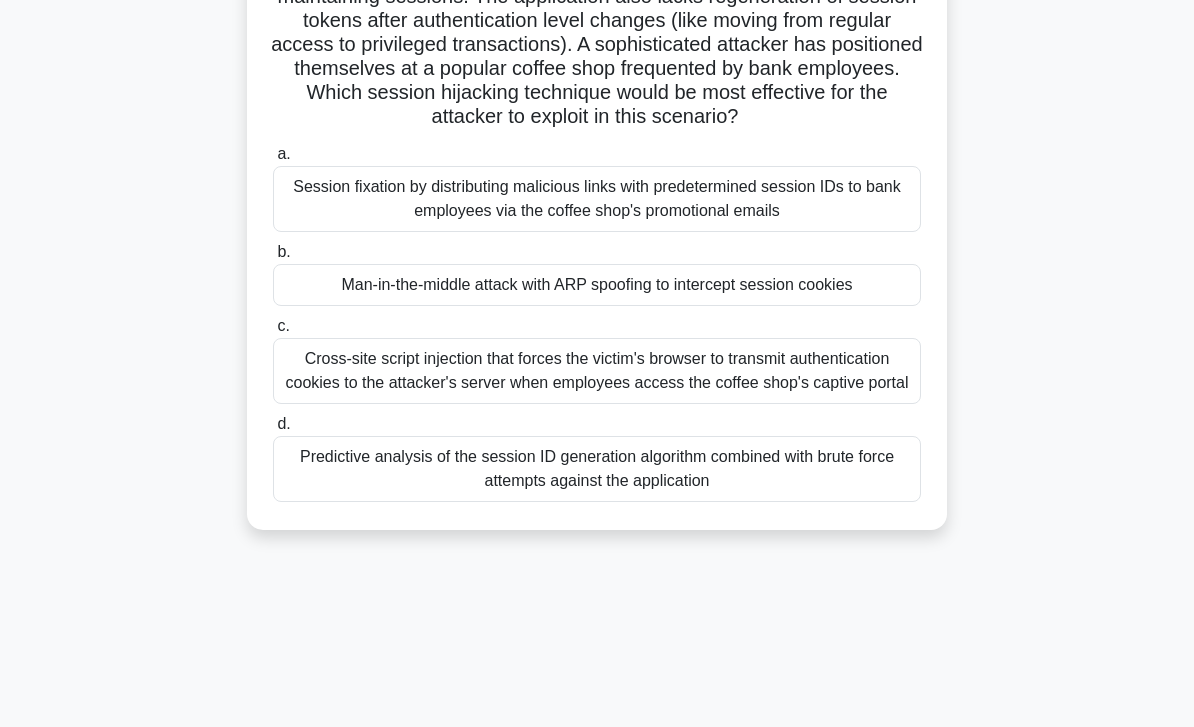 click on "Cross-site script injection that forces the victim's browser to transmit authentication cookies to the attacker's server when employees access the coffee shop's captive portal" at bounding box center [597, 371] 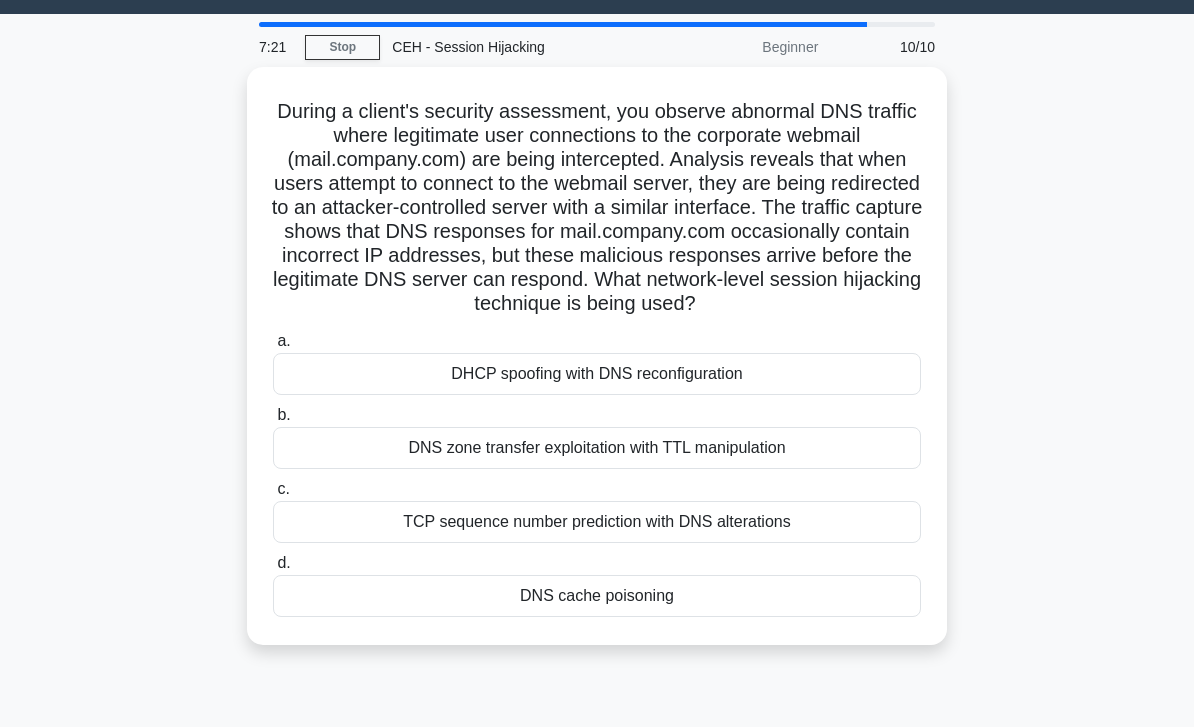 scroll, scrollTop: 0, scrollLeft: 0, axis: both 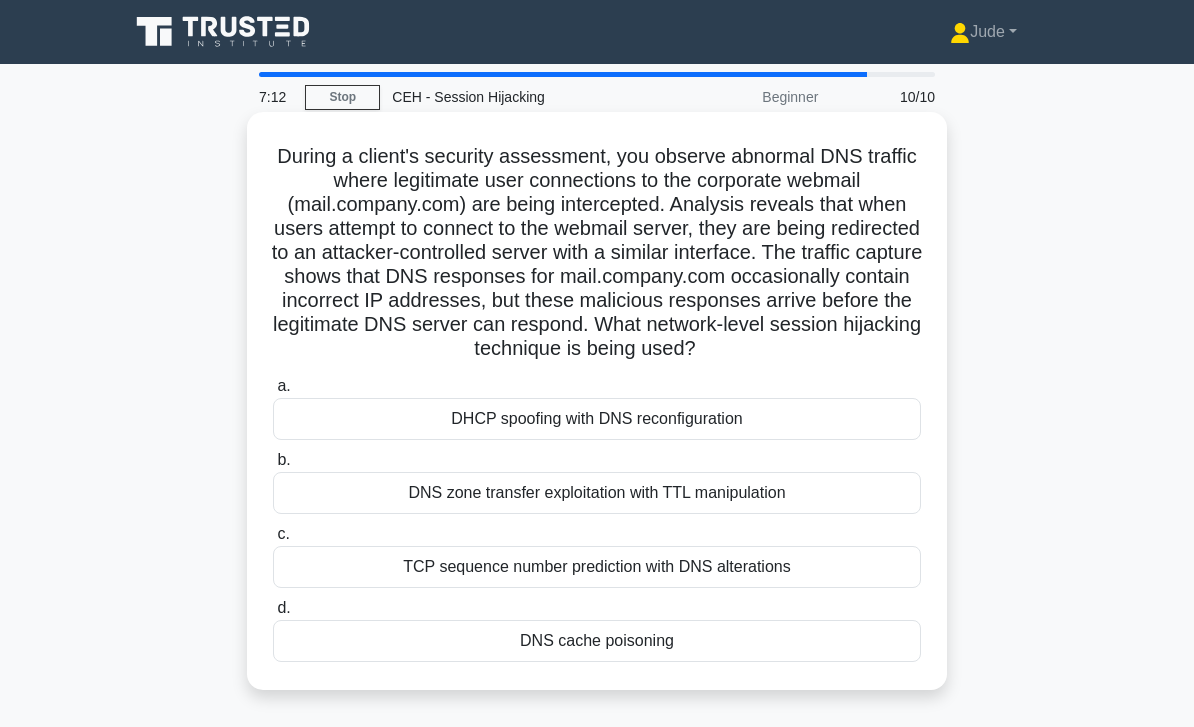 click on "DNS cache poisoning" at bounding box center (597, 641) 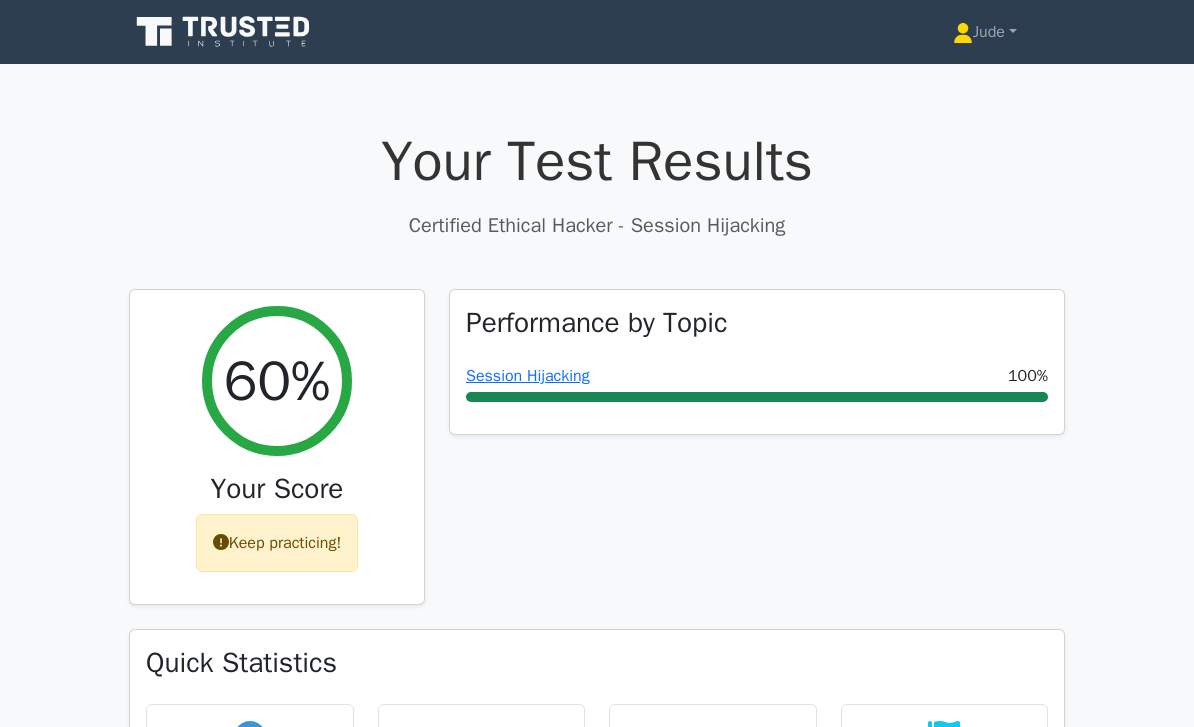 scroll, scrollTop: 0, scrollLeft: 0, axis: both 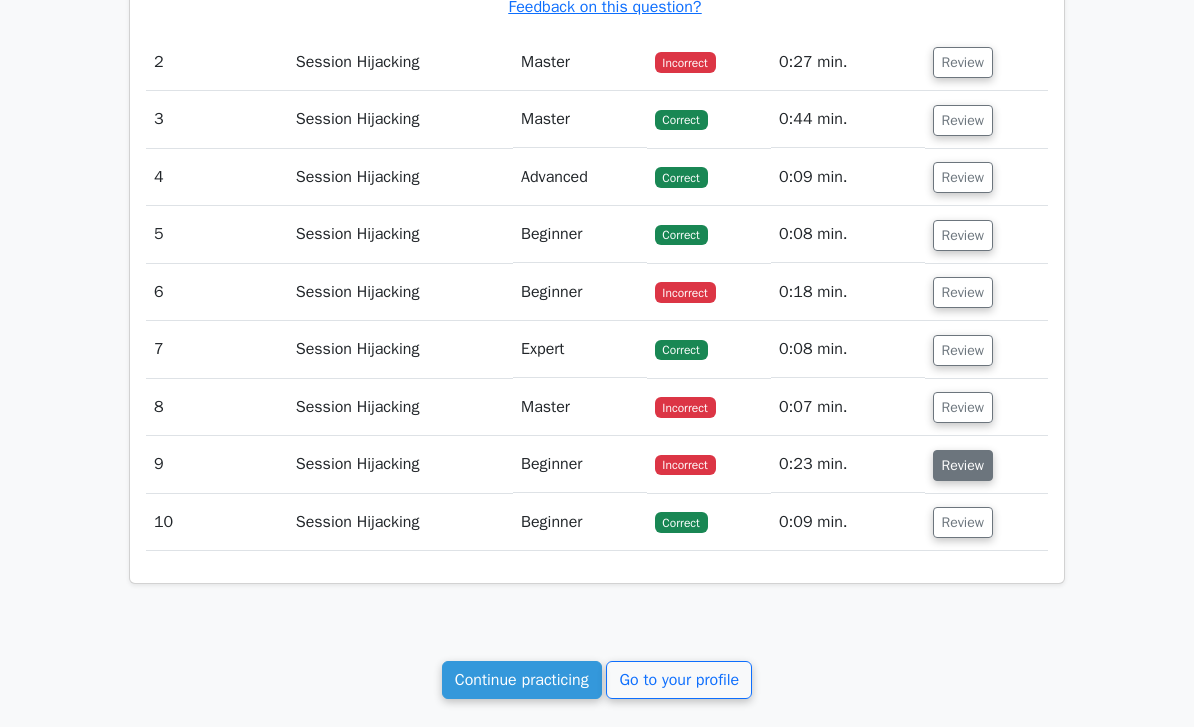 click on "Review" at bounding box center (963, 465) 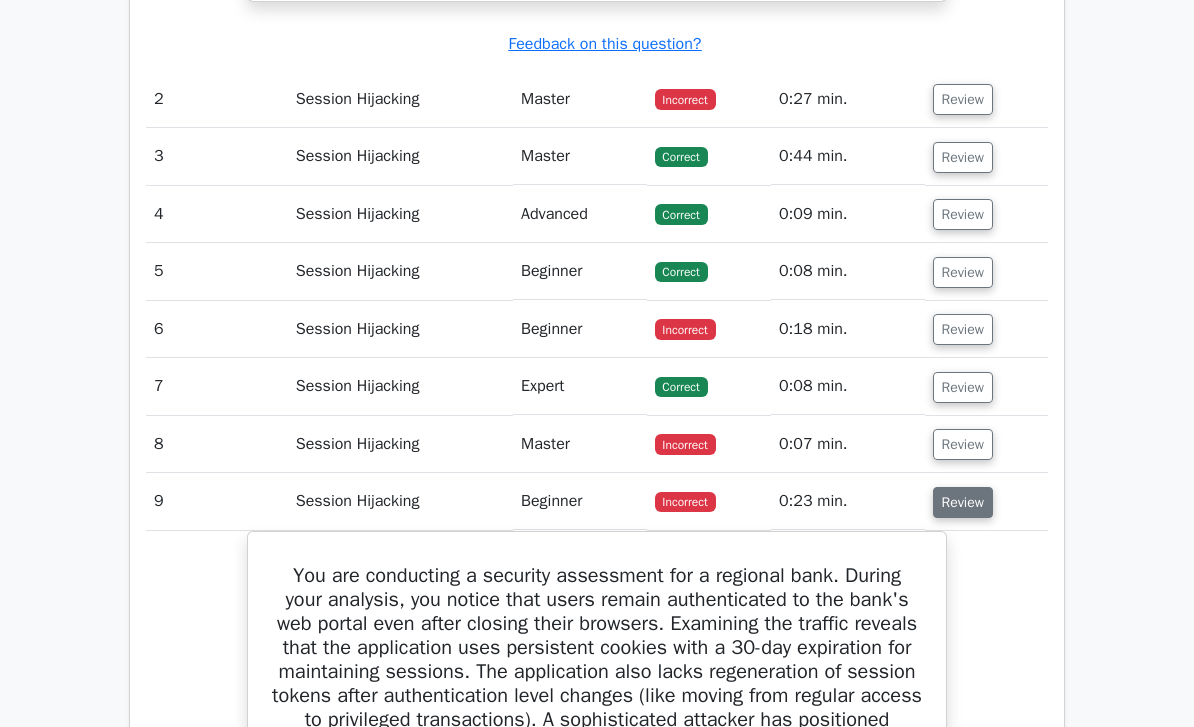 scroll, scrollTop: 2004, scrollLeft: 0, axis: vertical 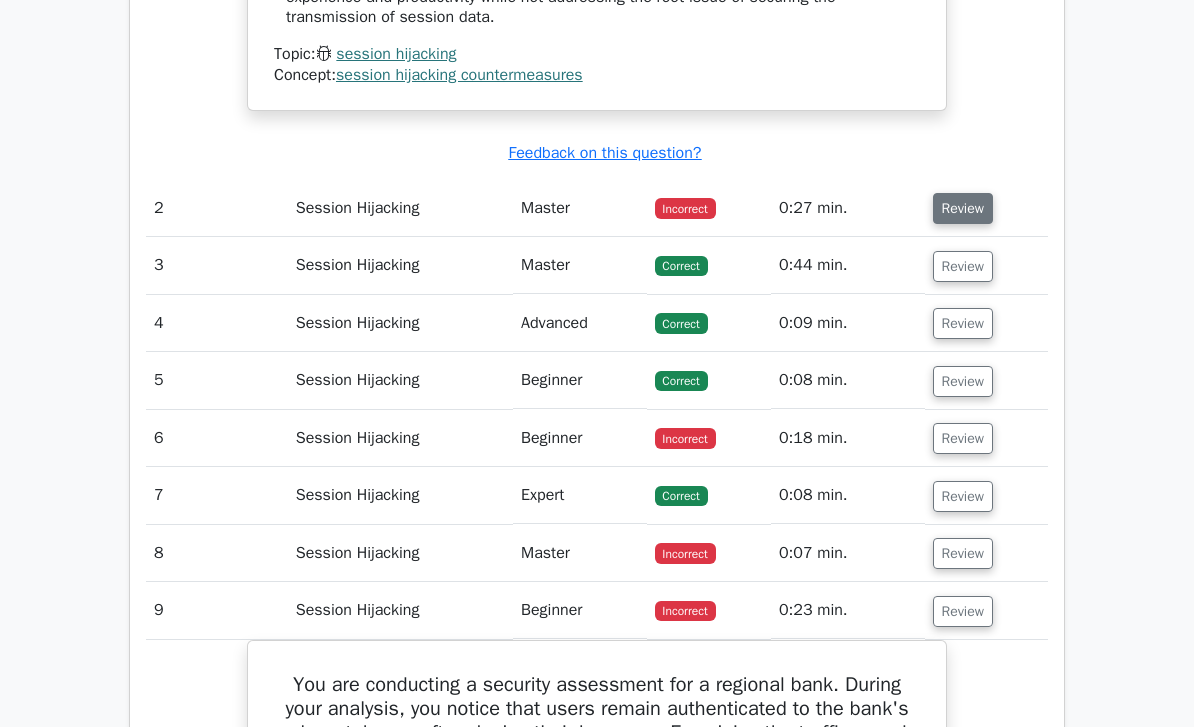 click on "Review" at bounding box center (963, 208) 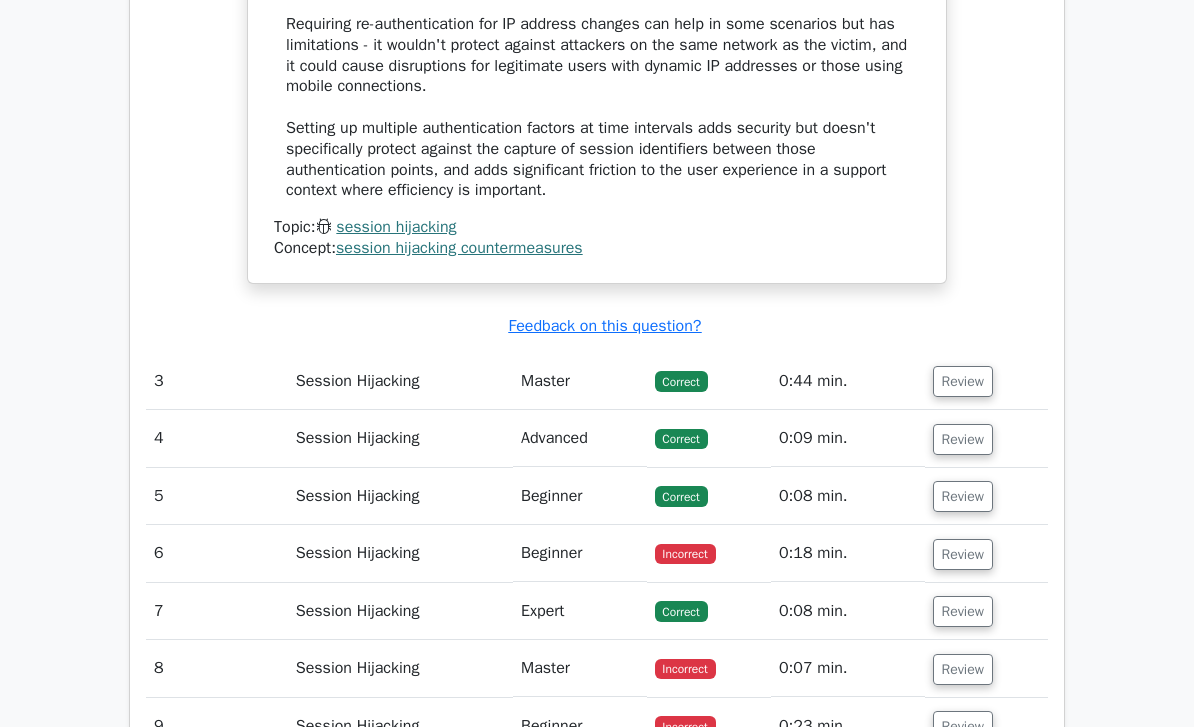 scroll, scrollTop: 3192, scrollLeft: 0, axis: vertical 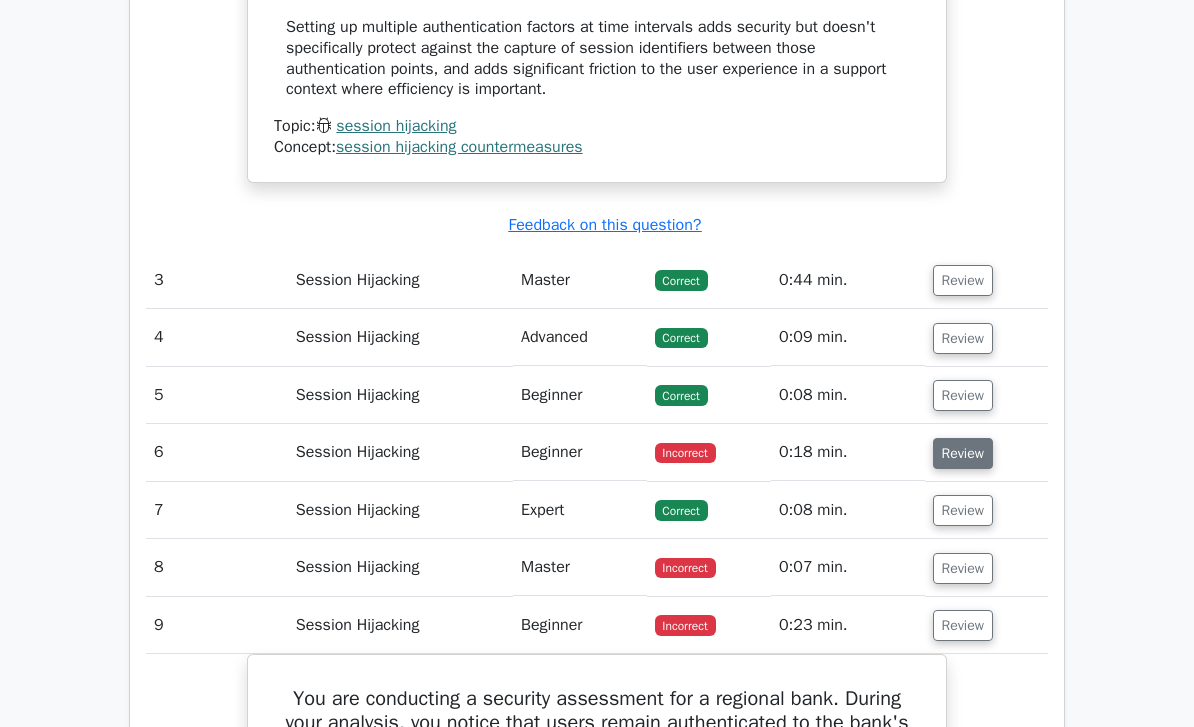 click on "Review" at bounding box center [963, 454] 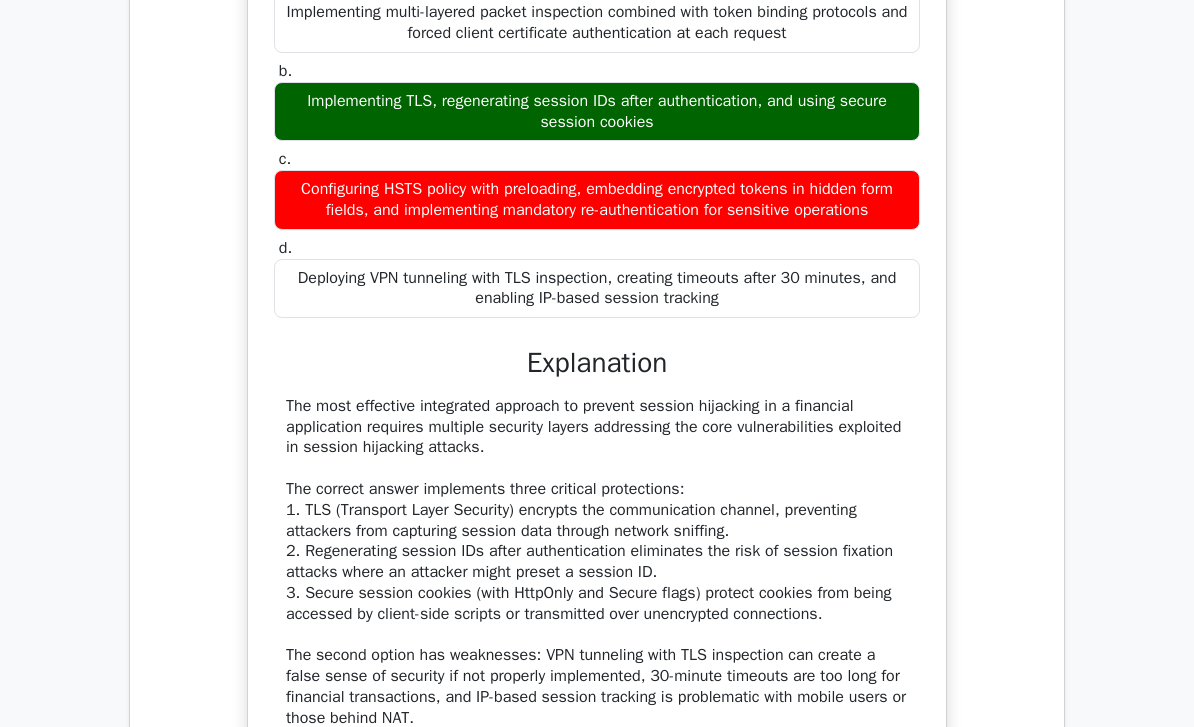 scroll, scrollTop: 3818, scrollLeft: 0, axis: vertical 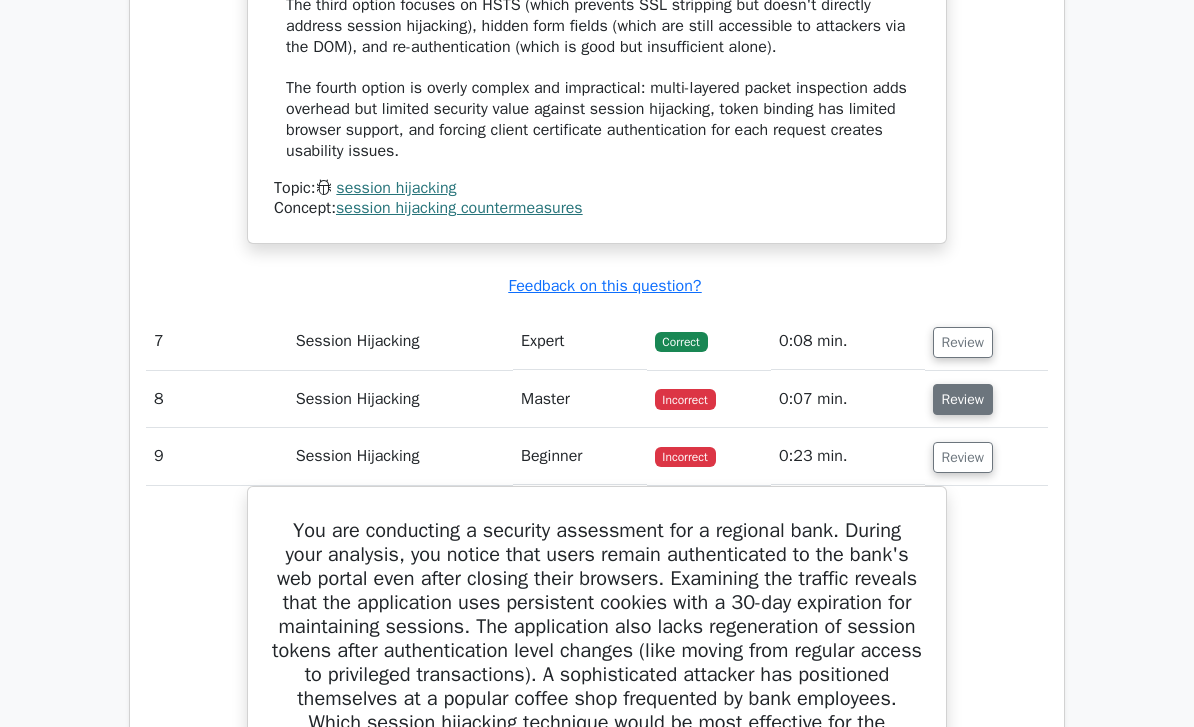 click on "Review" at bounding box center [963, 400] 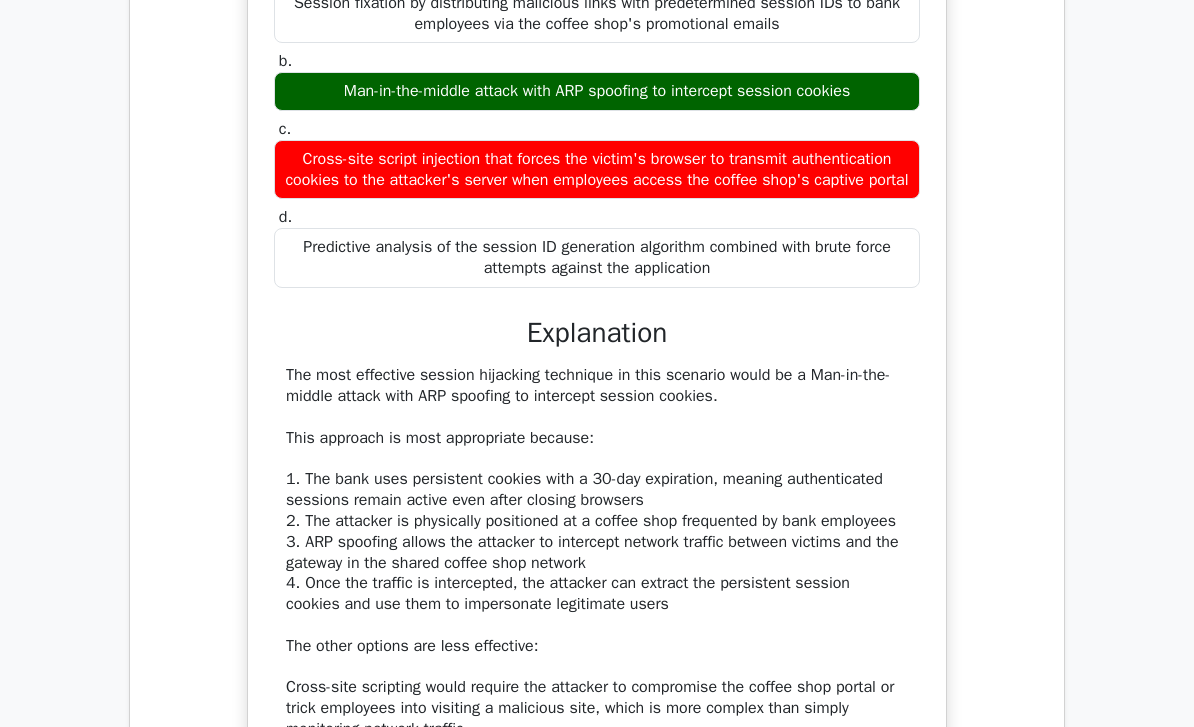 scroll, scrollTop: 6861, scrollLeft: 0, axis: vertical 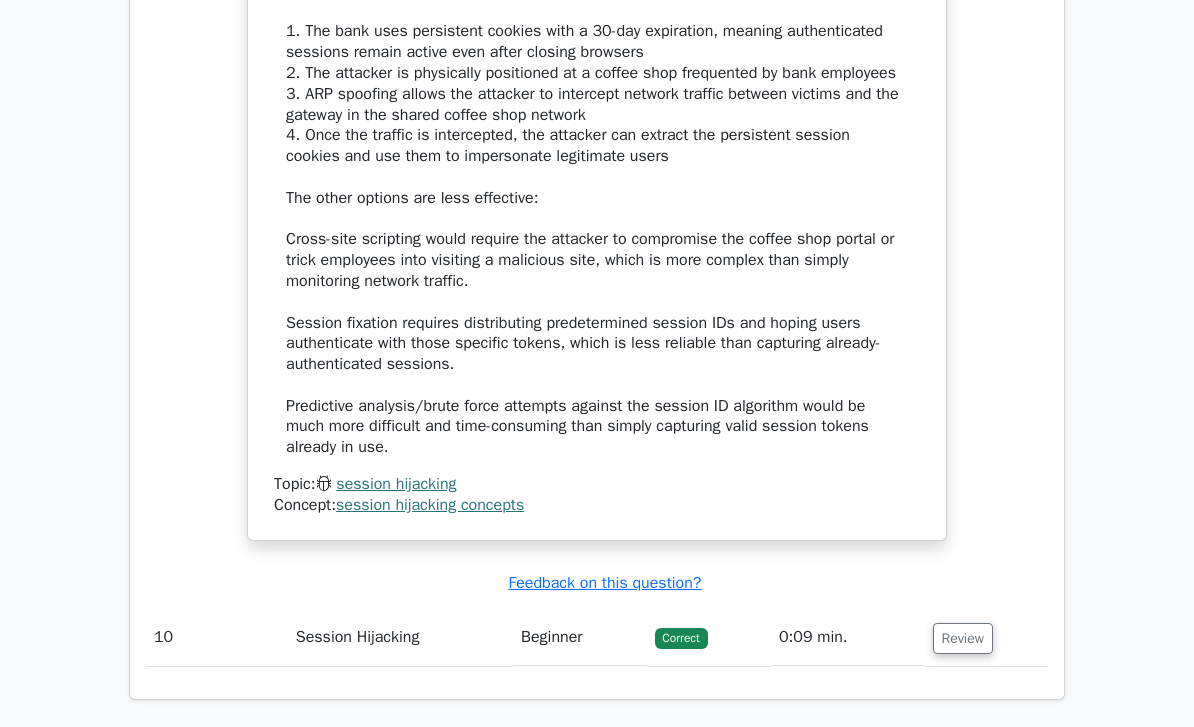 click on "Continue practicing" at bounding box center [522, 791] 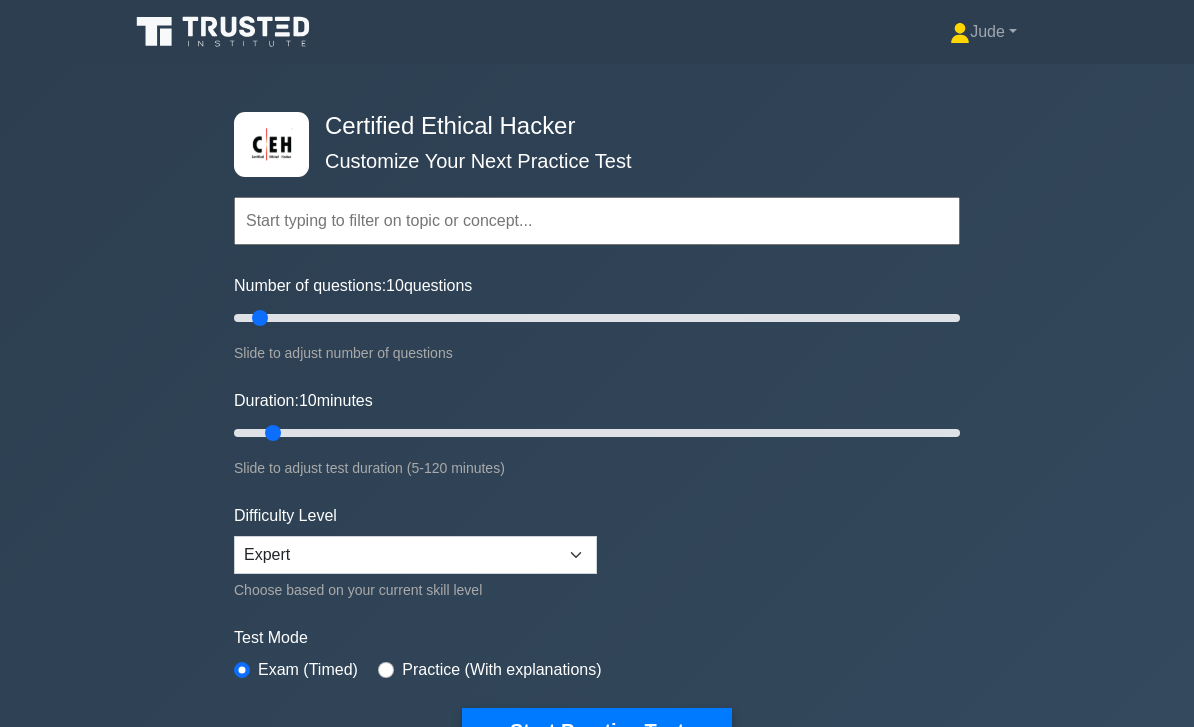 scroll, scrollTop: 0, scrollLeft: 0, axis: both 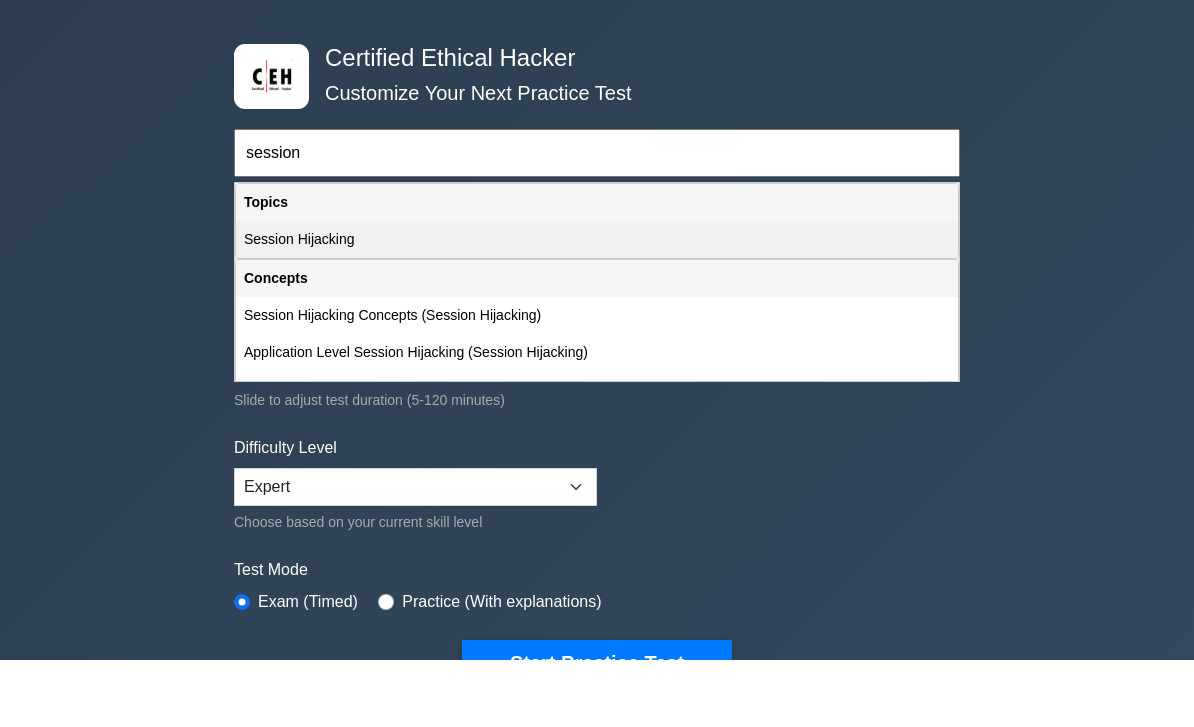 click on "Session Hijacking" at bounding box center [597, 307] 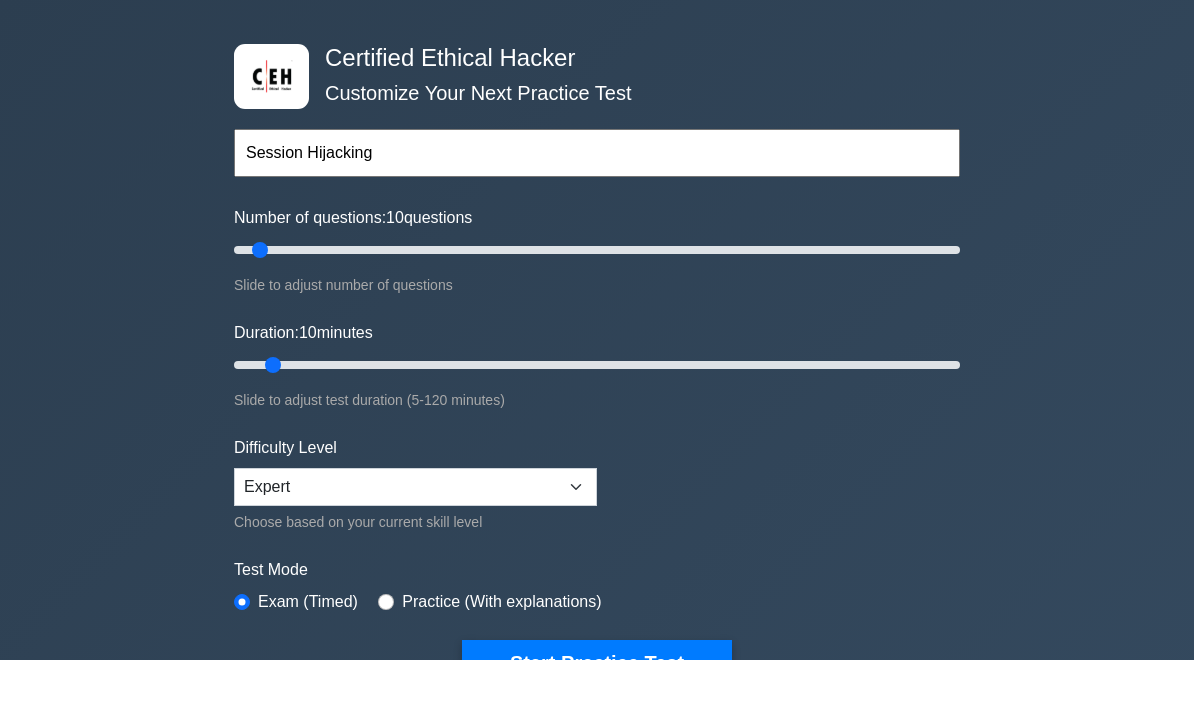 scroll, scrollTop: 67, scrollLeft: 0, axis: vertical 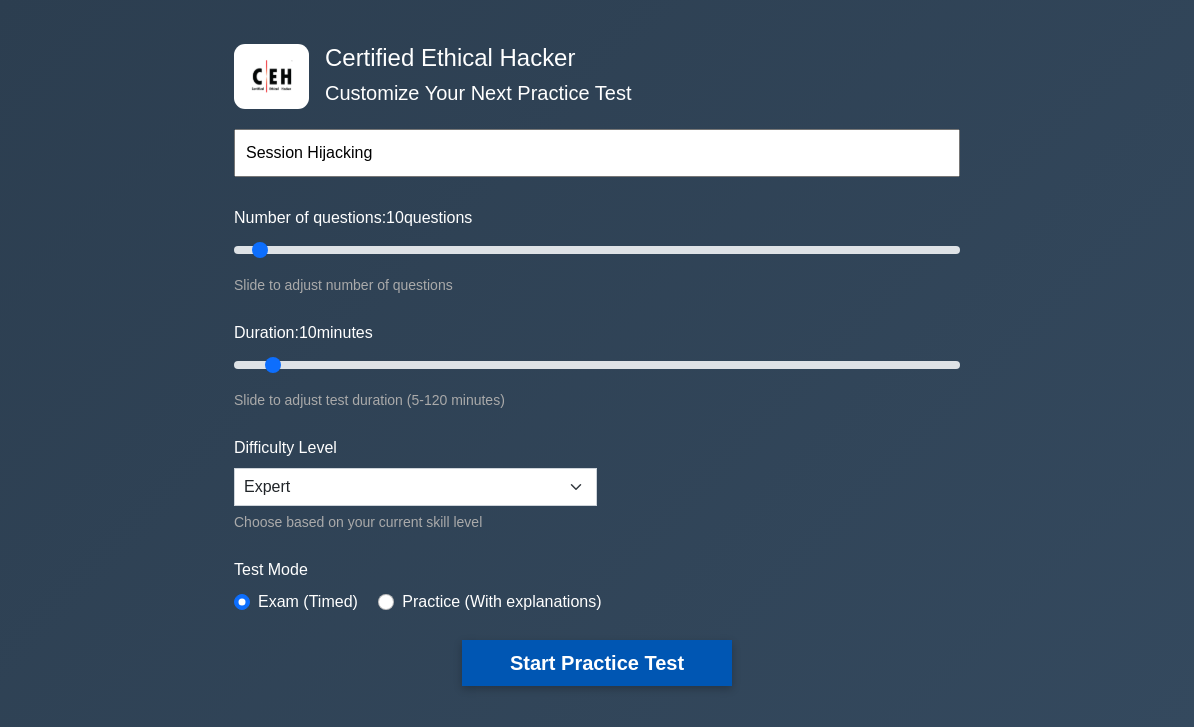 click on "Start Practice Test" at bounding box center [597, 664] 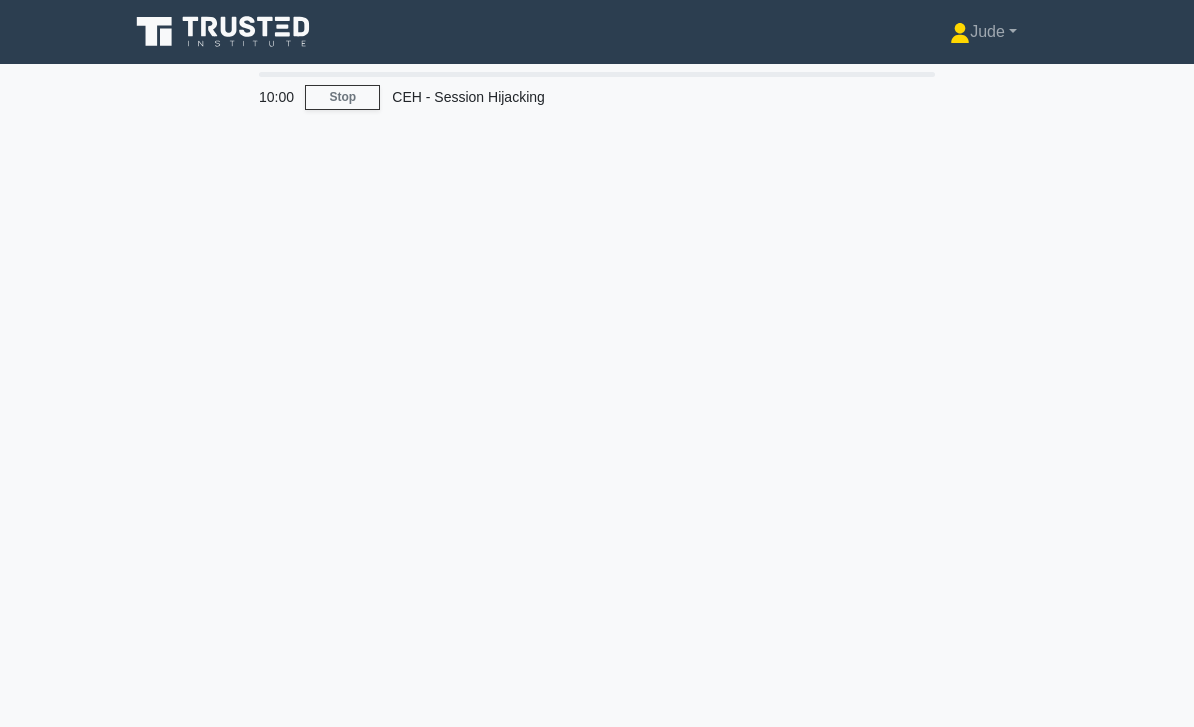 scroll, scrollTop: 0, scrollLeft: 0, axis: both 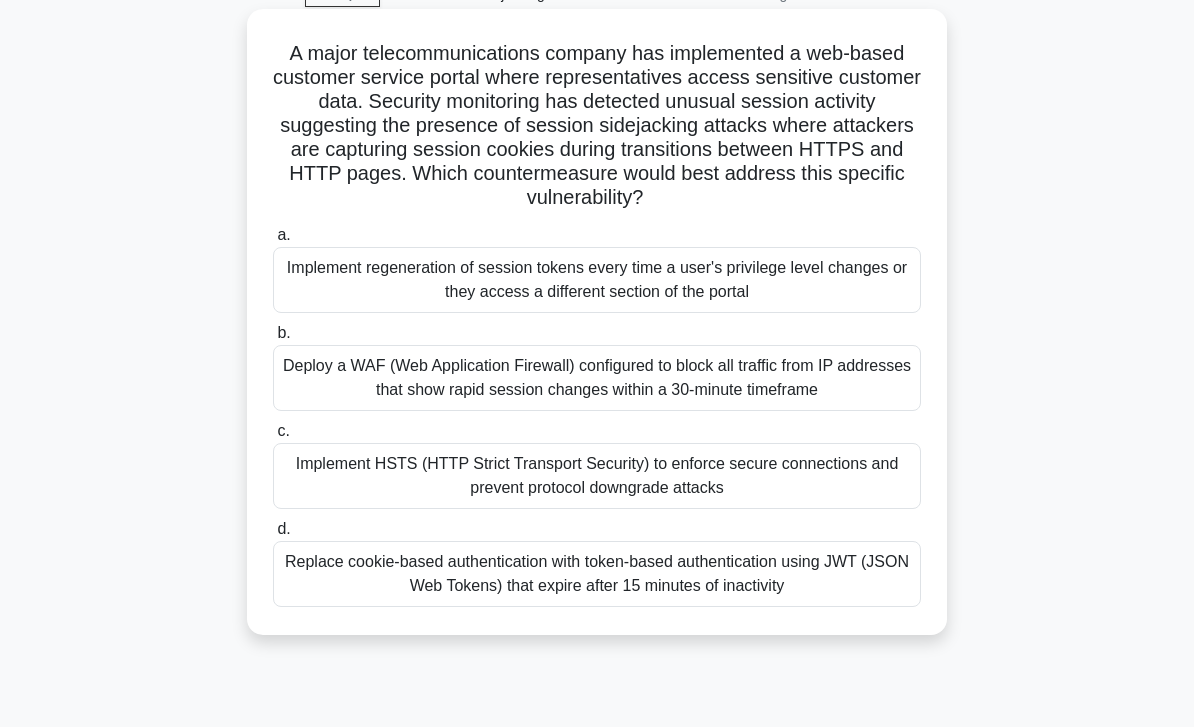 click on "Implement regeneration of session tokens every time a user's privilege level changes or they access a different section of the portal" at bounding box center [597, 280] 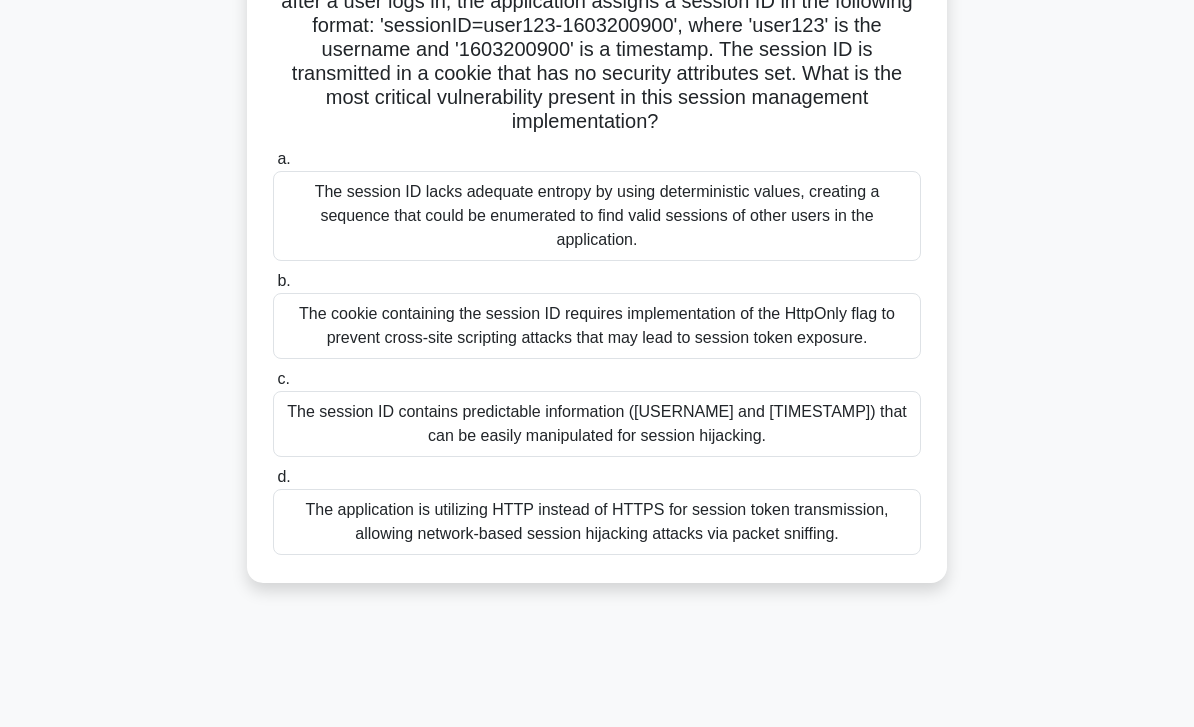 scroll, scrollTop: 186, scrollLeft: 0, axis: vertical 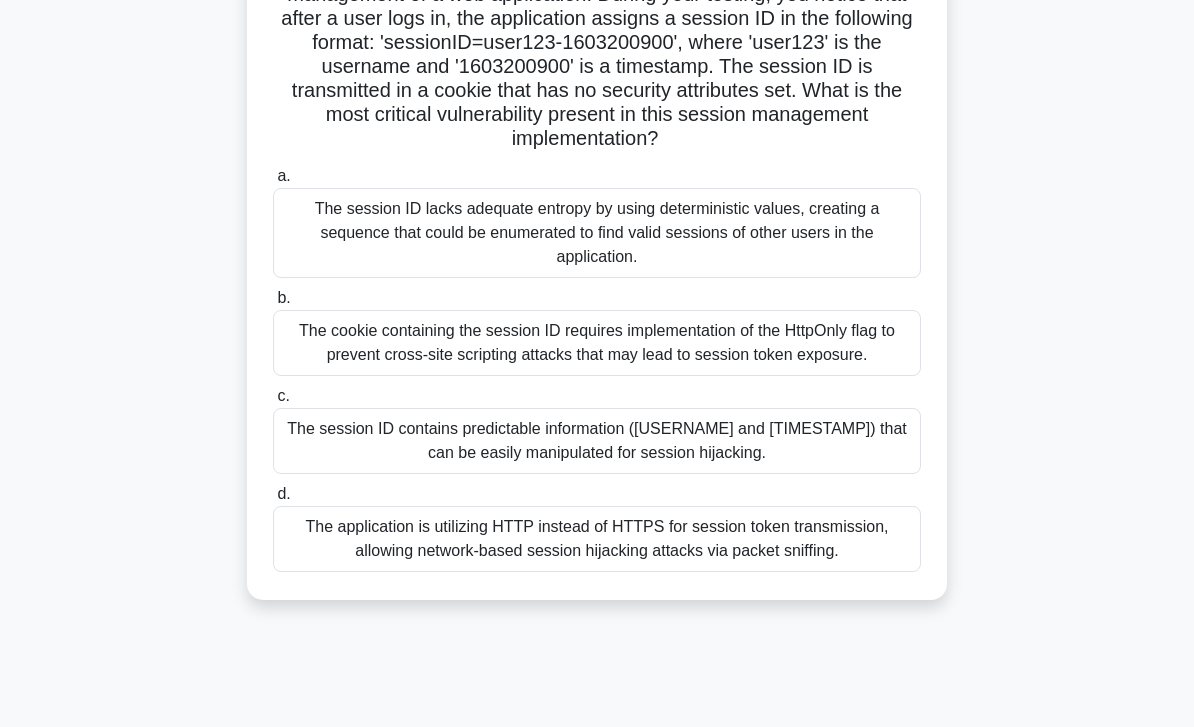 click on "The session ID contains predictable information (username and timestamp) that can be easily manipulated for session hijacking." at bounding box center [597, 441] 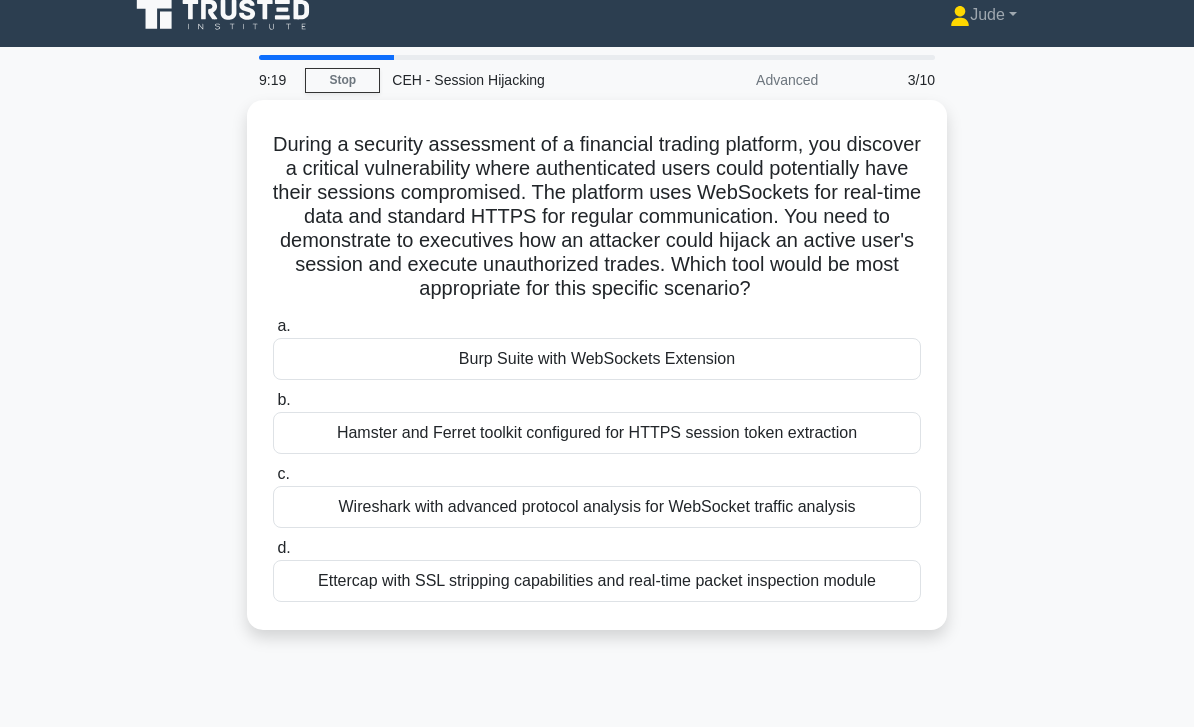 scroll, scrollTop: 0, scrollLeft: 0, axis: both 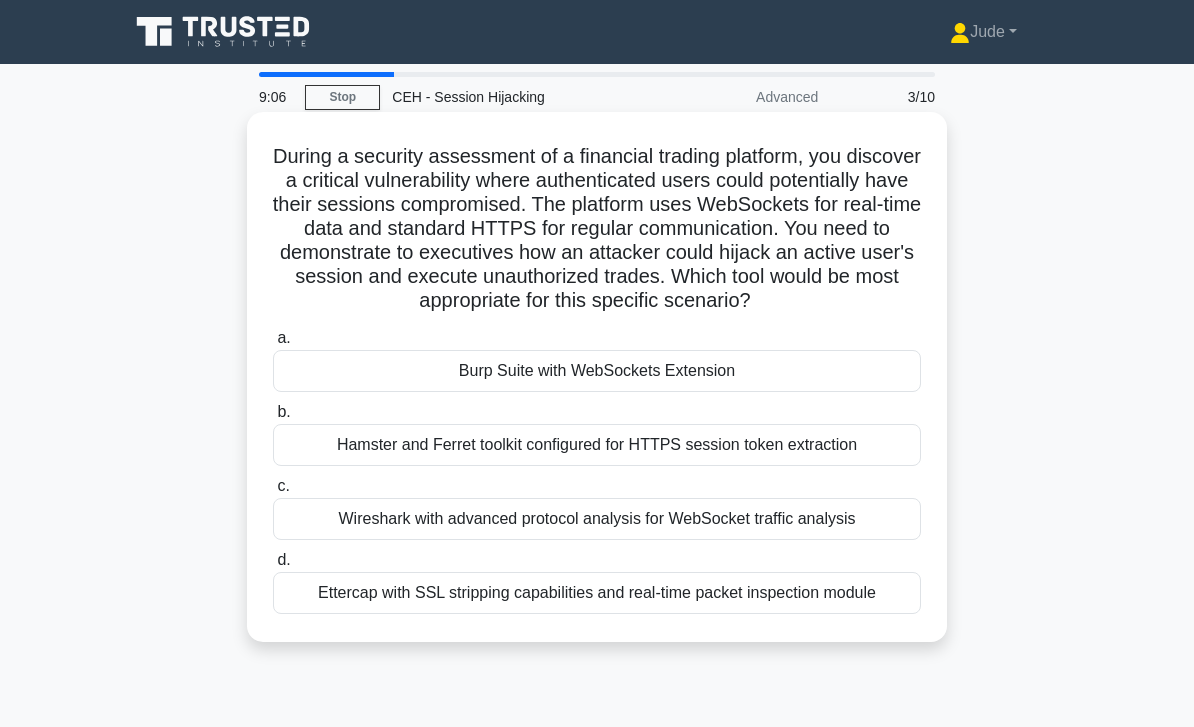 click on "Burp Suite with WebSockets Extension" at bounding box center (597, 371) 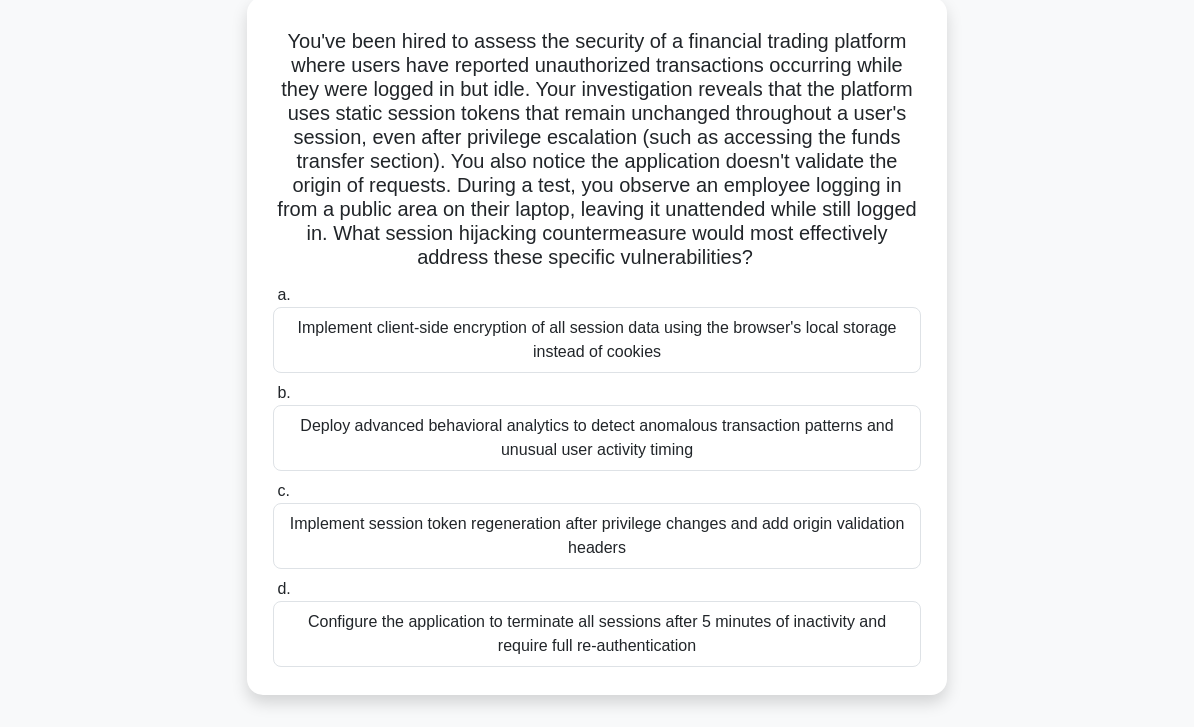 scroll, scrollTop: 122, scrollLeft: 0, axis: vertical 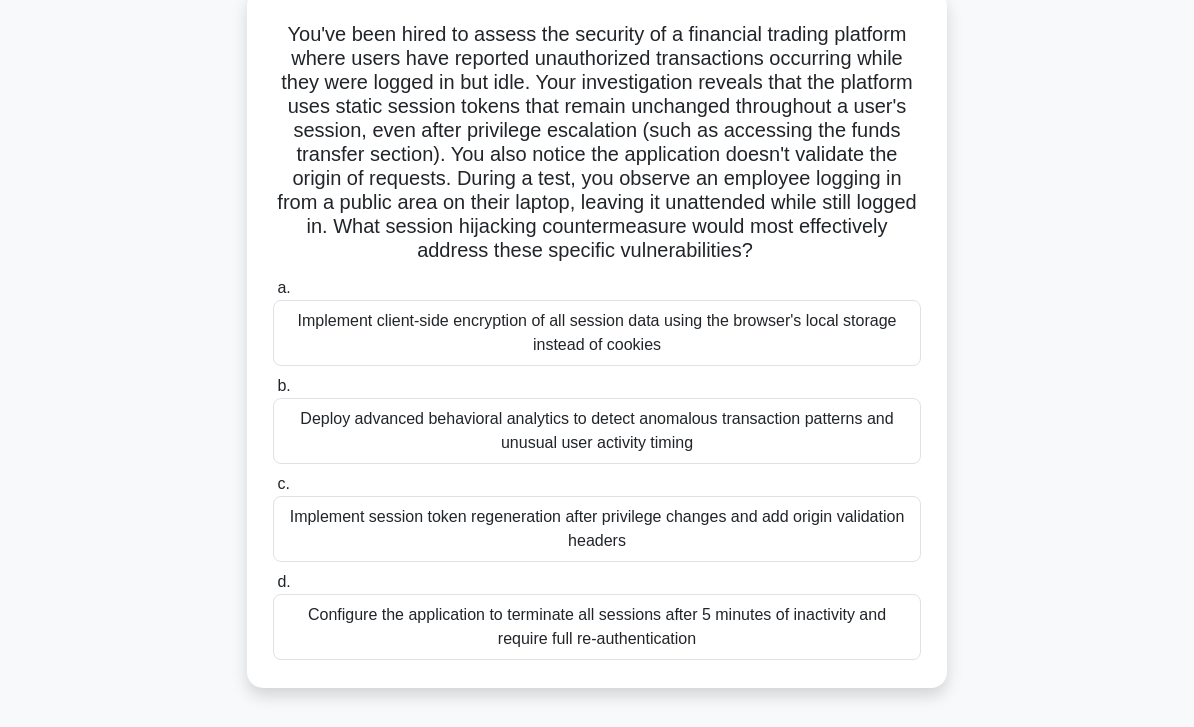 click on "Configure the application to terminate all sessions after 5 minutes of inactivity and require full re-authentication" at bounding box center (597, 627) 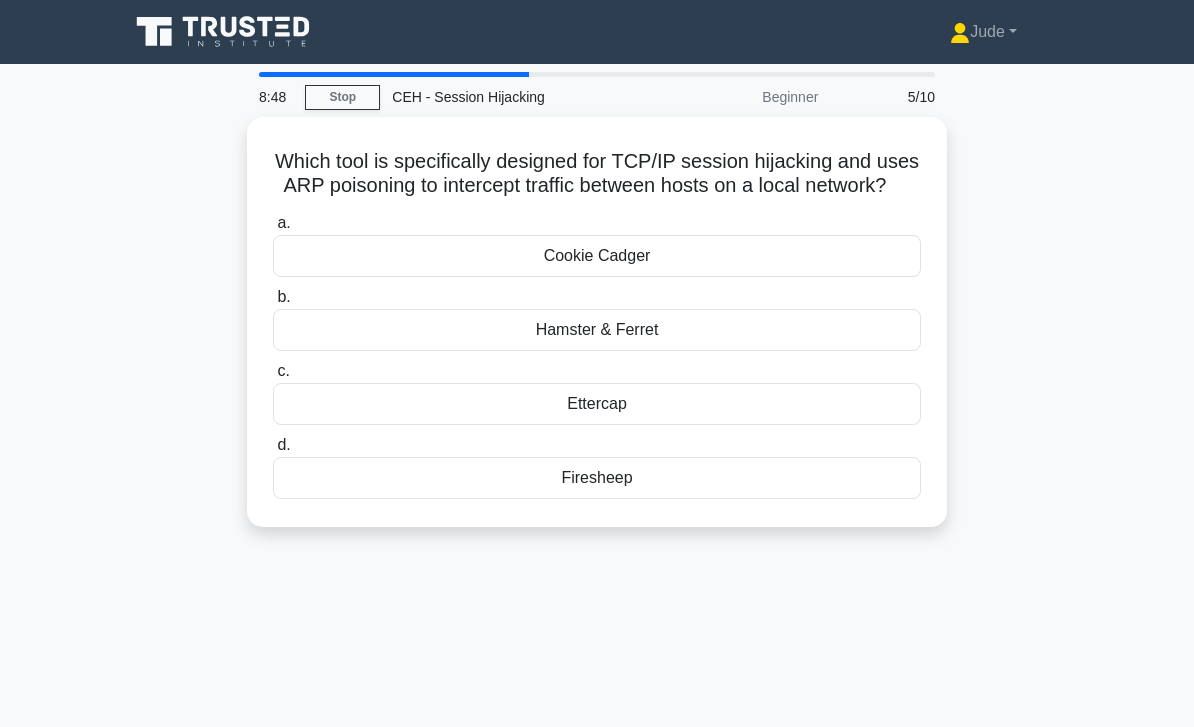scroll, scrollTop: 64, scrollLeft: 0, axis: vertical 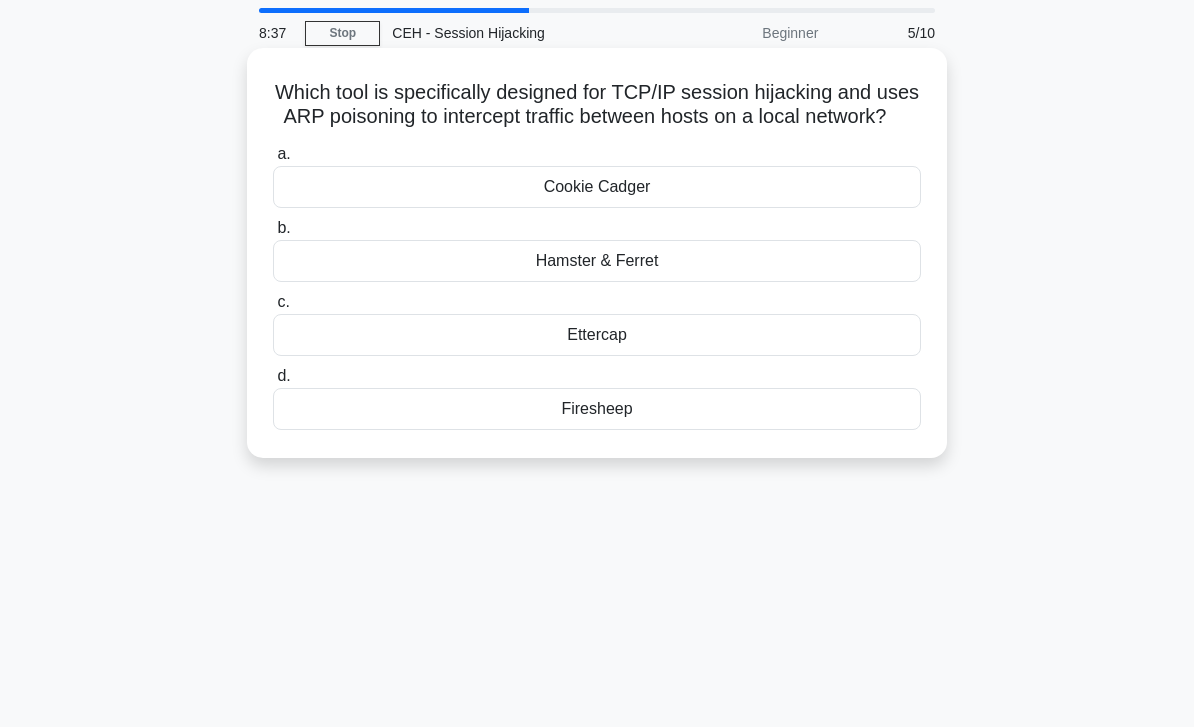 click on "Ettercap" at bounding box center [597, 335] 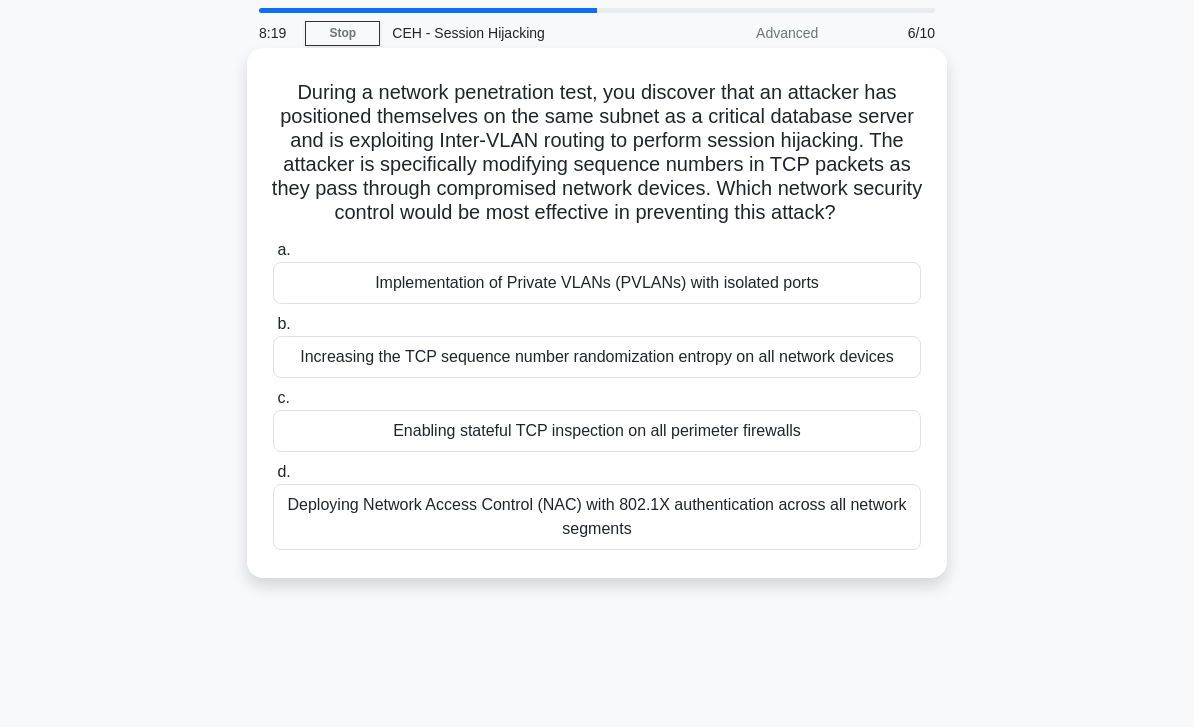 click on "a.
Implementation of Private VLANs (PVLANs) with isolated ports" at bounding box center [597, 271] 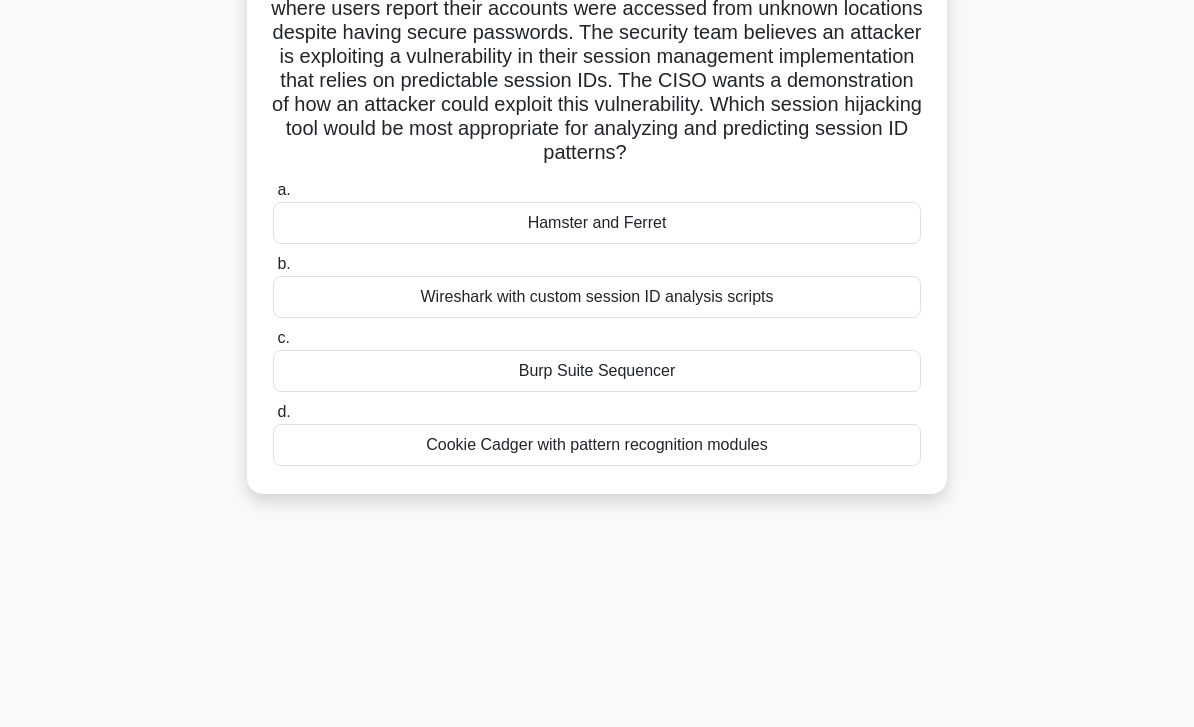 scroll, scrollTop: 176, scrollLeft: 0, axis: vertical 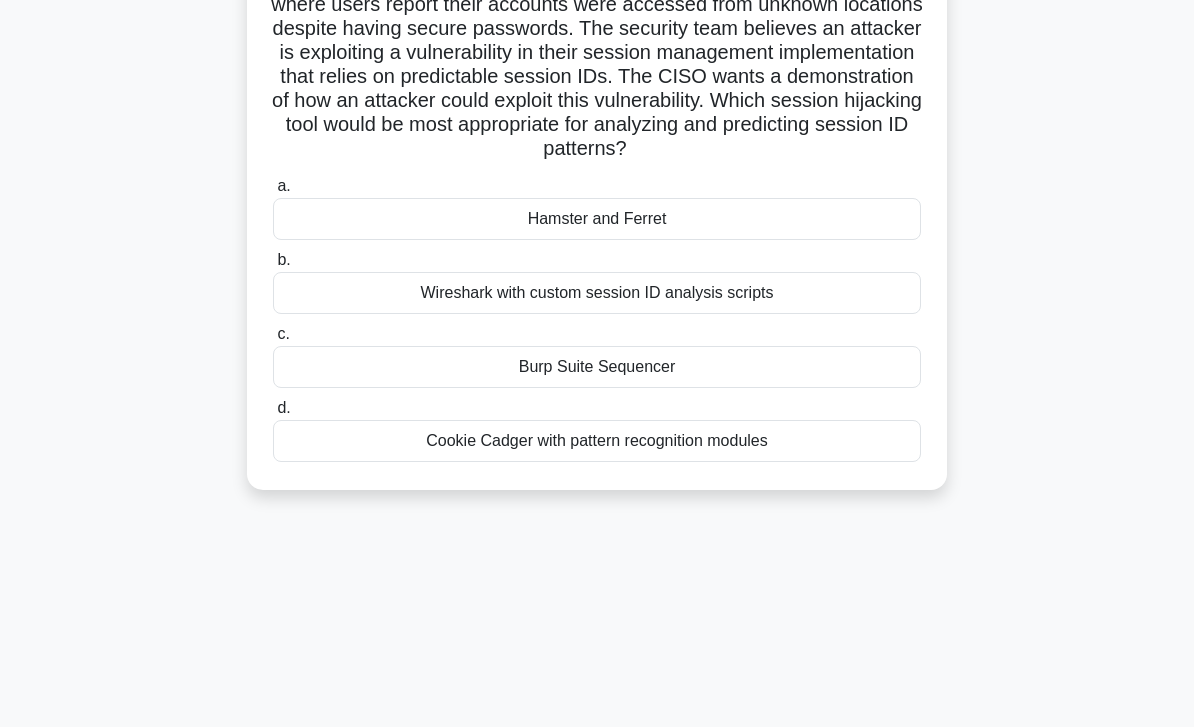click on "Cookie Cadger with pattern recognition modules" at bounding box center (597, 441) 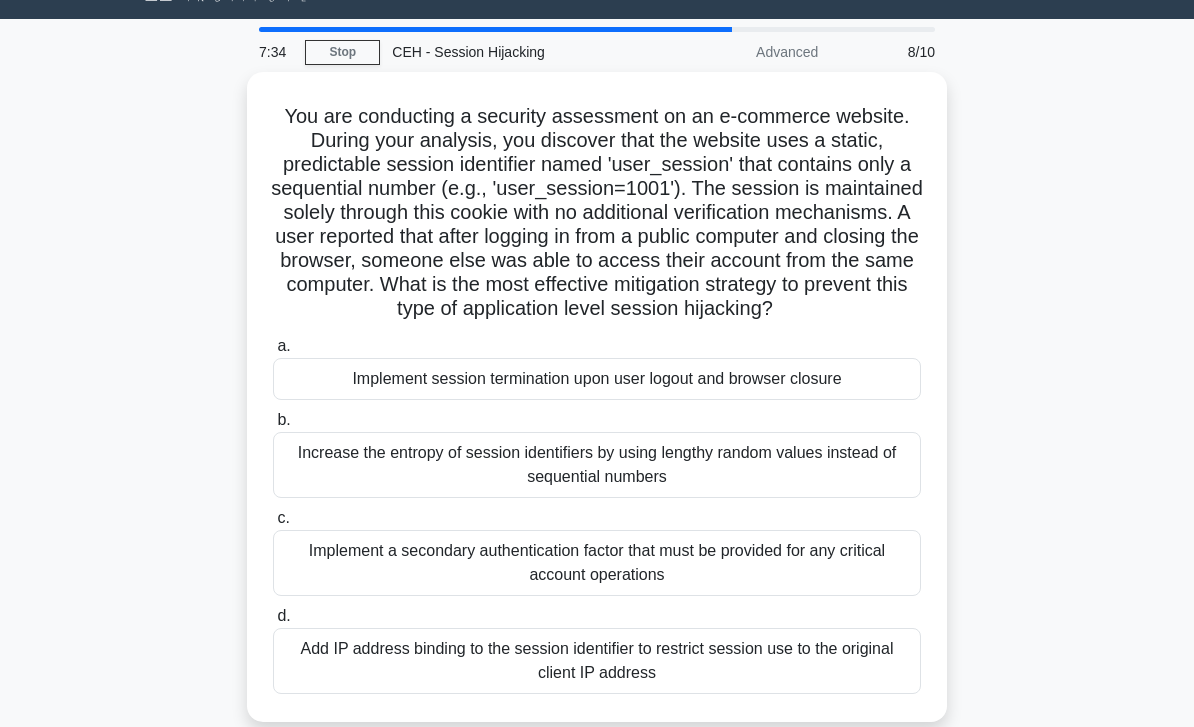 scroll, scrollTop: 46, scrollLeft: 0, axis: vertical 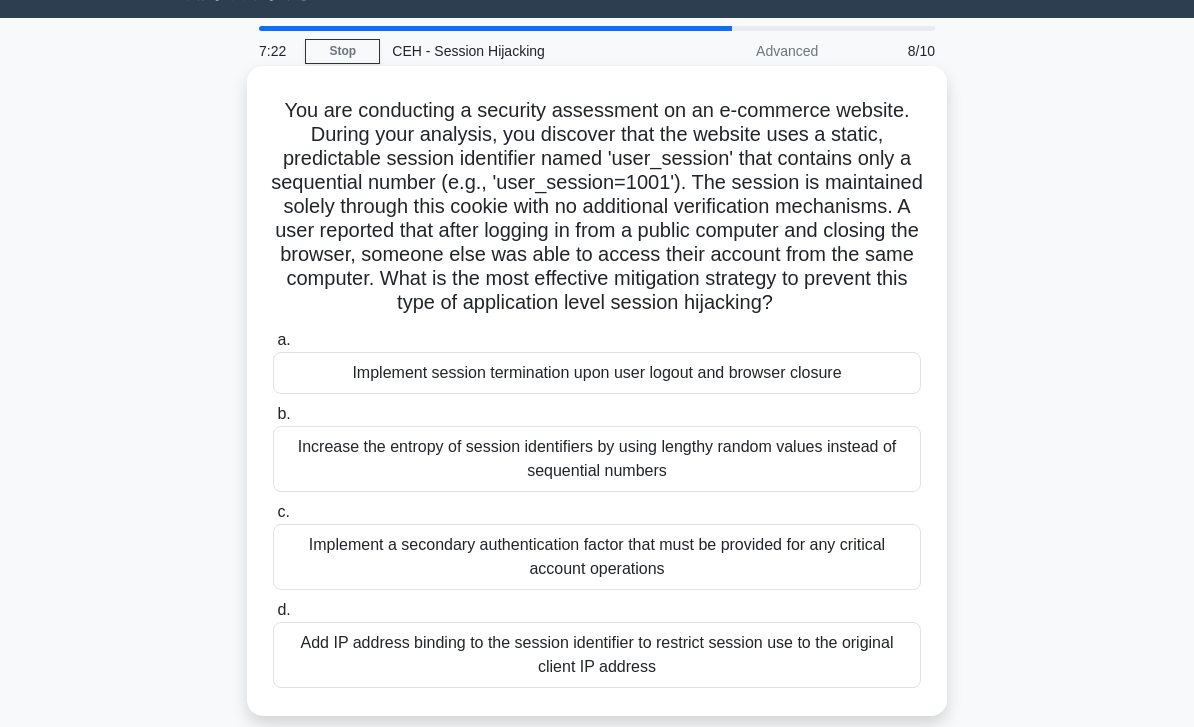 click on "Increase the entropy of session identifiers by using lengthy random values instead of sequential numbers" at bounding box center (597, 459) 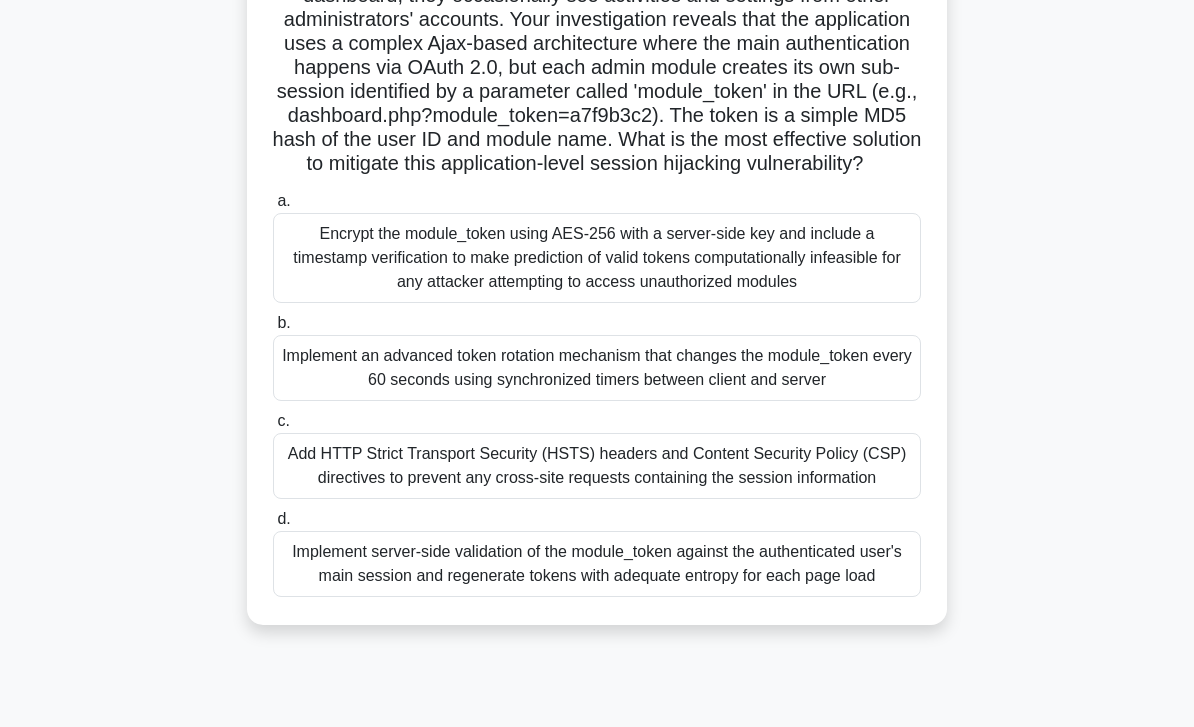 scroll, scrollTop: 289, scrollLeft: 0, axis: vertical 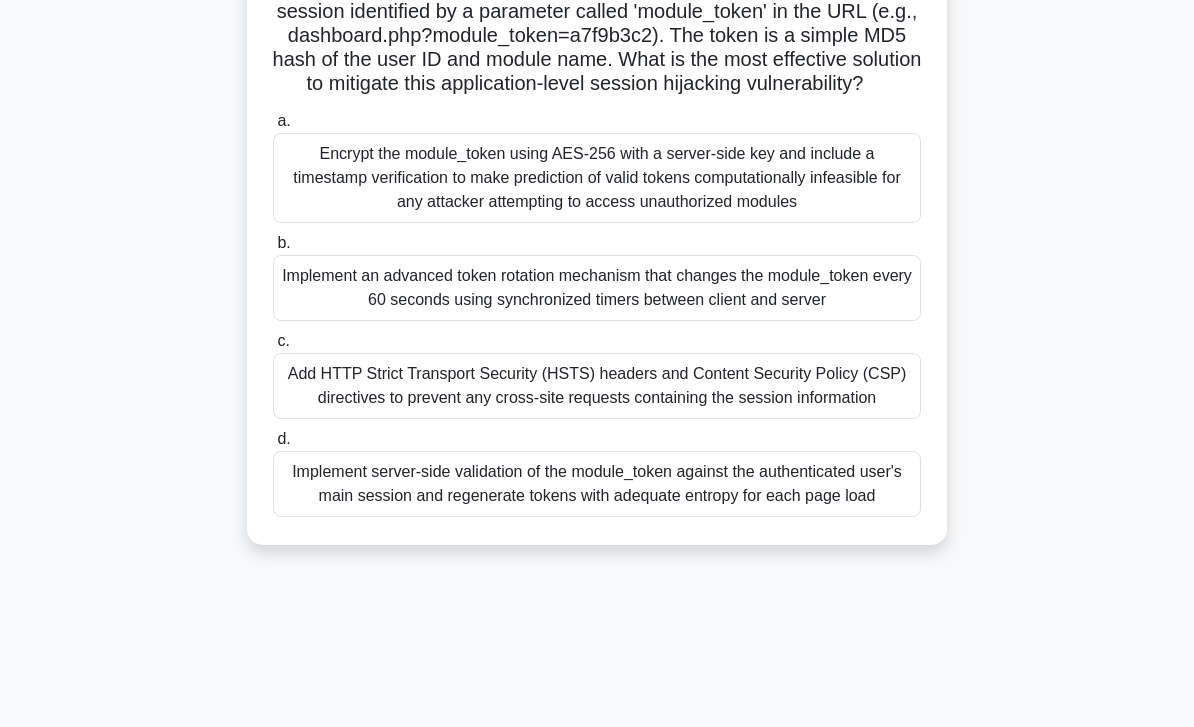 click on "Encrypt the module_token using AES-256 with a server-side key and include a timestamp verification to make prediction of valid tokens computationally infeasible for any attacker attempting to access unauthorized modules" at bounding box center [597, 178] 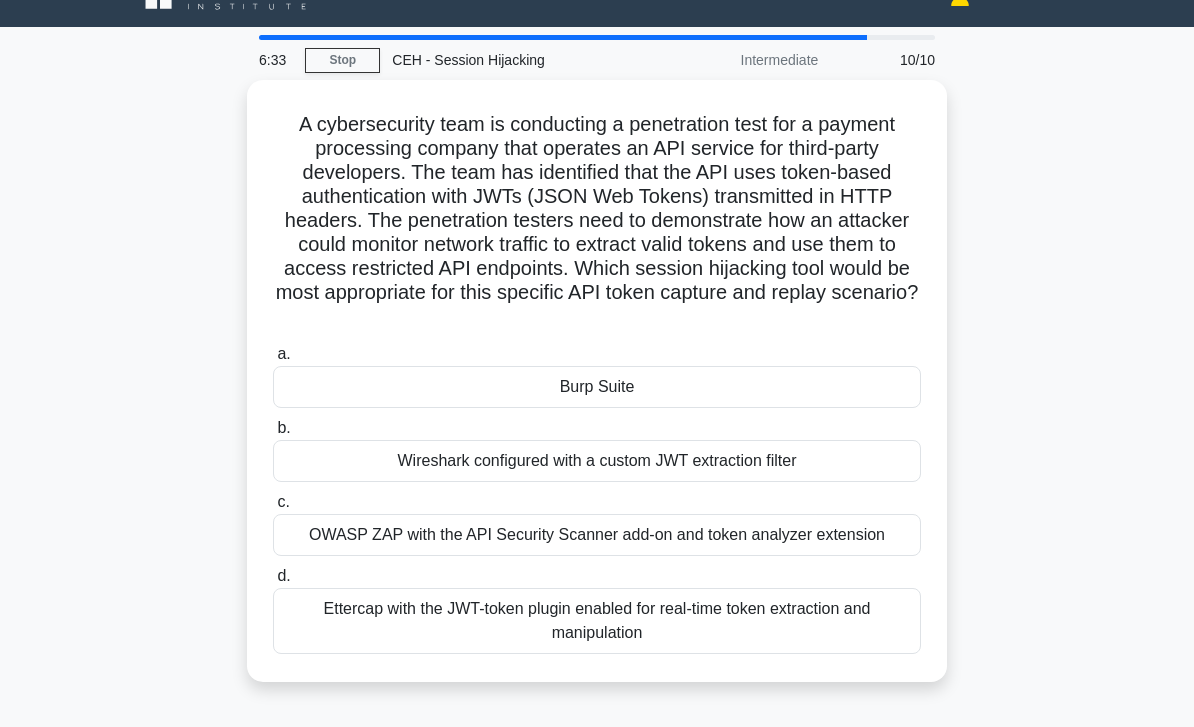 scroll, scrollTop: 0, scrollLeft: 0, axis: both 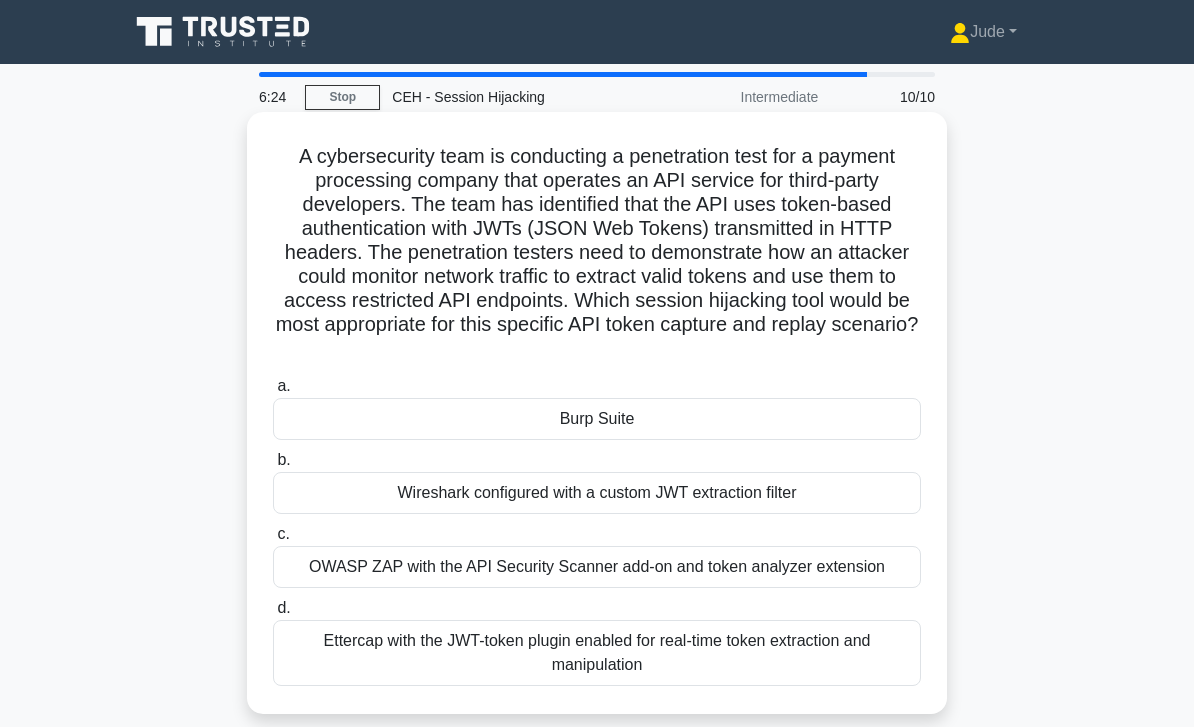 click on "Ettercap with the JWT-token plugin enabled for real-time token extraction and manipulation" at bounding box center (597, 653) 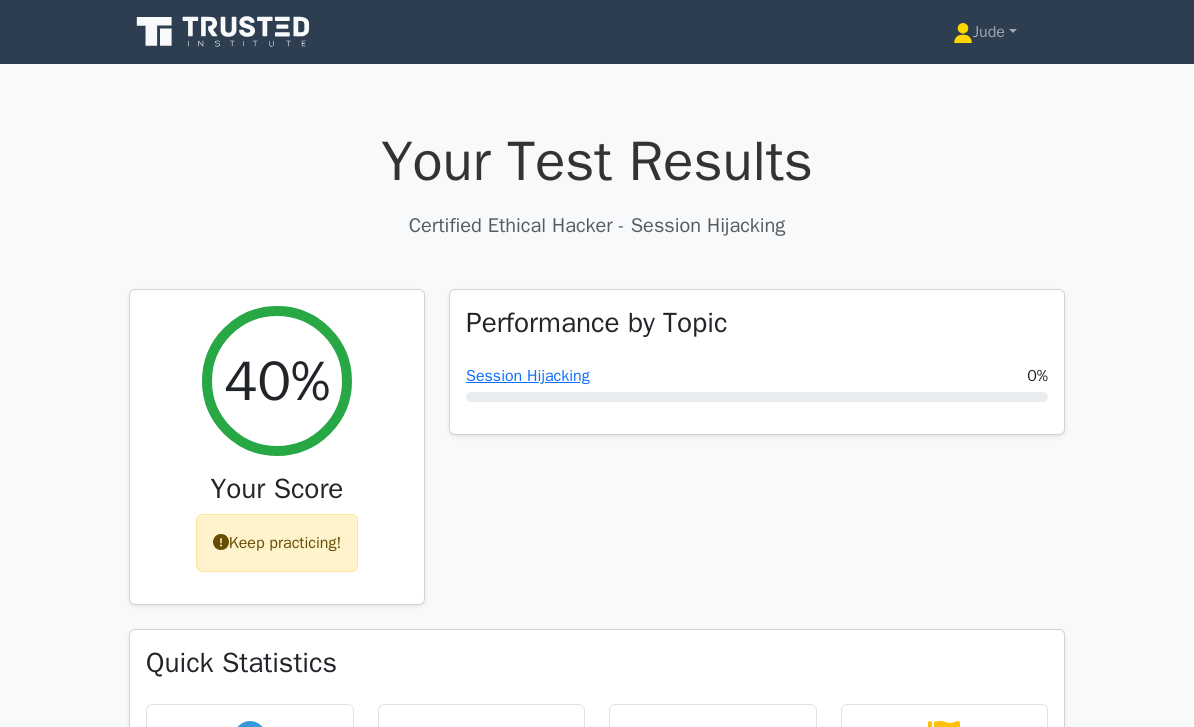 scroll, scrollTop: 0, scrollLeft: 0, axis: both 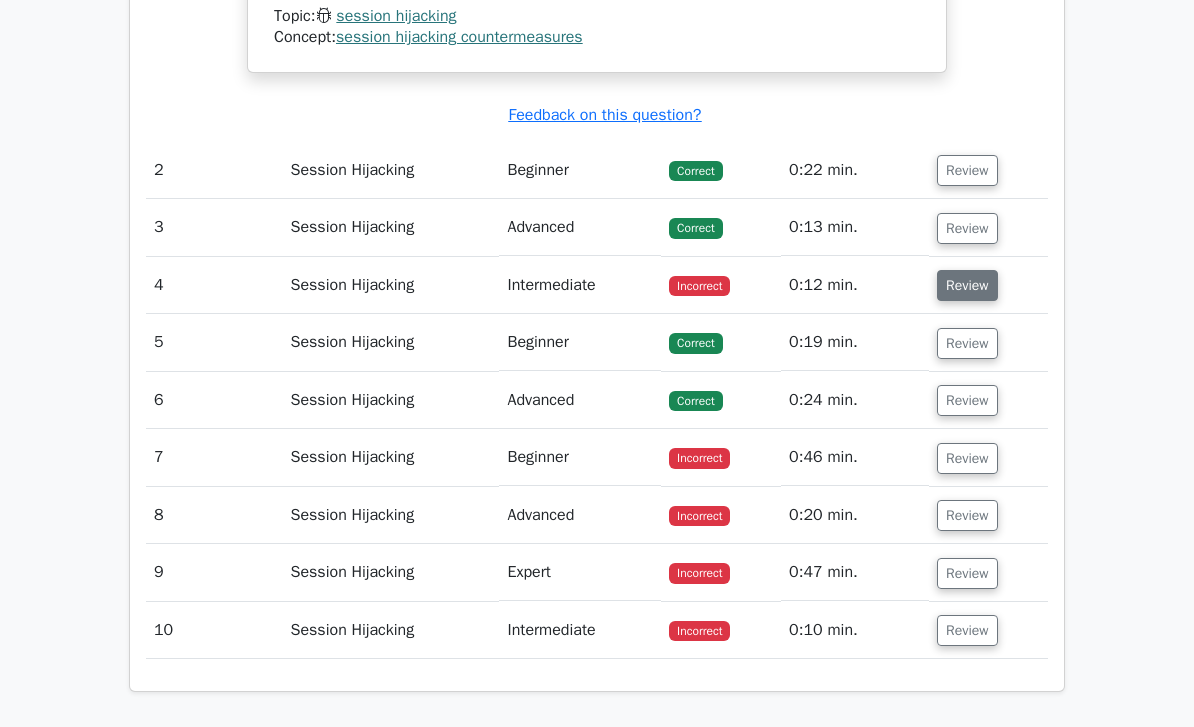 click on "Review" at bounding box center (967, 285) 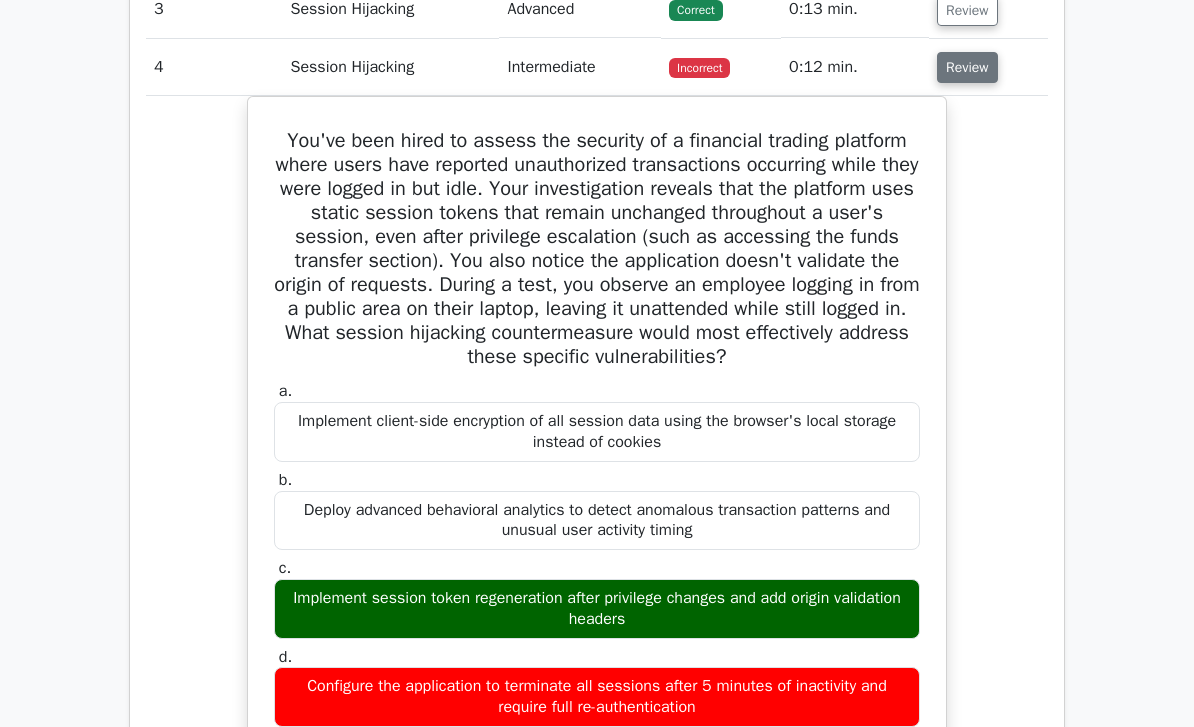 scroll, scrollTop: 2388, scrollLeft: 0, axis: vertical 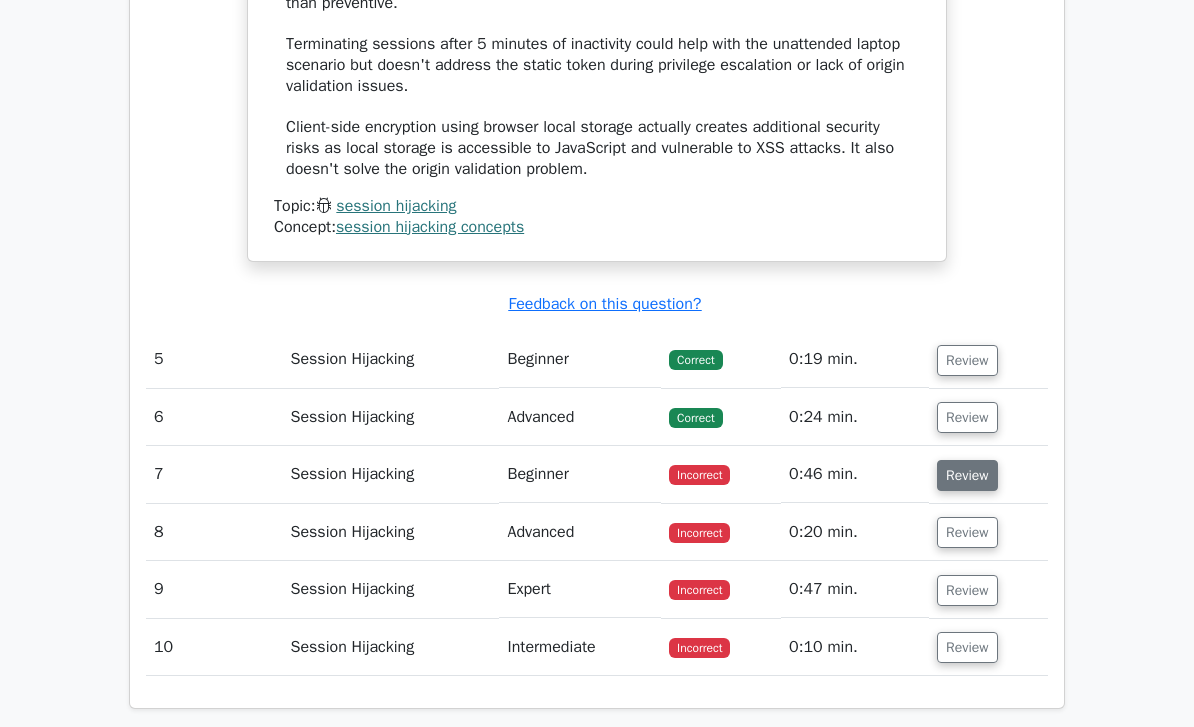 click on "Review" at bounding box center [967, 476] 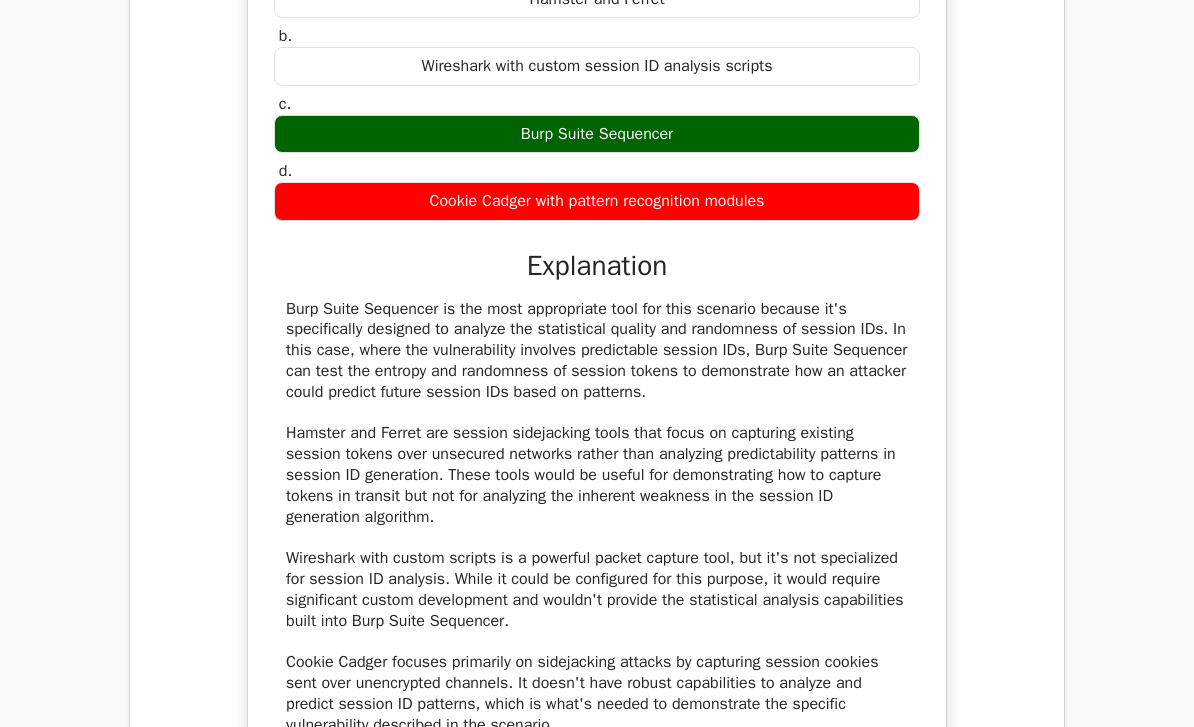 scroll, scrollTop: 4348, scrollLeft: 0, axis: vertical 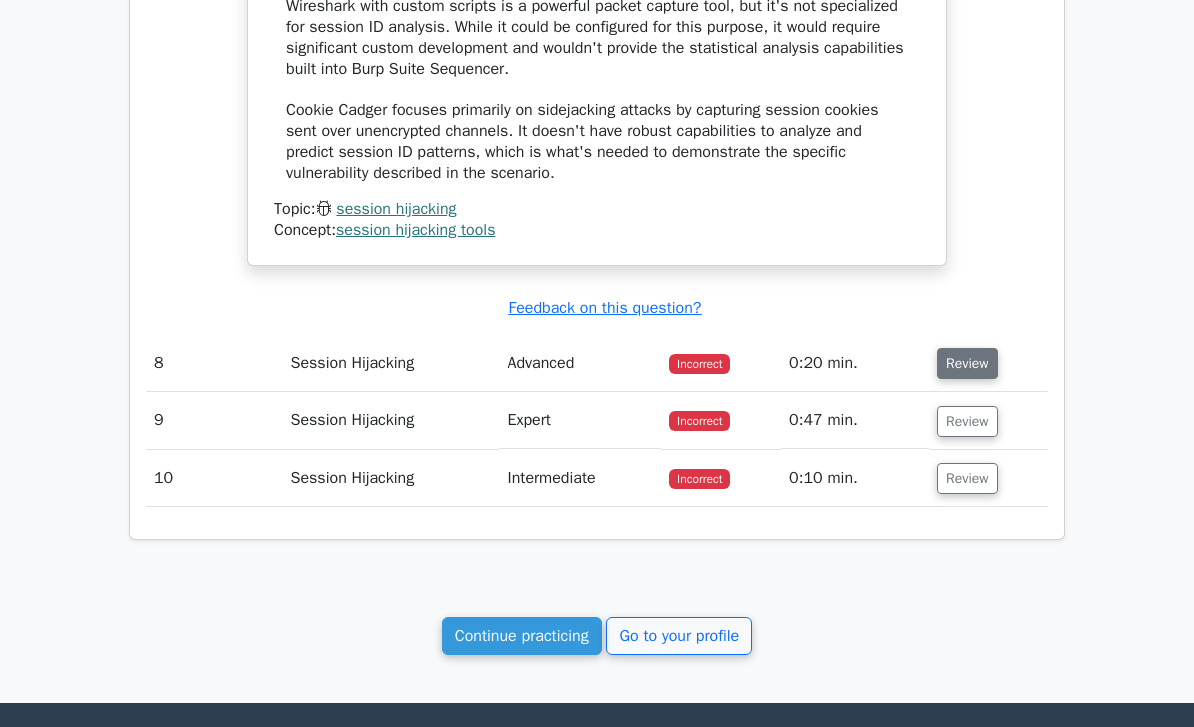 click on "Review" at bounding box center [967, 364] 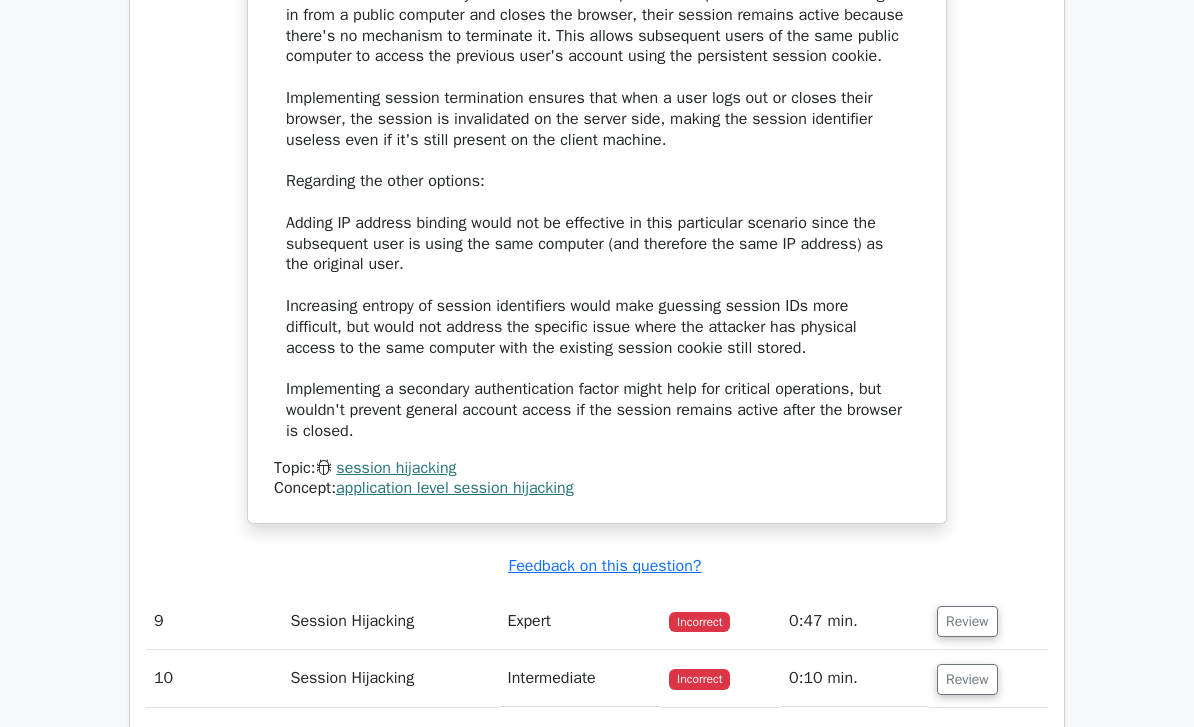 scroll, scrollTop: 6302, scrollLeft: 0, axis: vertical 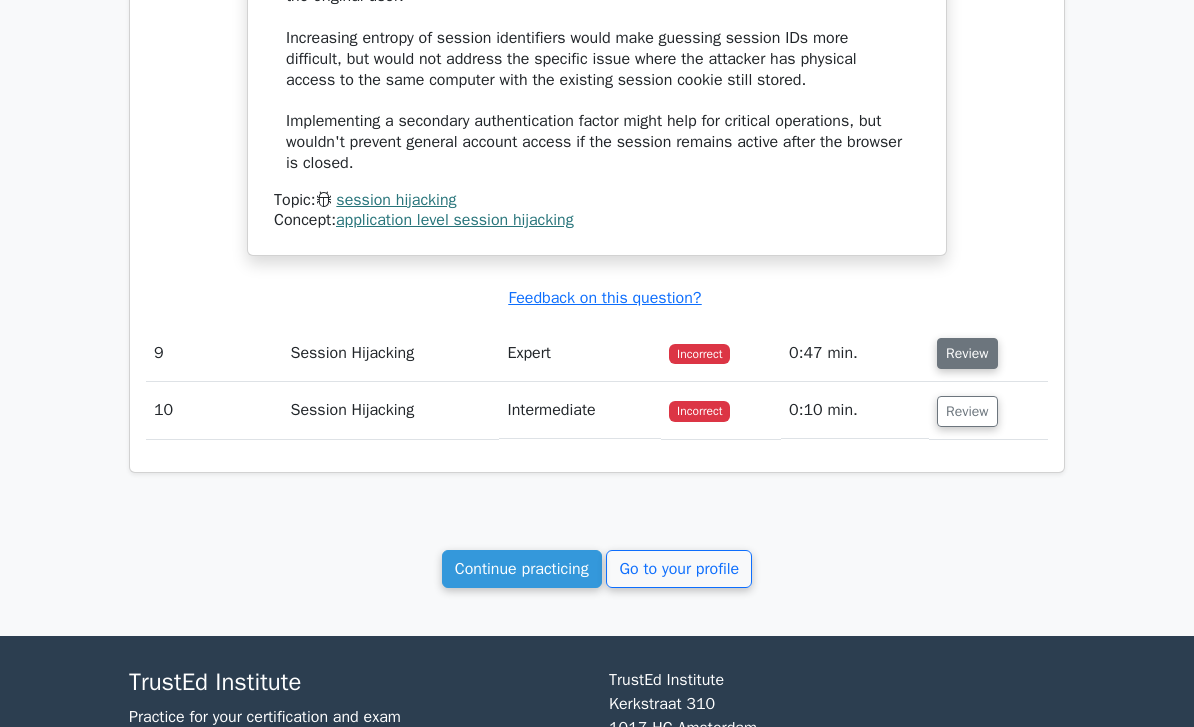 click on "Review" at bounding box center (967, 353) 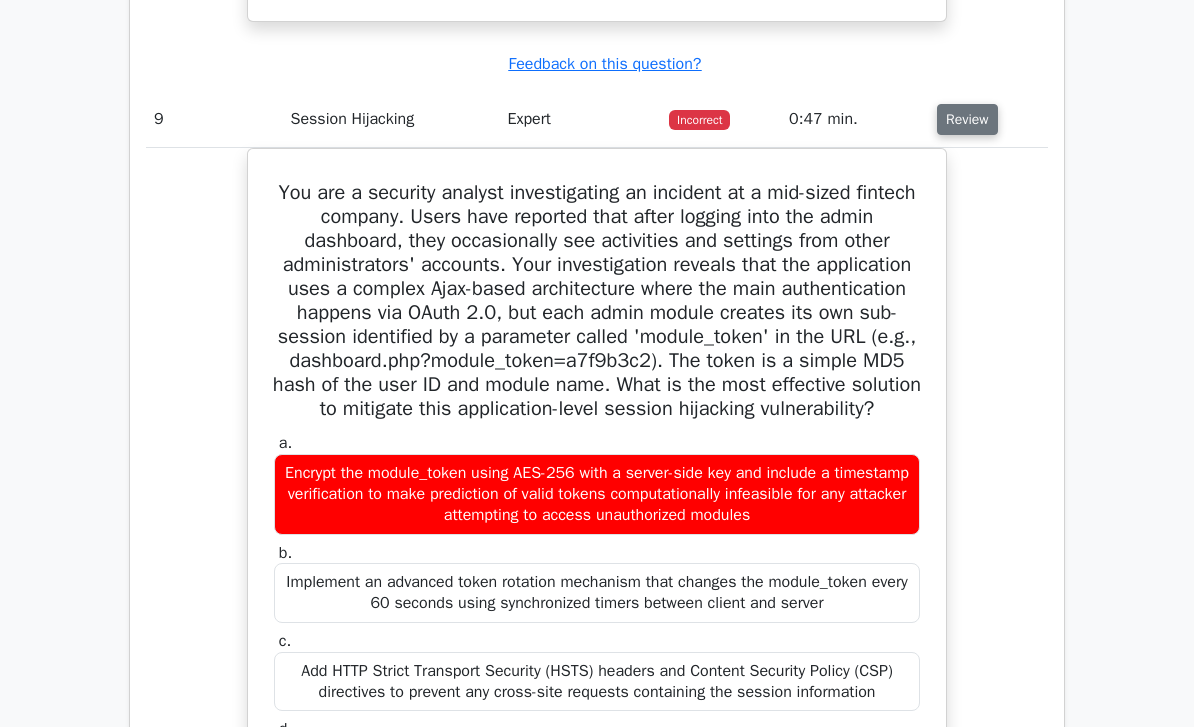scroll, scrollTop: 6537, scrollLeft: 0, axis: vertical 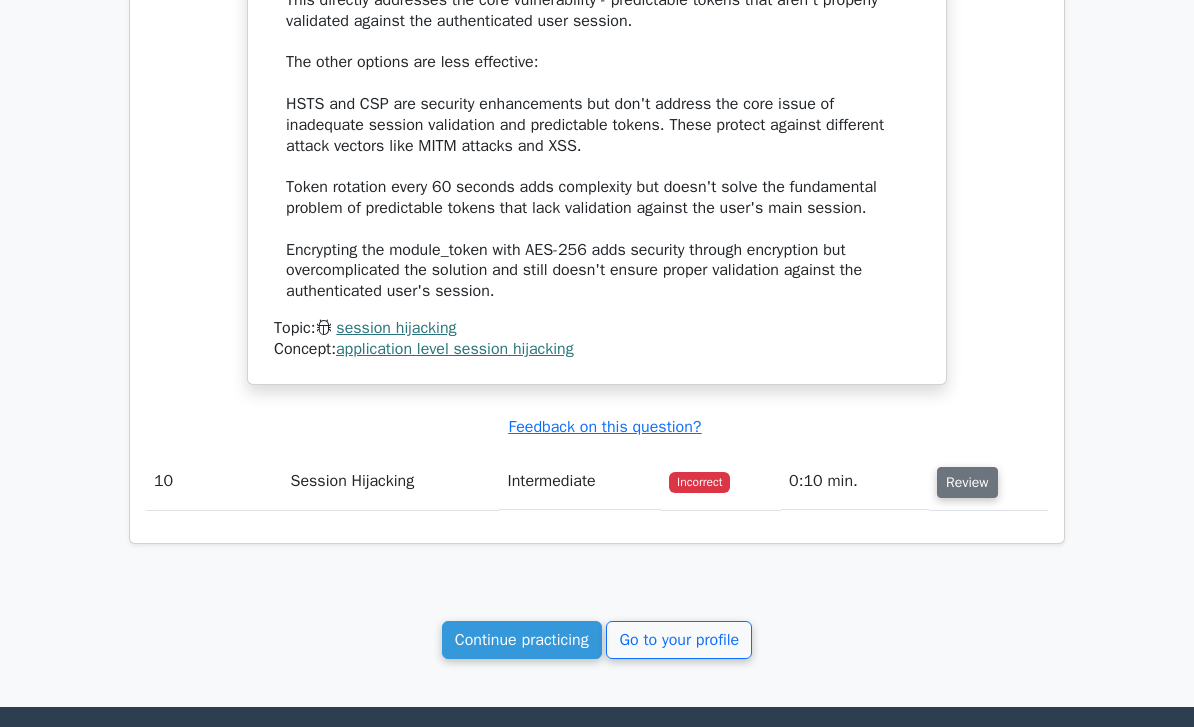 click on "Review" at bounding box center [967, 483] 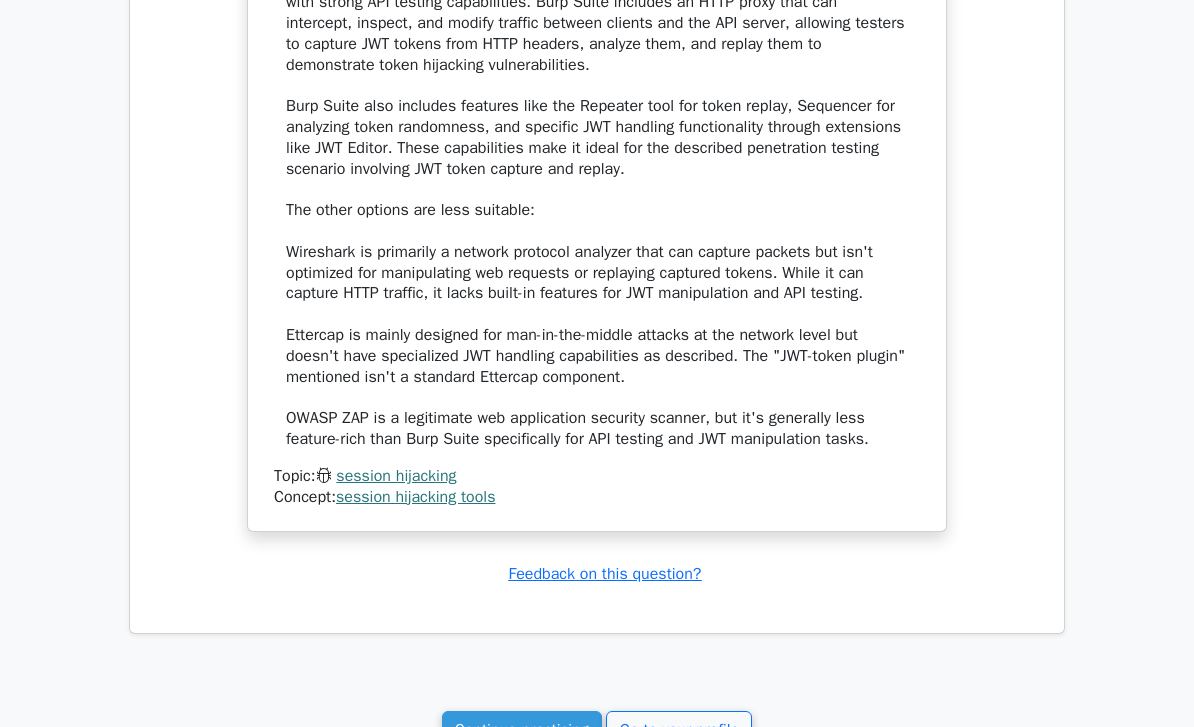 scroll, scrollTop: 8809, scrollLeft: 0, axis: vertical 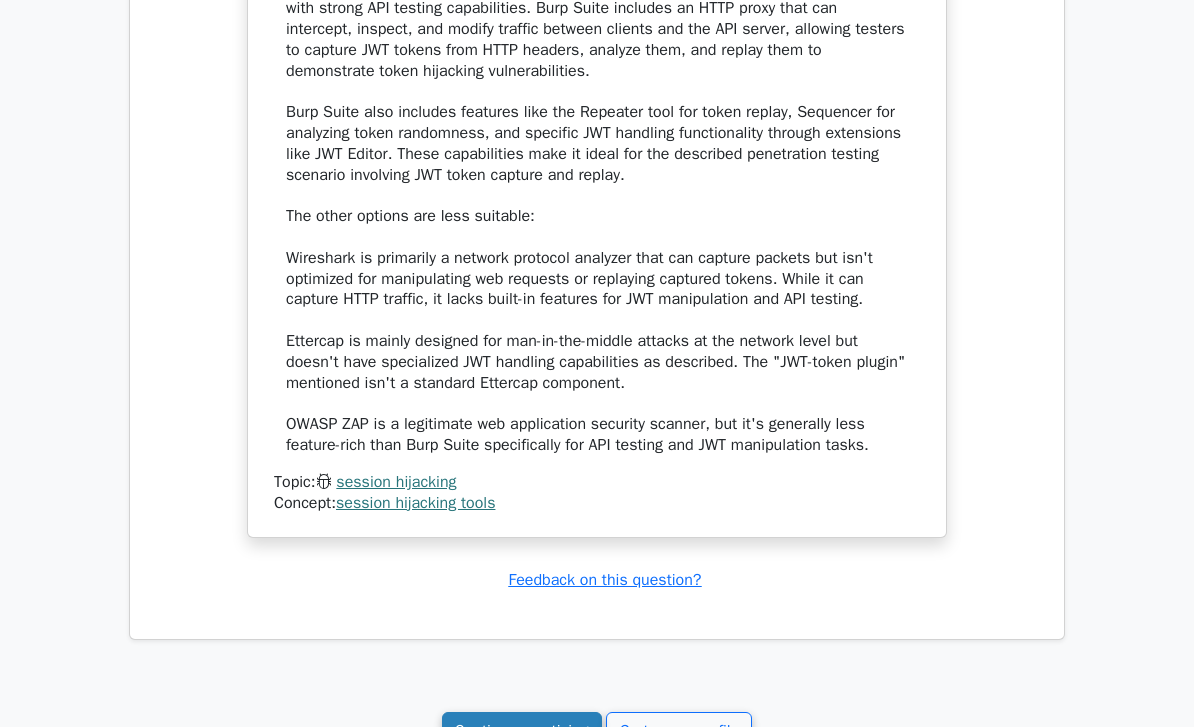 click on "Continue practicing" at bounding box center (522, 731) 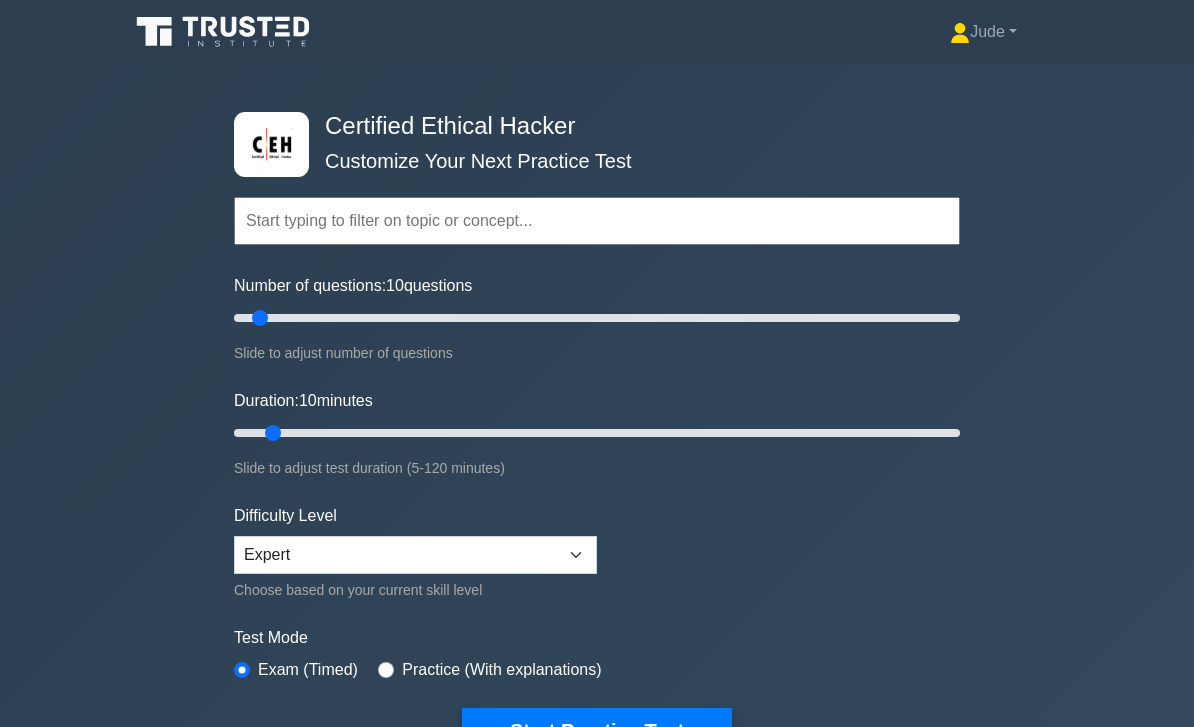 scroll, scrollTop: 0, scrollLeft: 0, axis: both 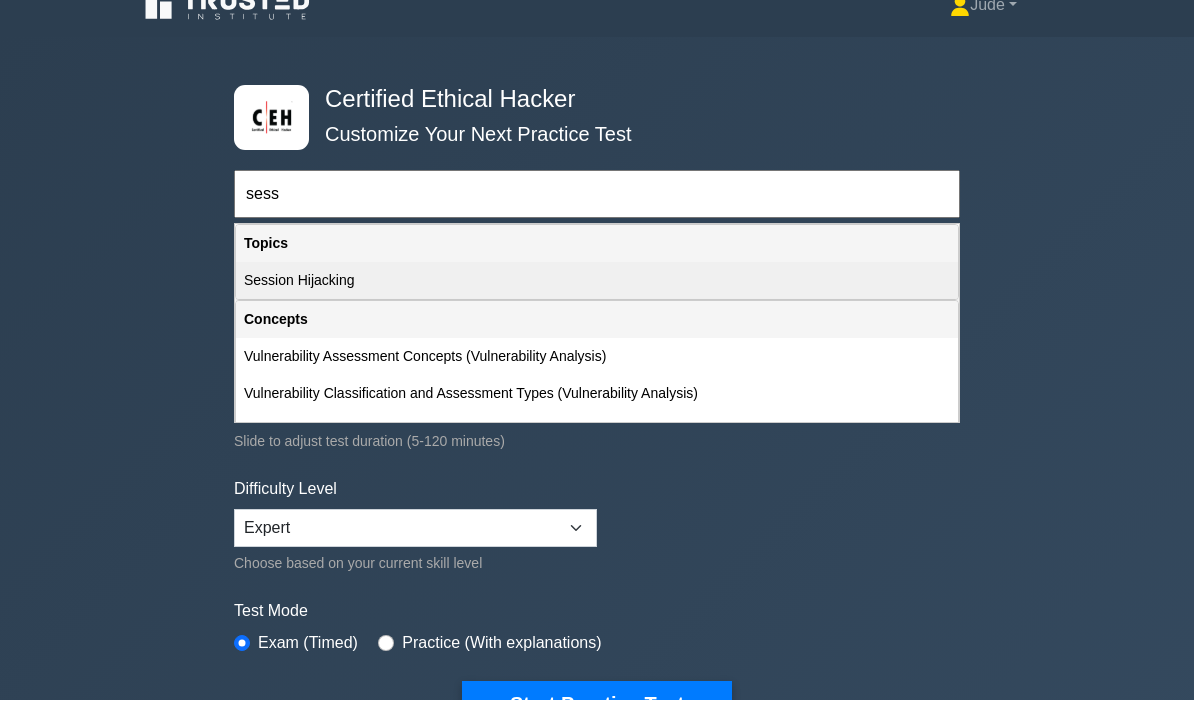 click on "Session Hijacking" at bounding box center (597, 307) 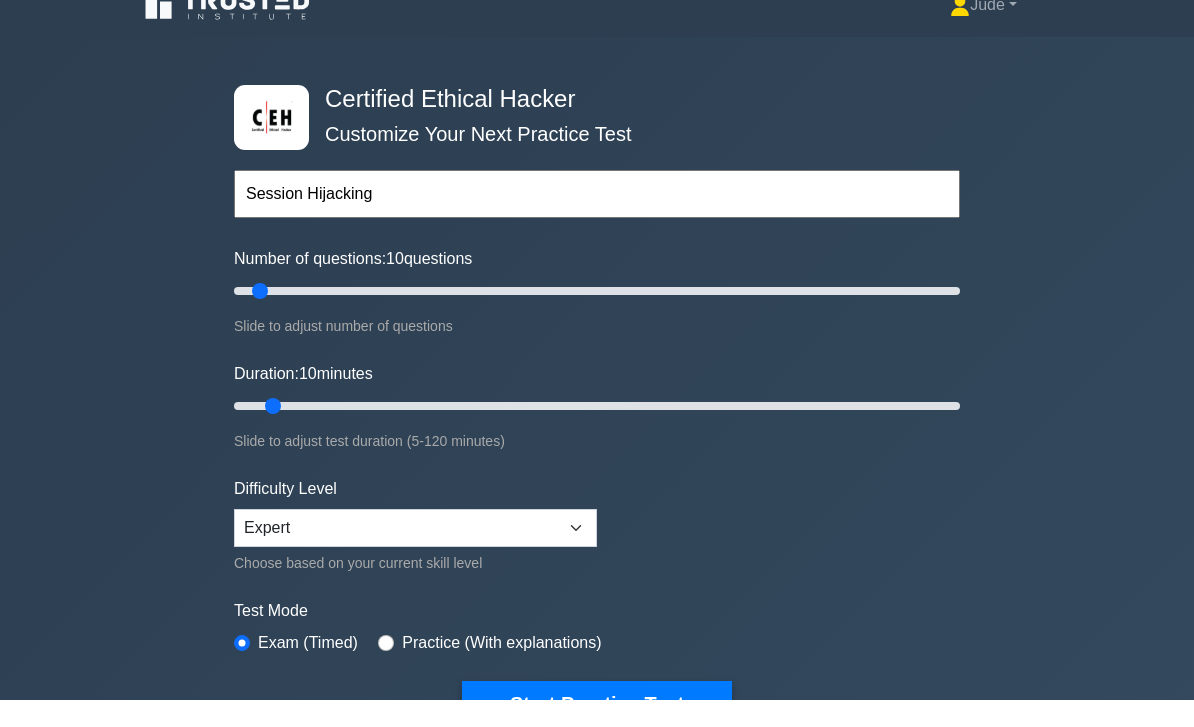 scroll, scrollTop: 27, scrollLeft: 0, axis: vertical 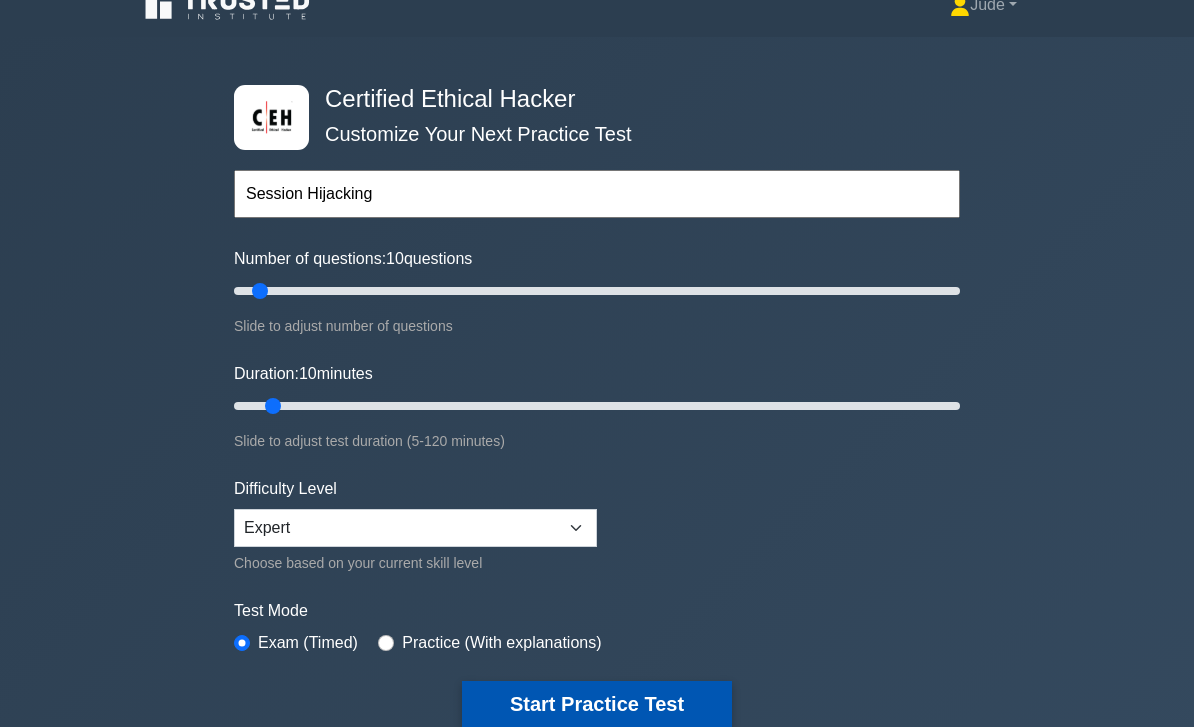 click on "Start Practice Test" at bounding box center (597, 704) 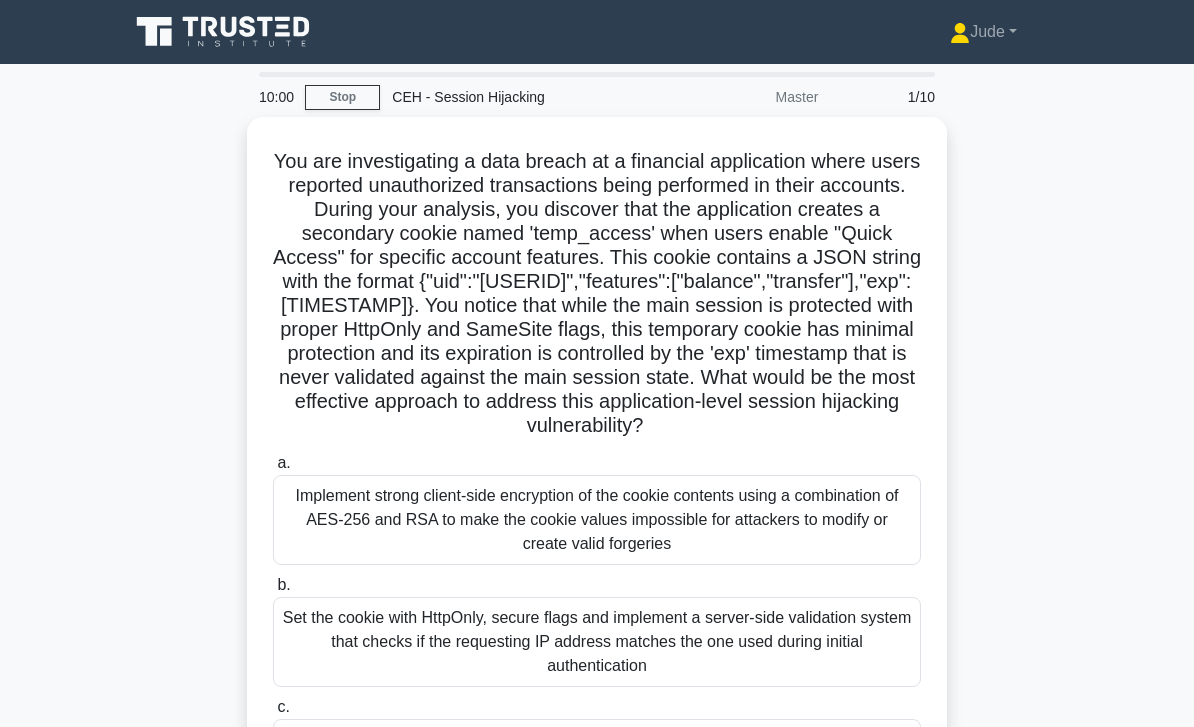 scroll, scrollTop: 0, scrollLeft: 0, axis: both 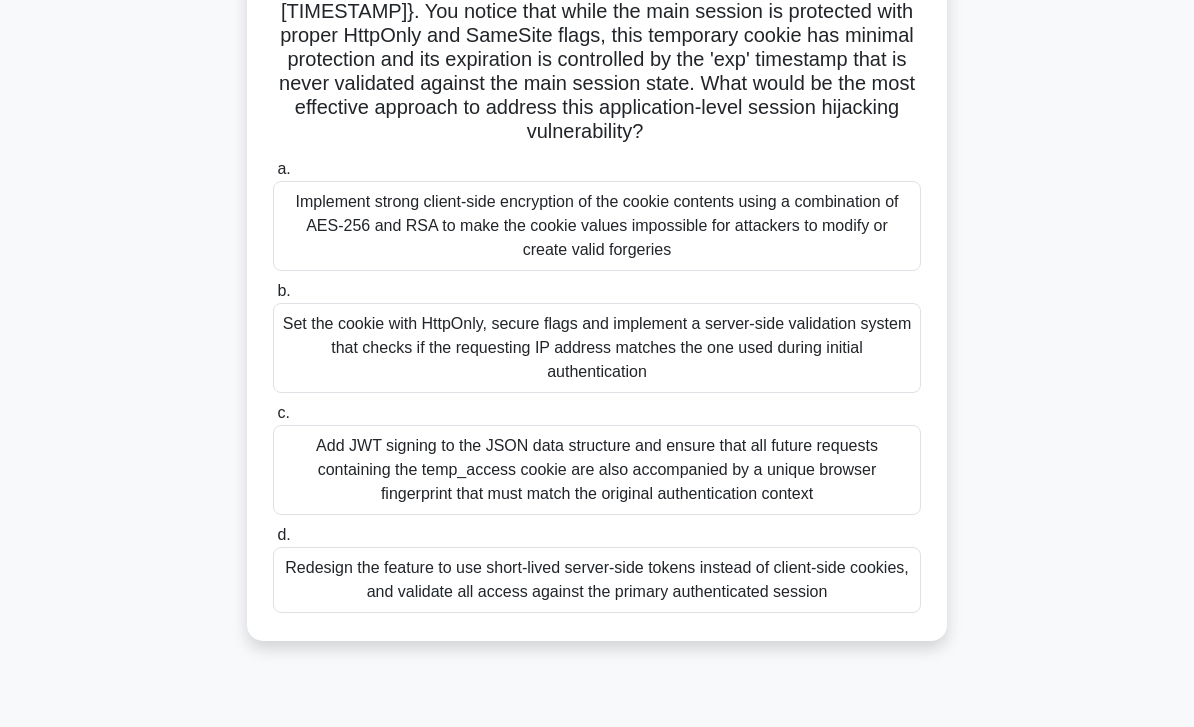 click on "Set the cookie with HttpOnly, secure flags and implement a server-side validation system that checks if the requesting IP address matches the one used during initial authentication" at bounding box center [597, 348] 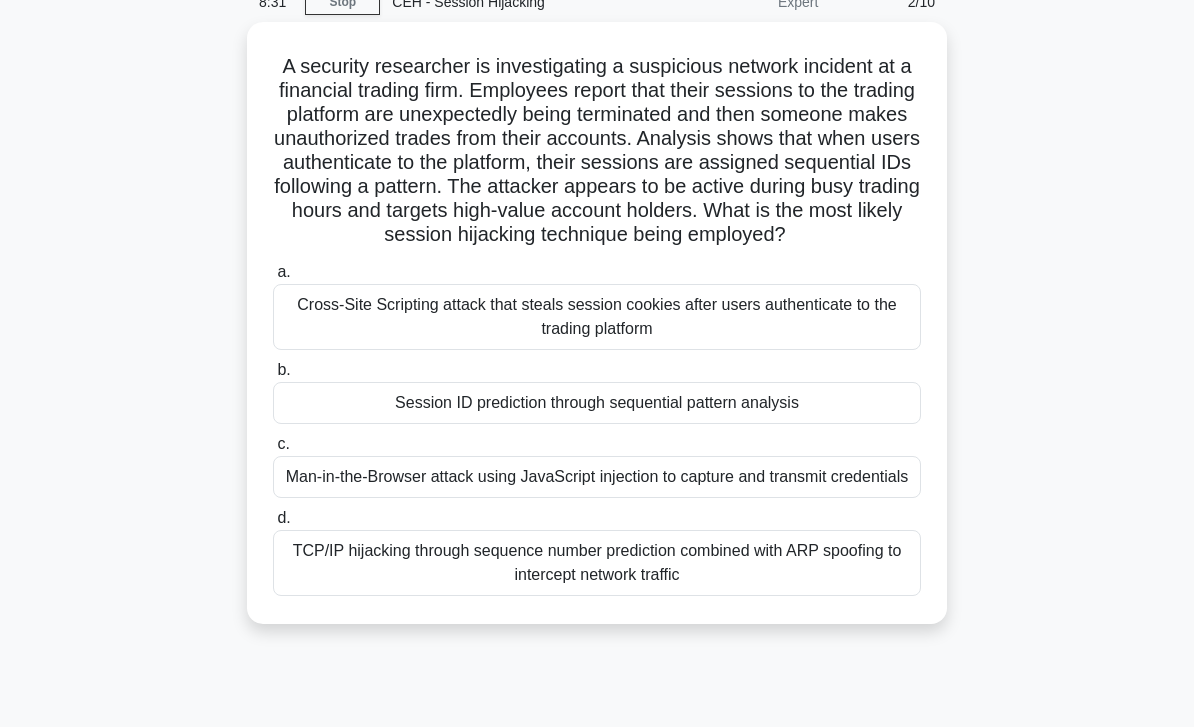 scroll, scrollTop: 93, scrollLeft: 0, axis: vertical 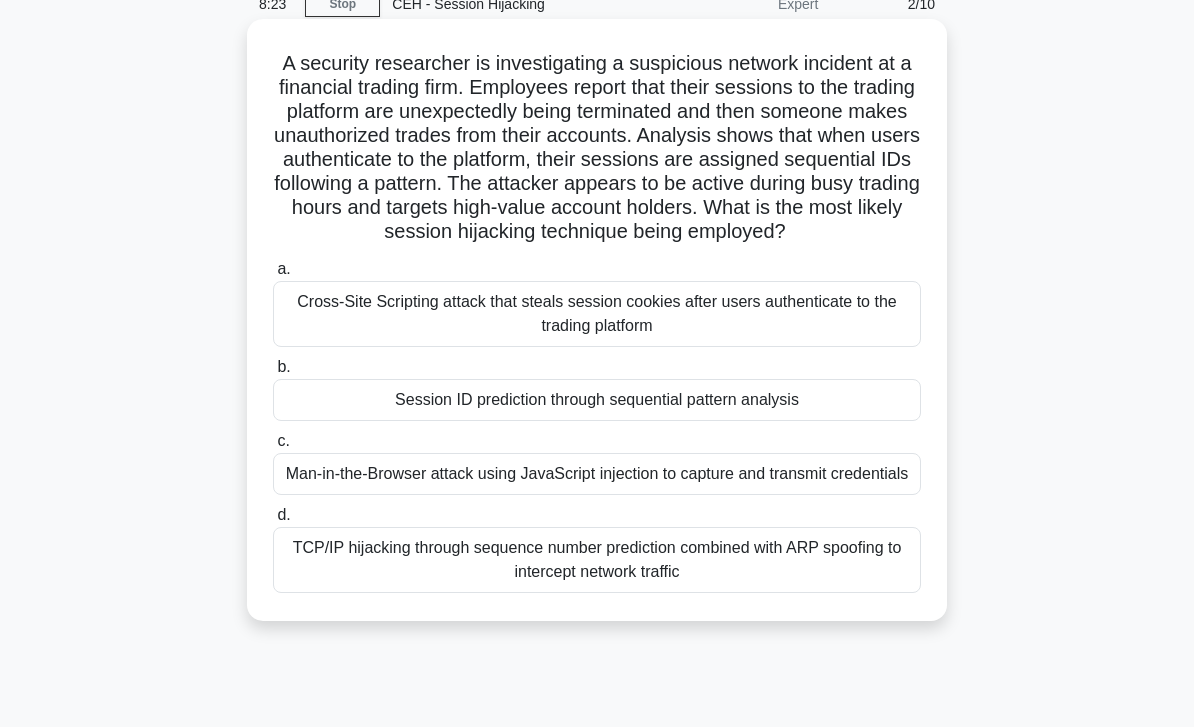 click on "Session ID prediction through sequential pattern analysis" at bounding box center (597, 400) 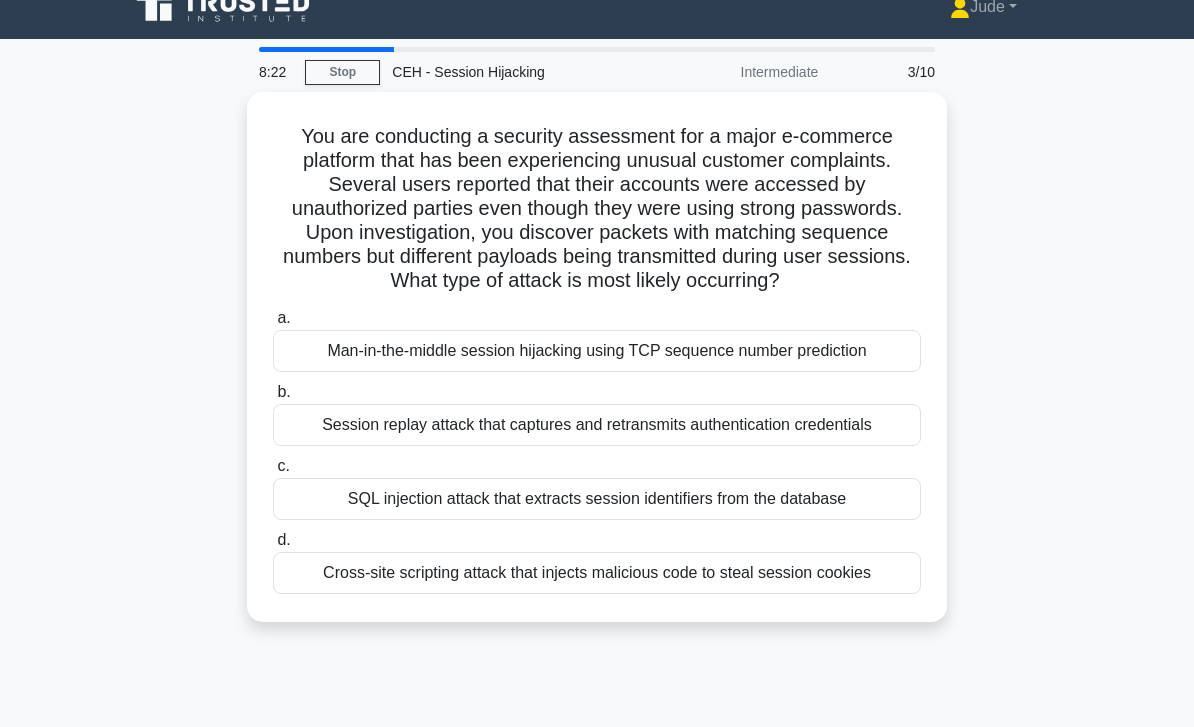 scroll, scrollTop: 0, scrollLeft: 0, axis: both 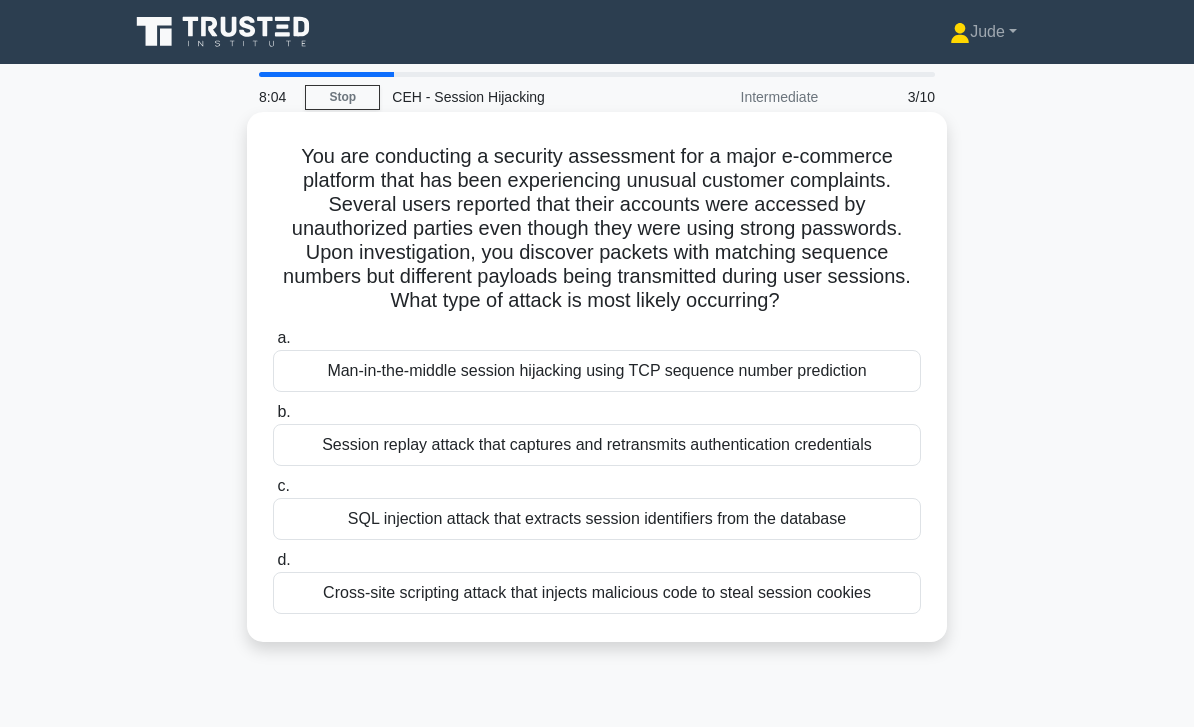 click on "Man-in-the-middle session hijacking using TCP sequence number prediction" at bounding box center [597, 371] 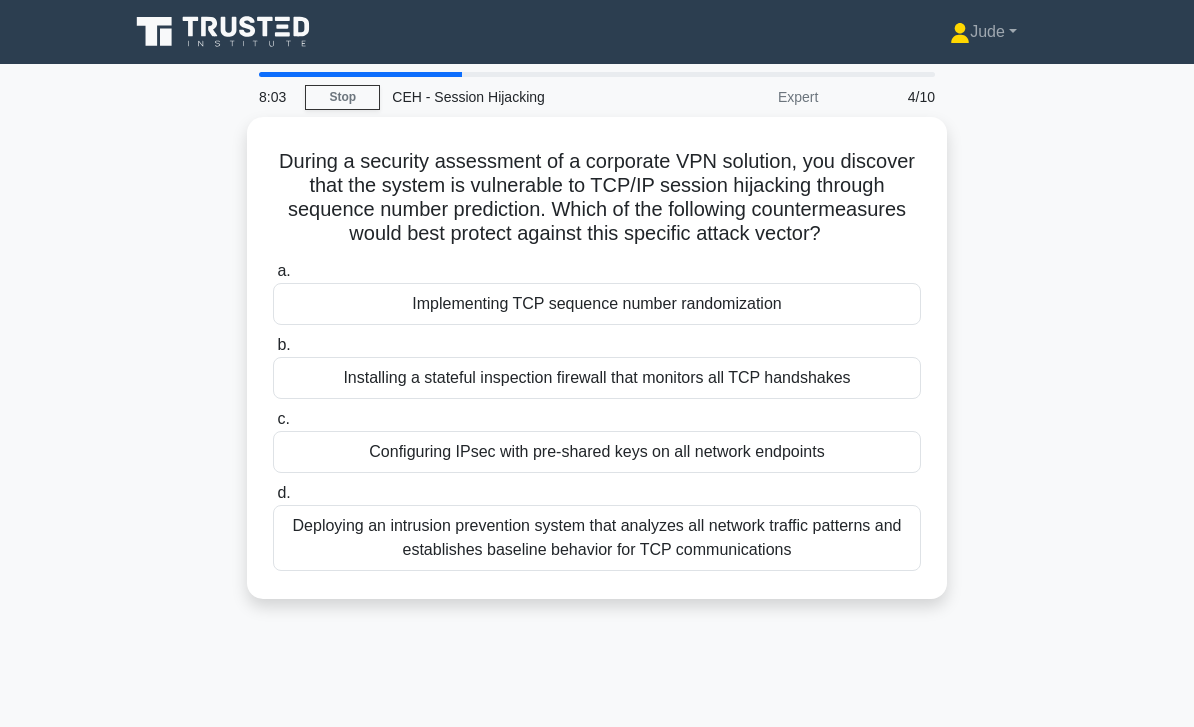 click on "8:03
Stop
CEH  - Session Hijacking
Expert
4/10
During a security assessment of a corporate VPN solution, you discover that the system is vulnerable to TCP/IP session hijacking through sequence number prediction. Which of the following countermeasures would best protect against this specific attack vector?
.spinner_0XTQ{transform-origin:center;animation:spinner_y6GP .75s linear infinite}@keyframes spinner_y6GP{100%{transform:rotate(360deg)}}
a. b." at bounding box center (597, 572) 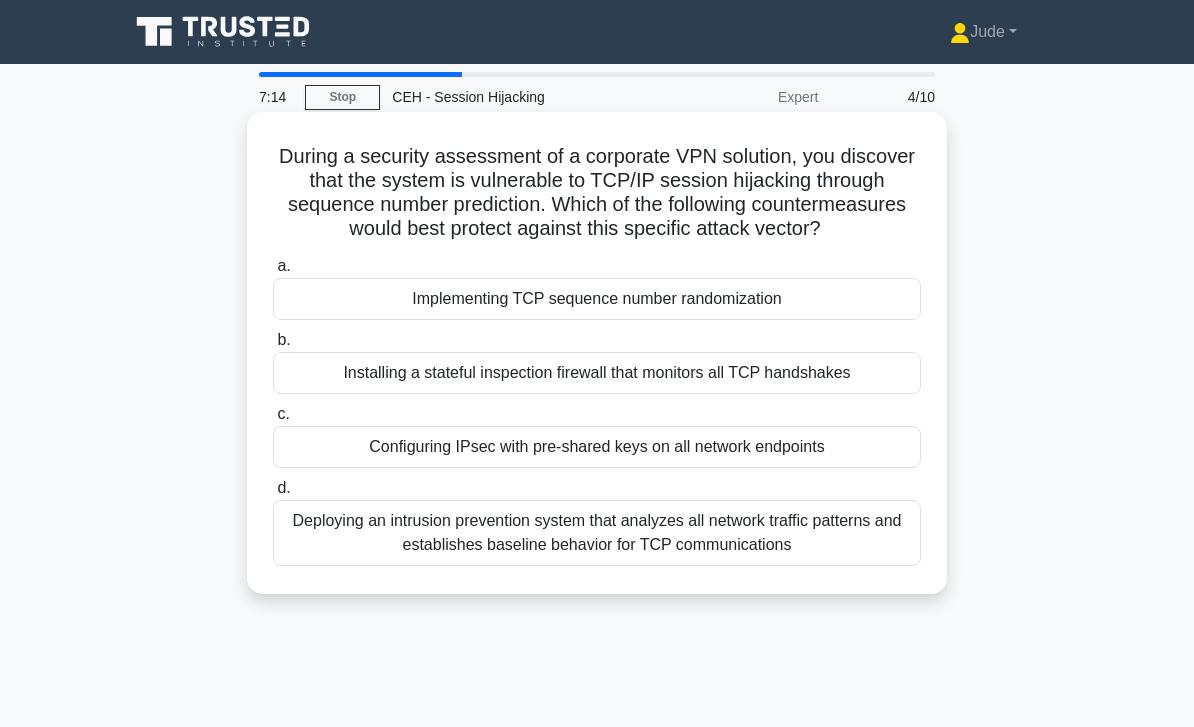 click on "Implementing TCP sequence number randomization" at bounding box center [597, 299] 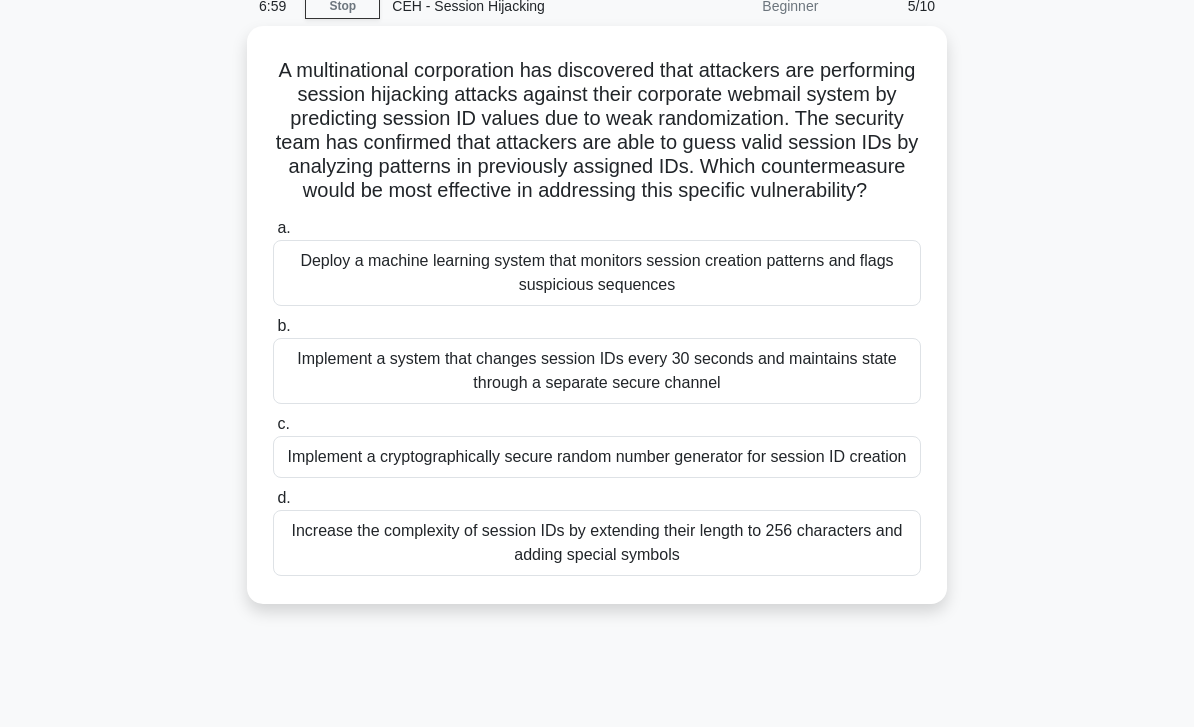 scroll, scrollTop: 100, scrollLeft: 0, axis: vertical 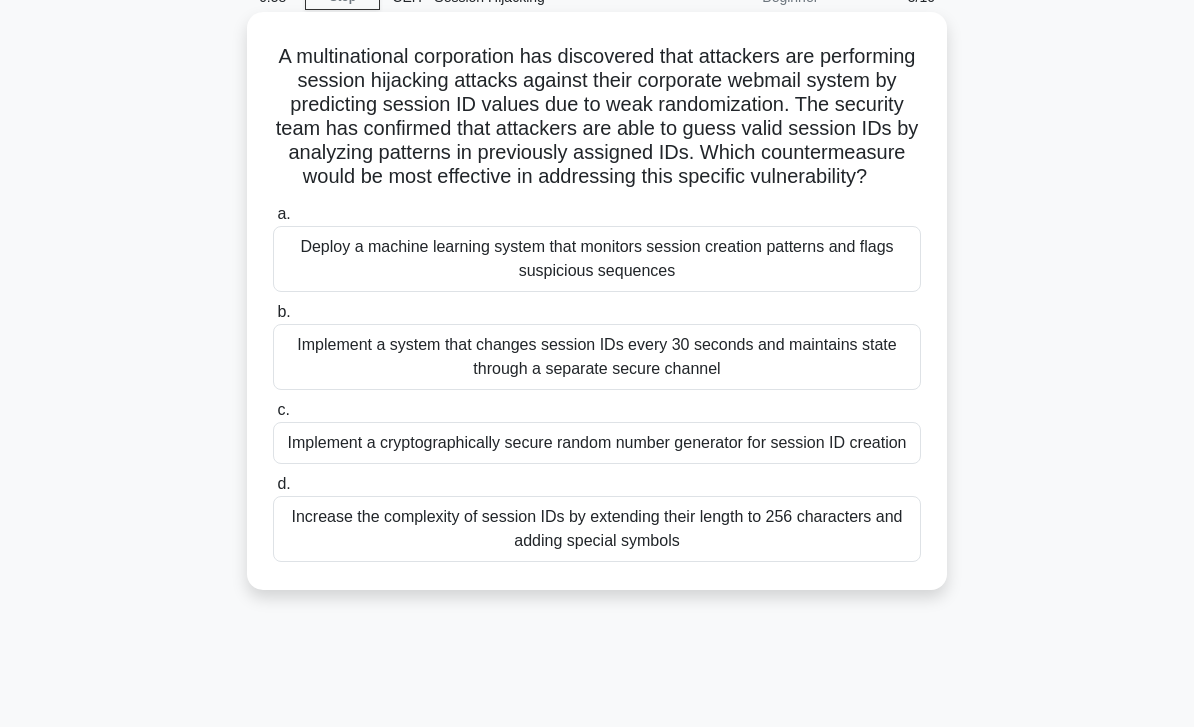 click on "b.
Implement a system that changes session IDs every 30 seconds and maintains state through a separate secure channel" at bounding box center [597, 345] 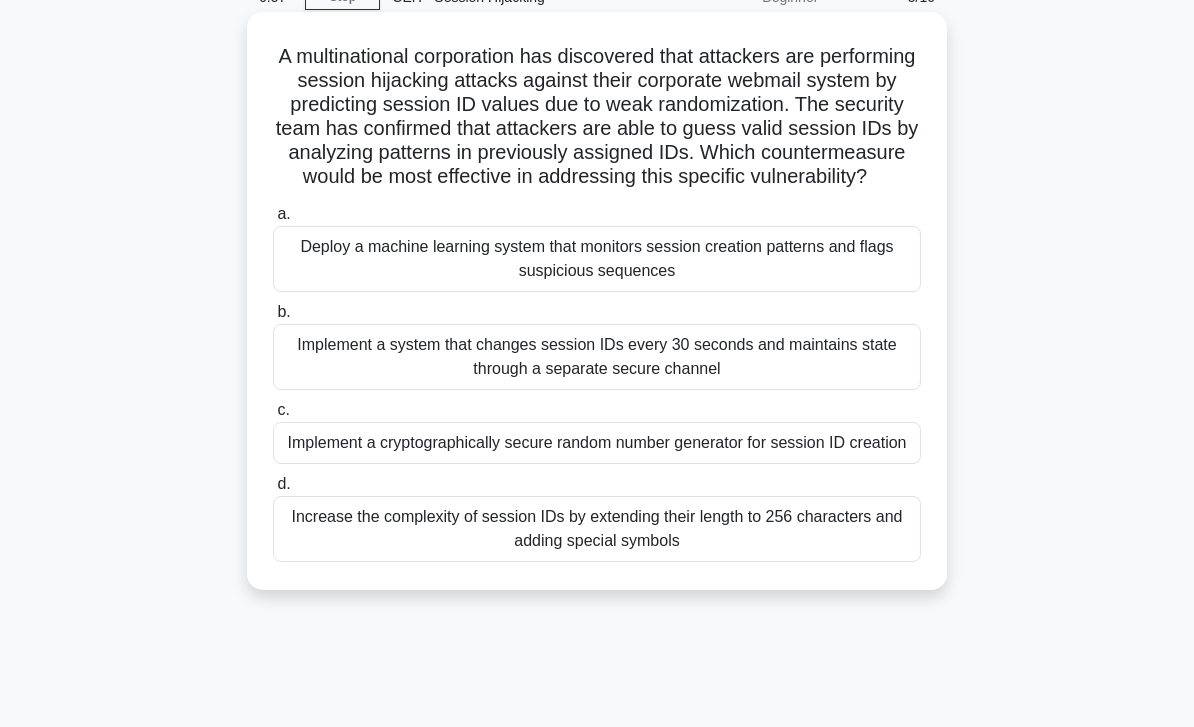 click on "Implement a cryptographically secure random number generator for session ID creation" at bounding box center [597, 443] 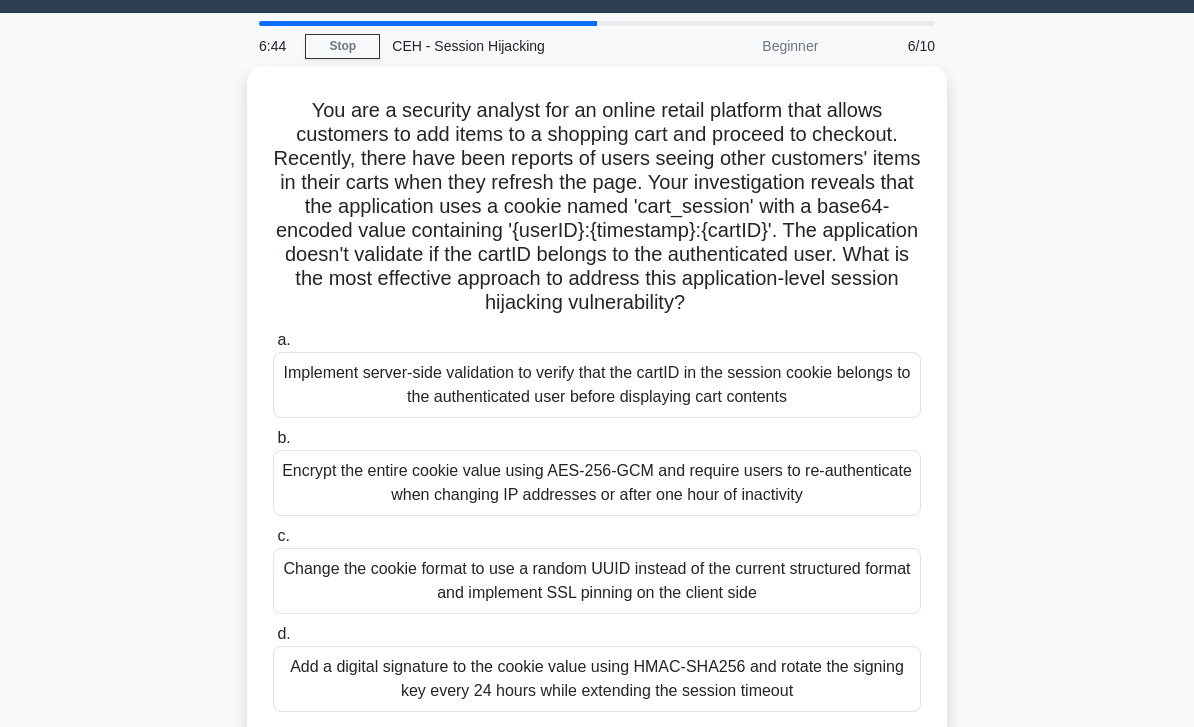 scroll, scrollTop: 64, scrollLeft: 0, axis: vertical 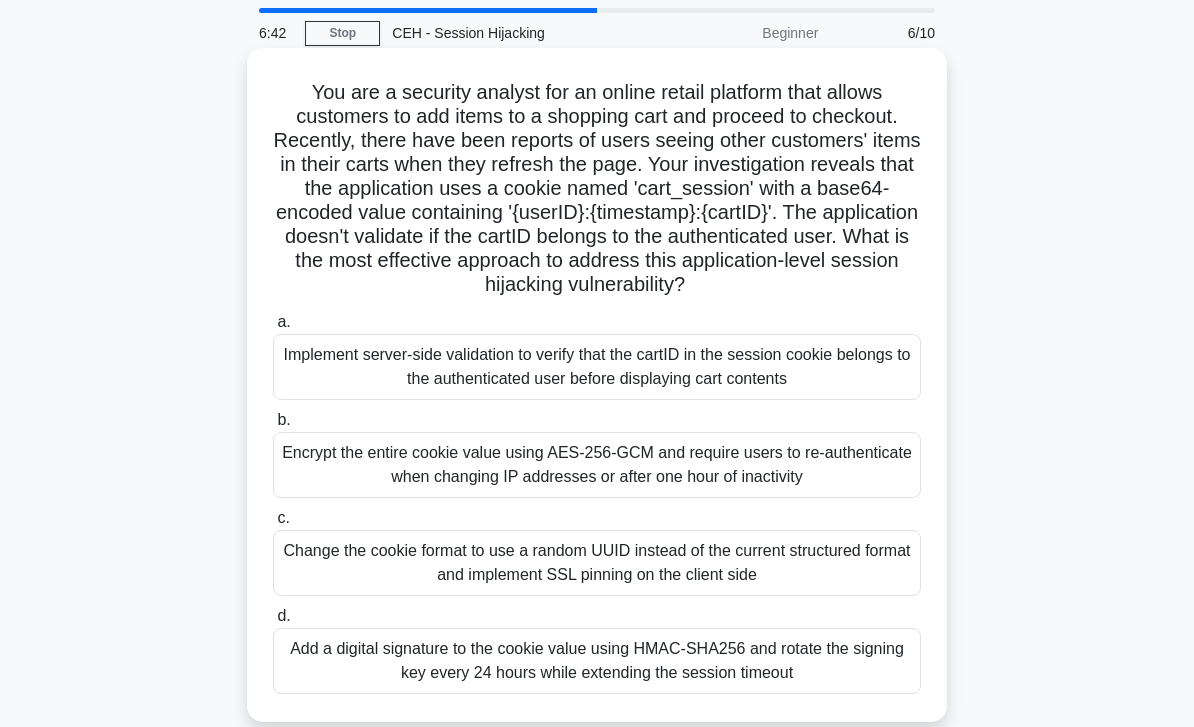 click on "Implement server-side validation to verify that the cartID in the session cookie belongs to the authenticated user before displaying cart contents" at bounding box center [597, 367] 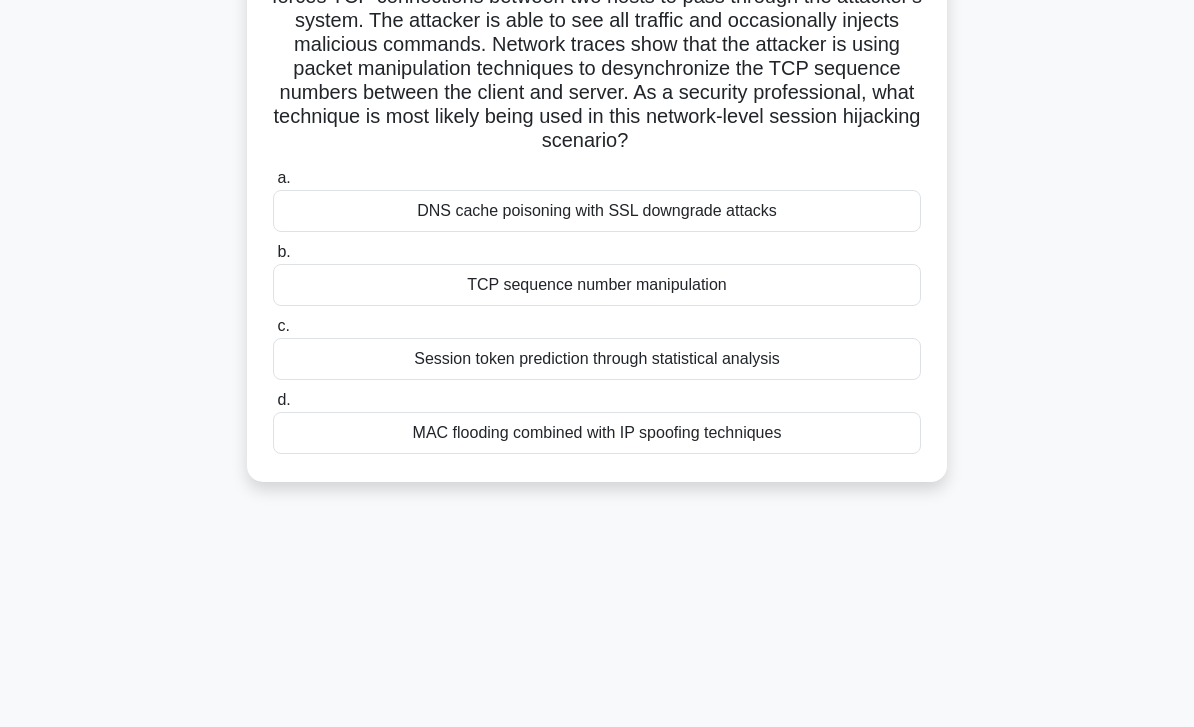 scroll, scrollTop: 207, scrollLeft: 0, axis: vertical 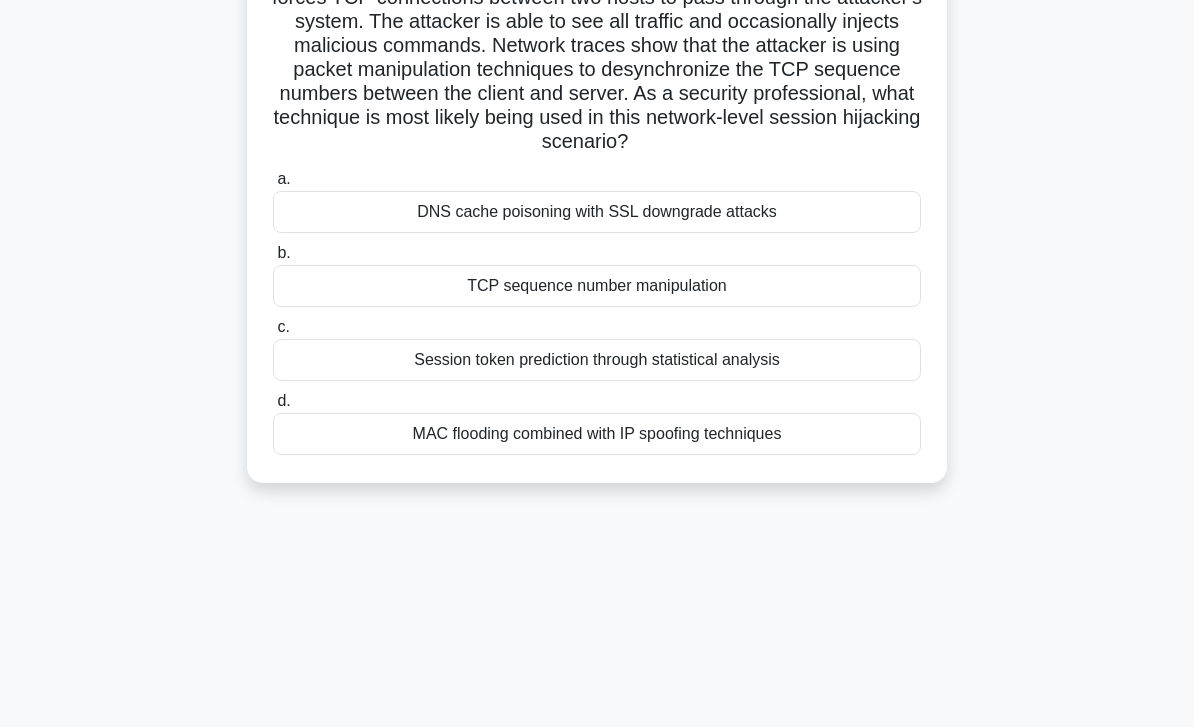 click on "TCP sequence number manipulation" at bounding box center [597, 286] 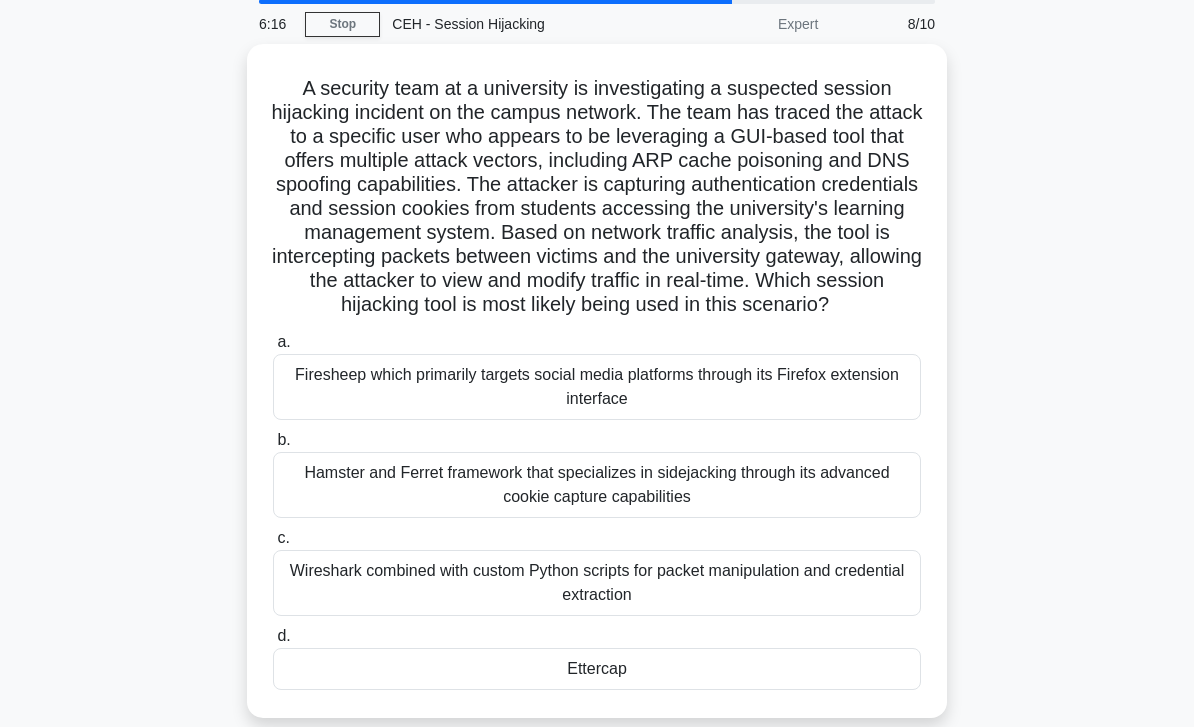 scroll, scrollTop: 113, scrollLeft: 0, axis: vertical 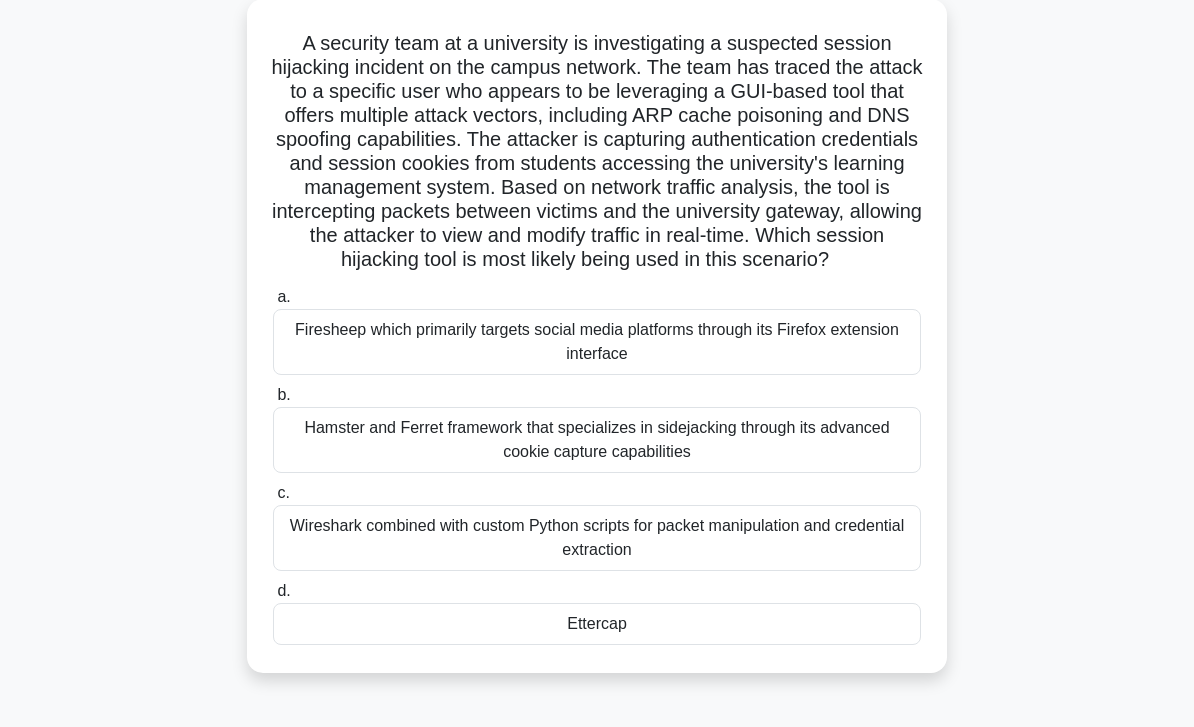 click on "Ettercap" at bounding box center (597, 624) 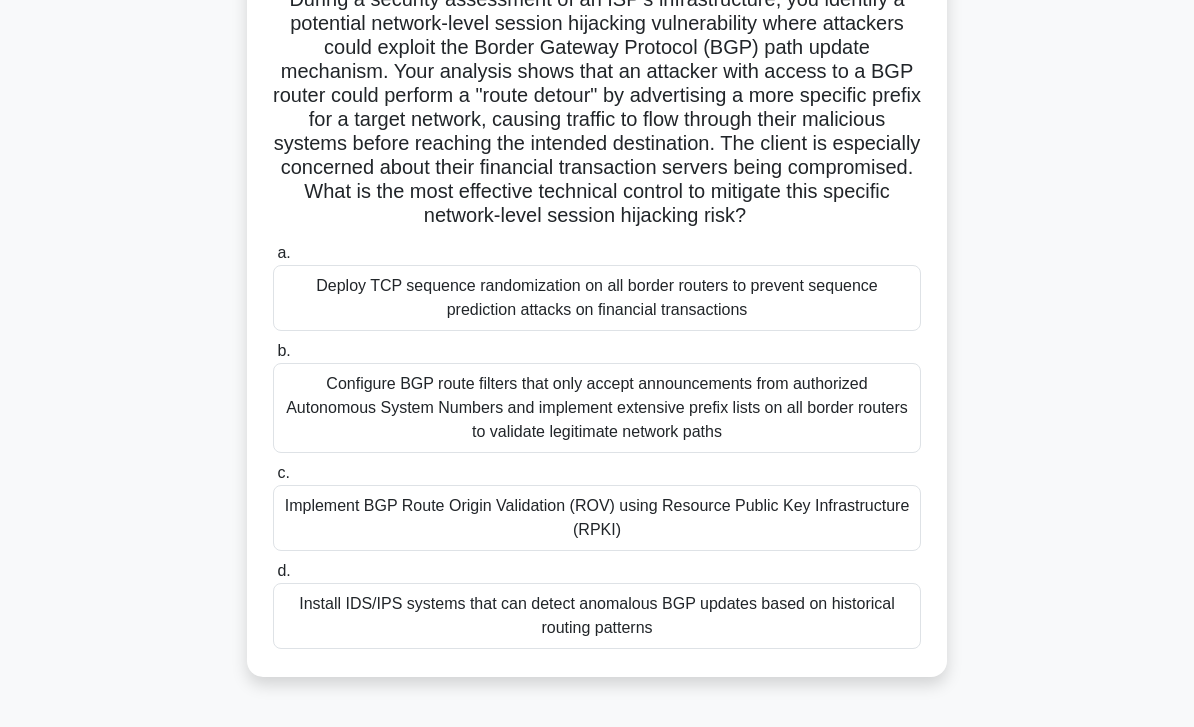 scroll, scrollTop: 169, scrollLeft: 0, axis: vertical 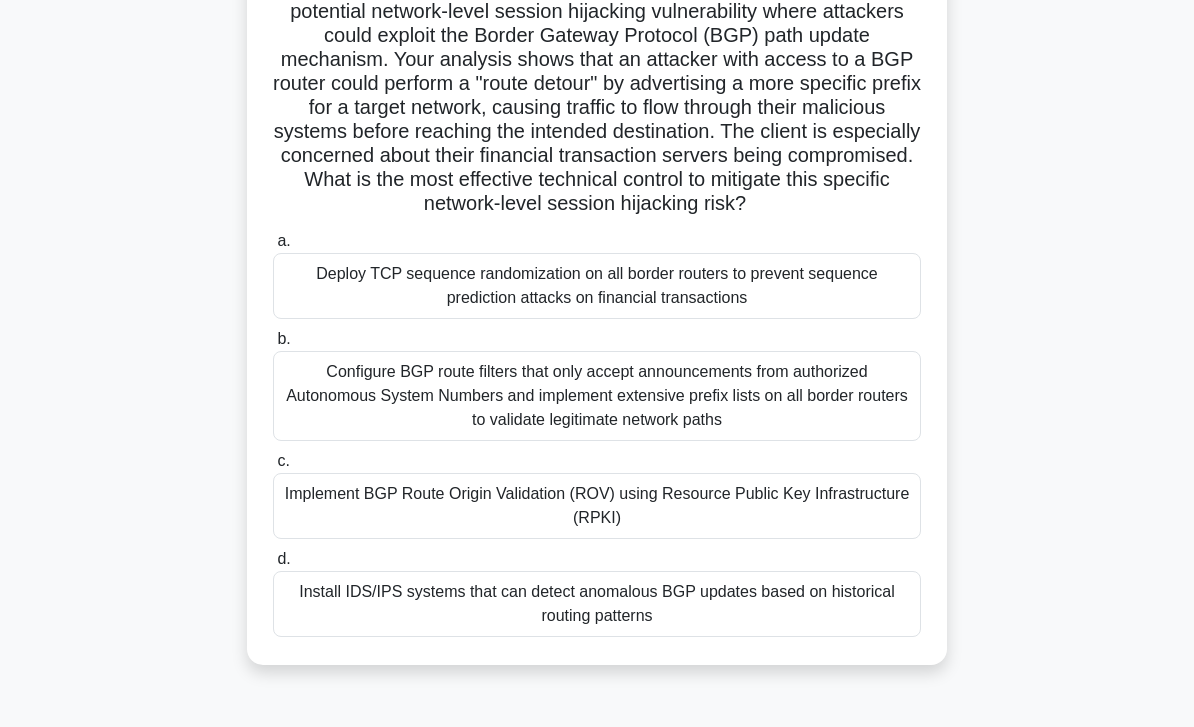 click on "Configure BGP route filters that only accept announcements from authorized Autonomous System Numbers and implement extensive prefix lists on all border routers to validate legitimate network paths" at bounding box center [597, 396] 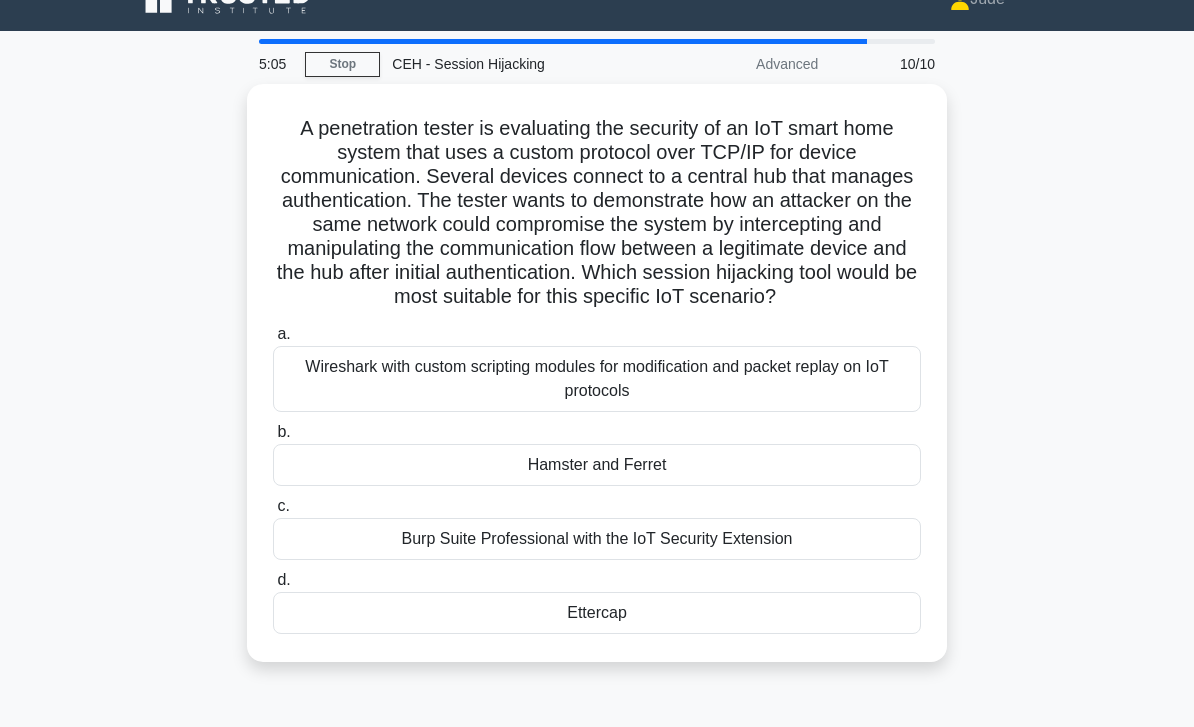 scroll, scrollTop: 0, scrollLeft: 0, axis: both 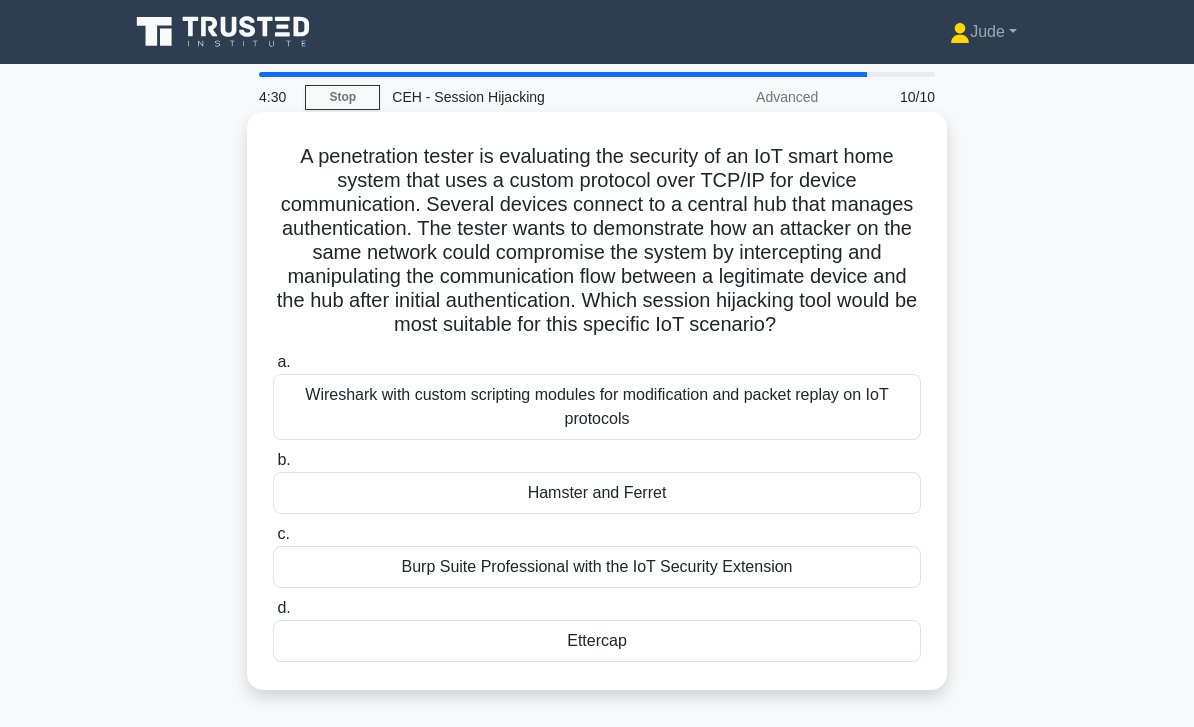 click on "Burp Suite Professional with the IoT Security Extension" at bounding box center (597, 567) 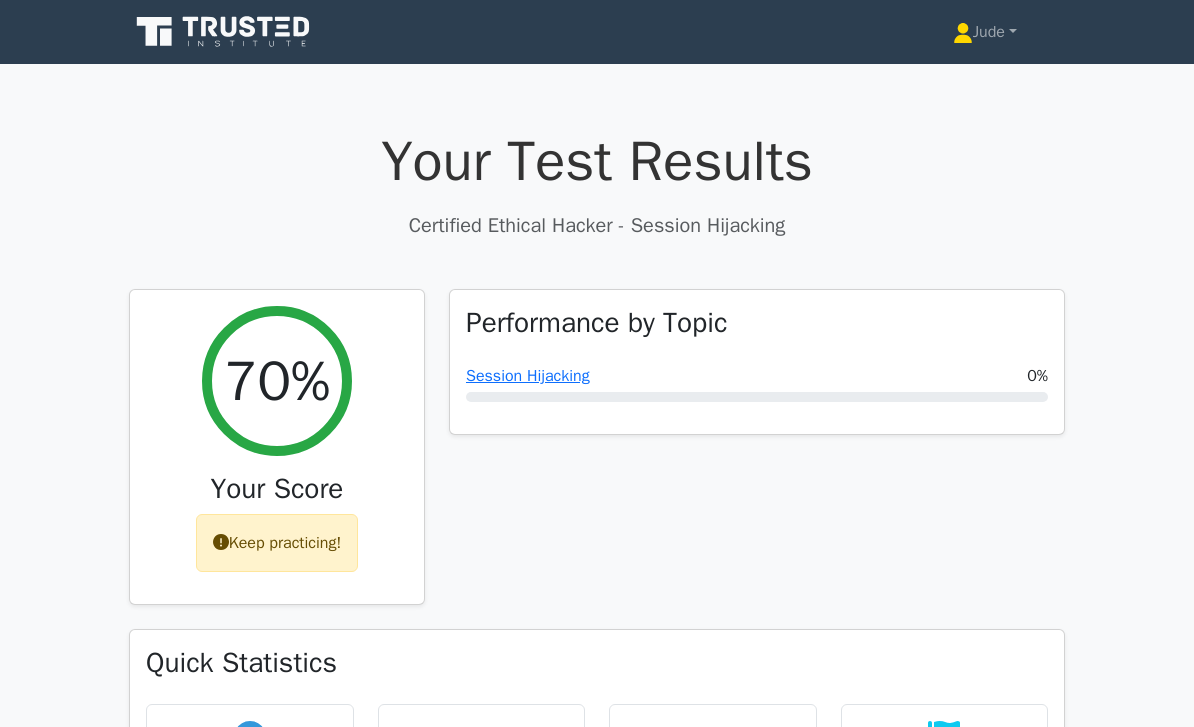 scroll, scrollTop: 0, scrollLeft: 0, axis: both 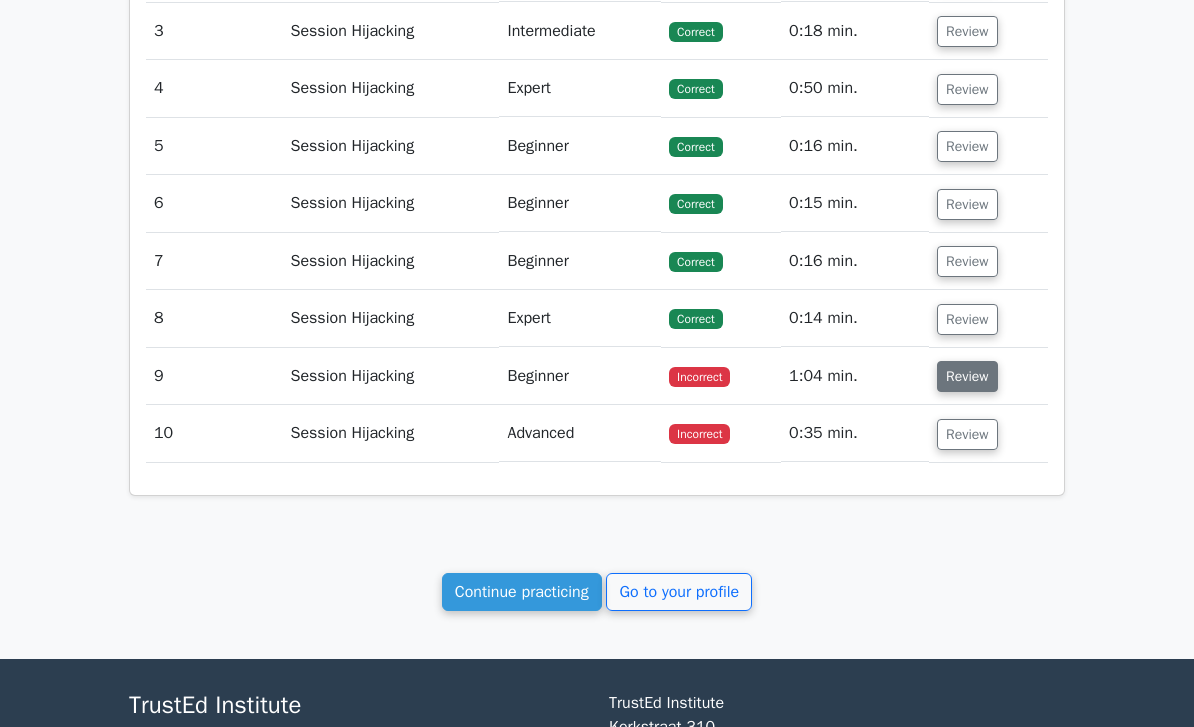 click on "Review" at bounding box center (967, 376) 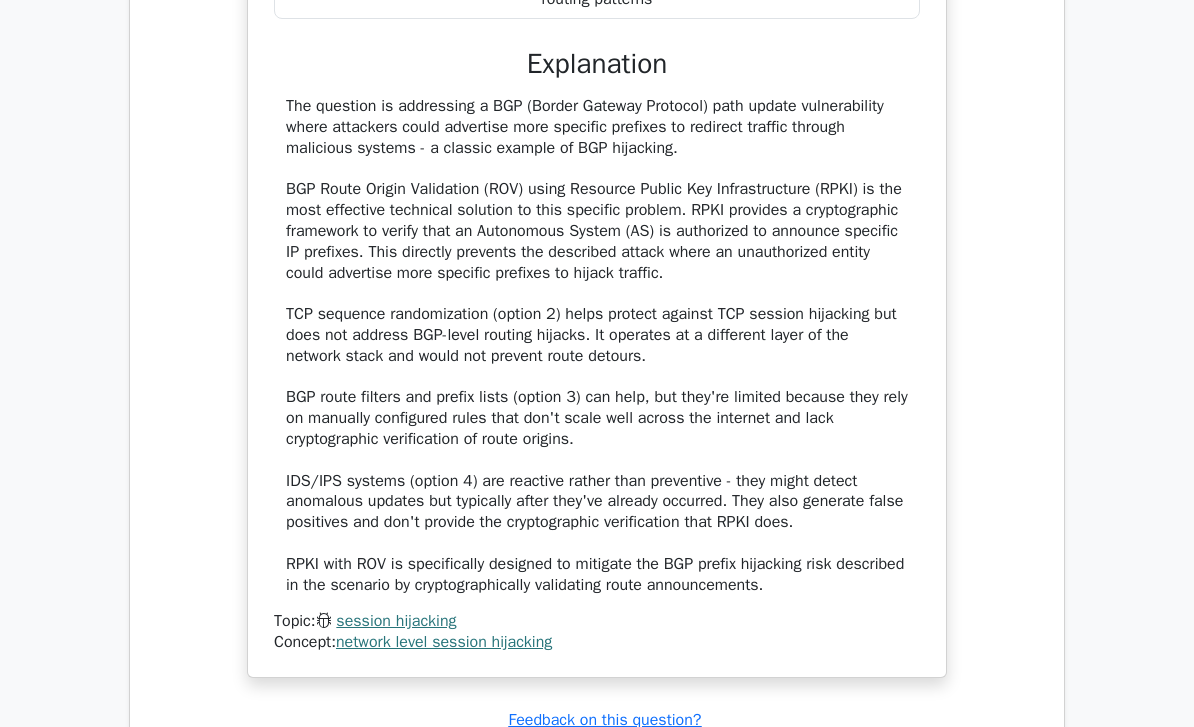 scroll, scrollTop: 3942, scrollLeft: 0, axis: vertical 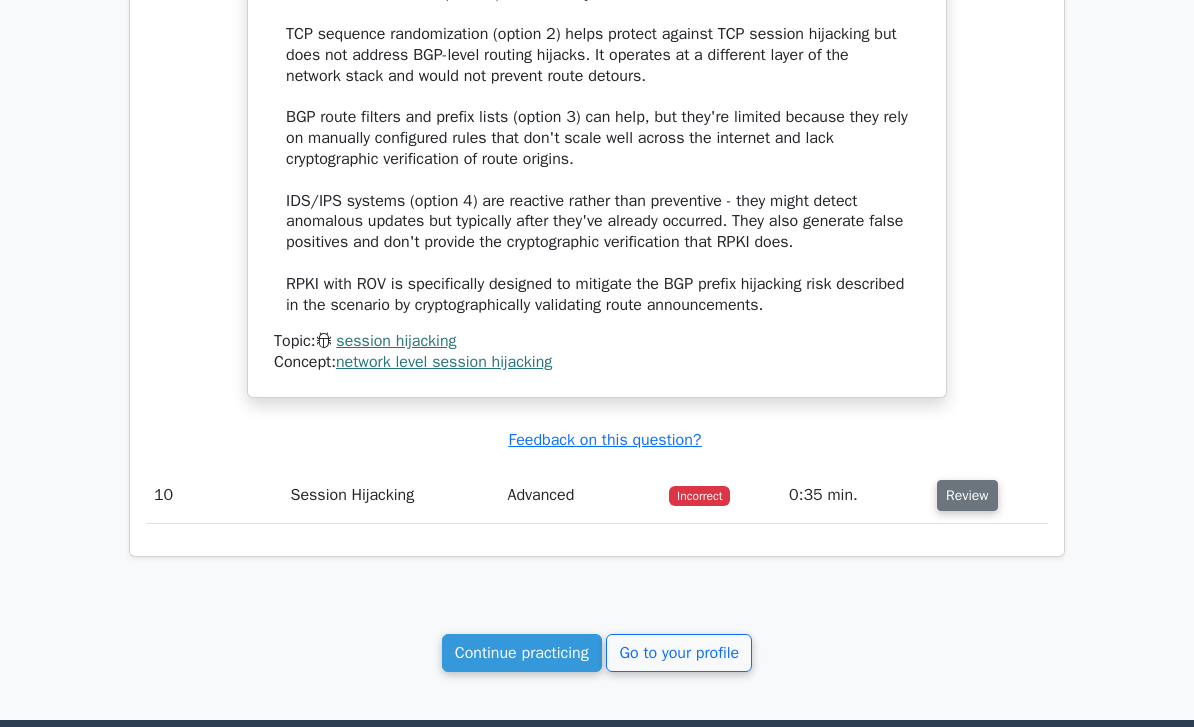 click on "Review" at bounding box center (967, 495) 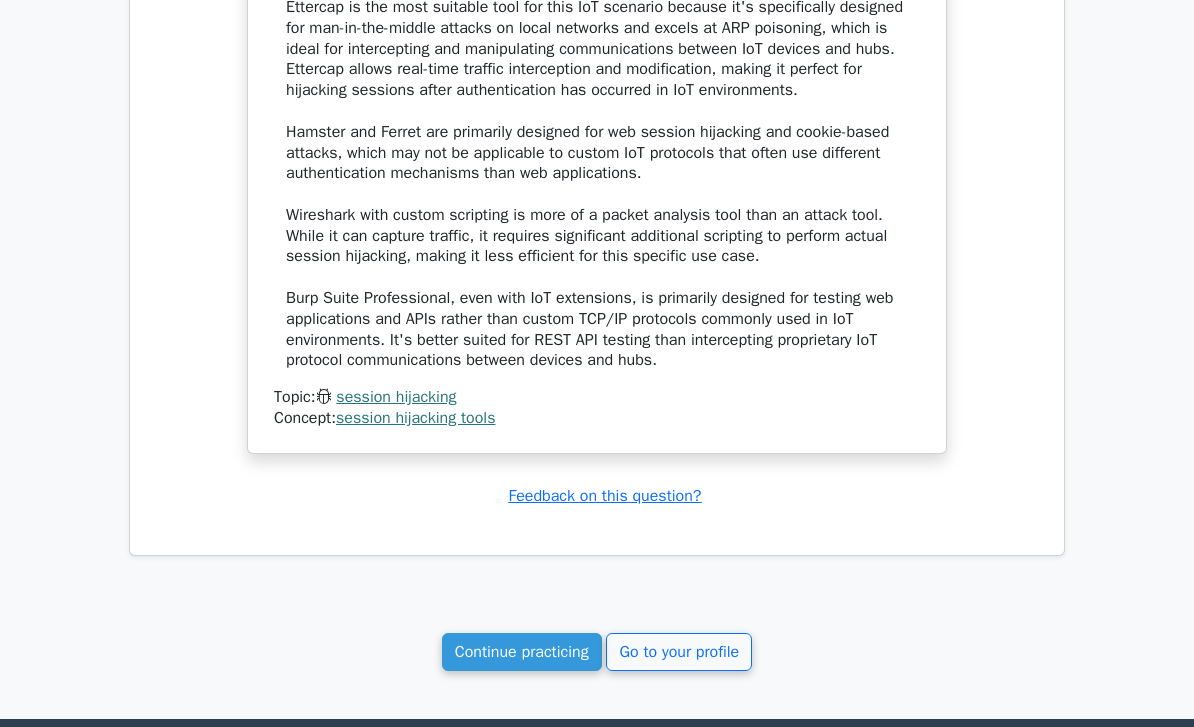scroll, scrollTop: 5175, scrollLeft: 0, axis: vertical 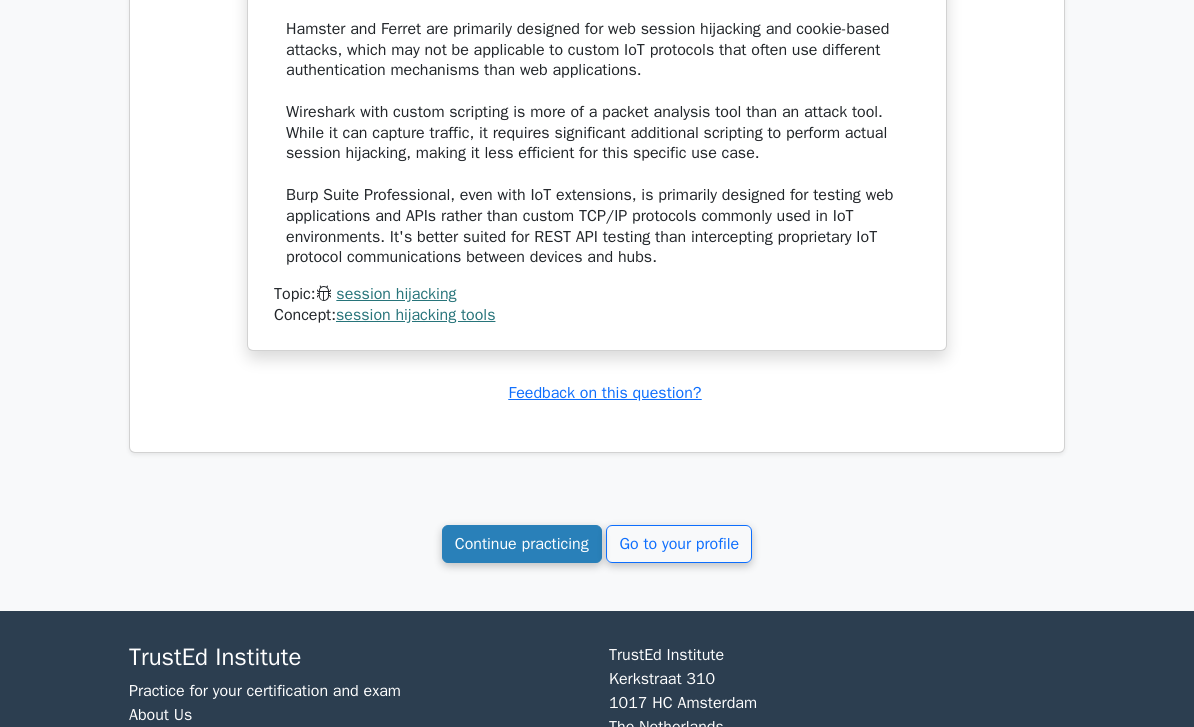 click on "Continue practicing" at bounding box center (522, 544) 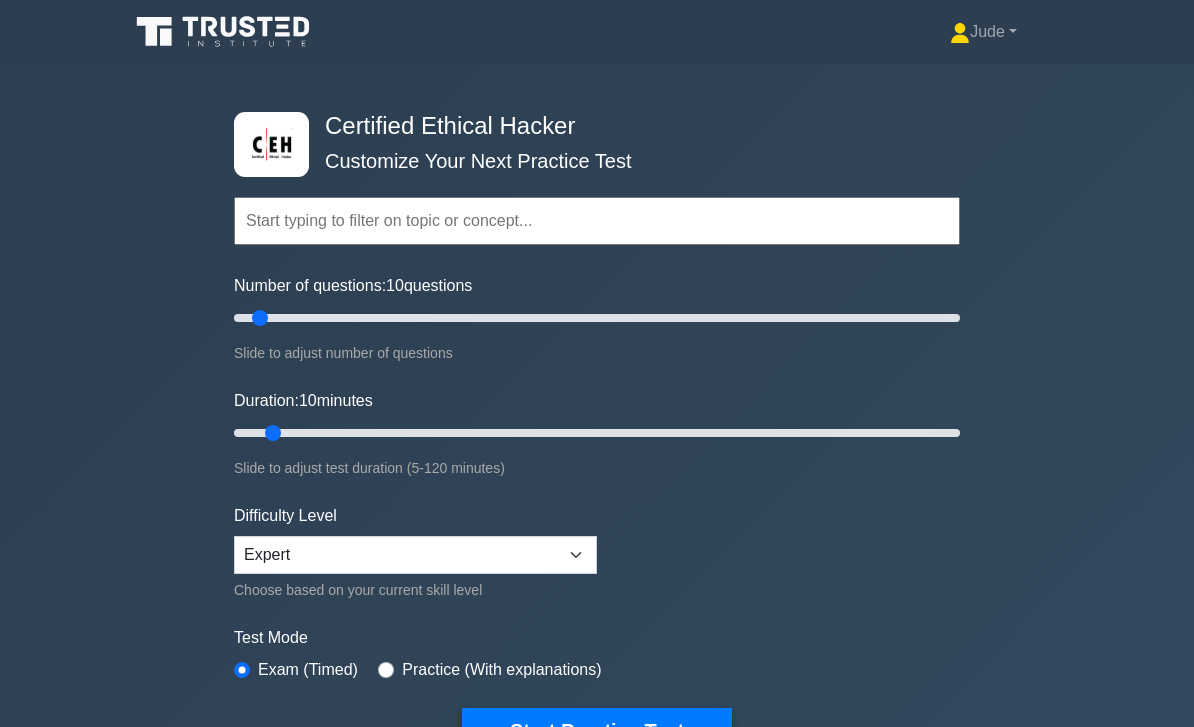 scroll, scrollTop: 0, scrollLeft: 0, axis: both 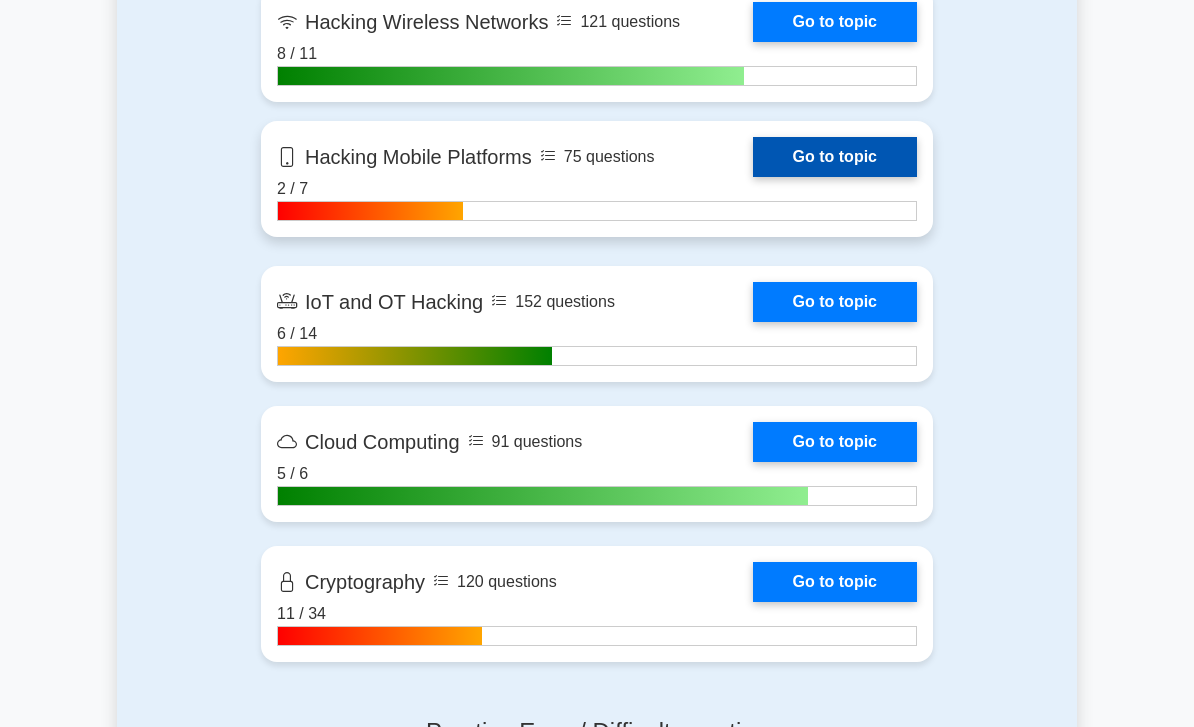 click on "Go to topic" at bounding box center [835, 157] 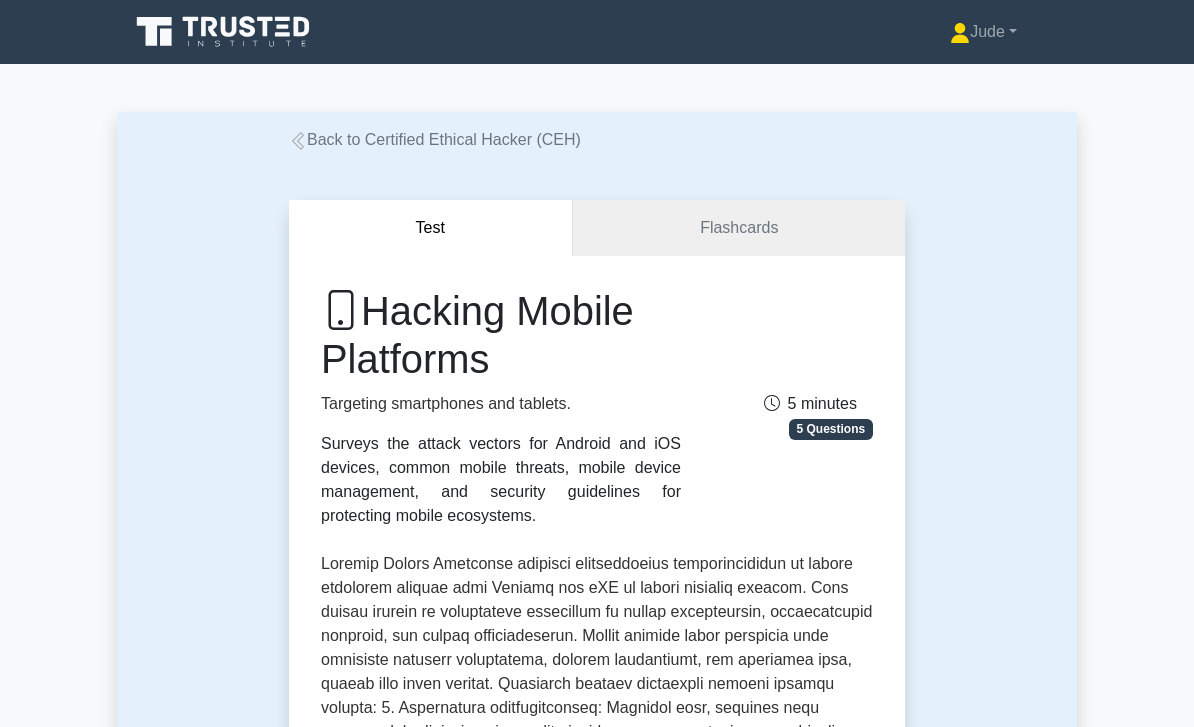 scroll, scrollTop: 0, scrollLeft: 0, axis: both 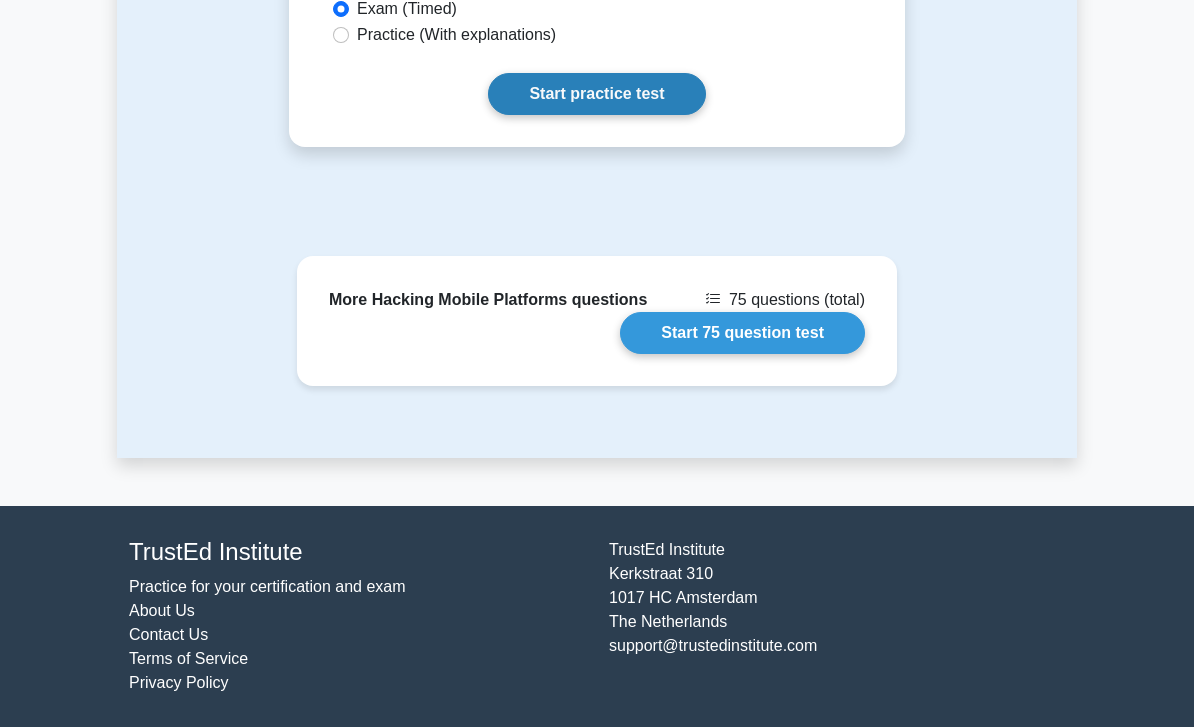 click on "Start practice test" at bounding box center [596, 94] 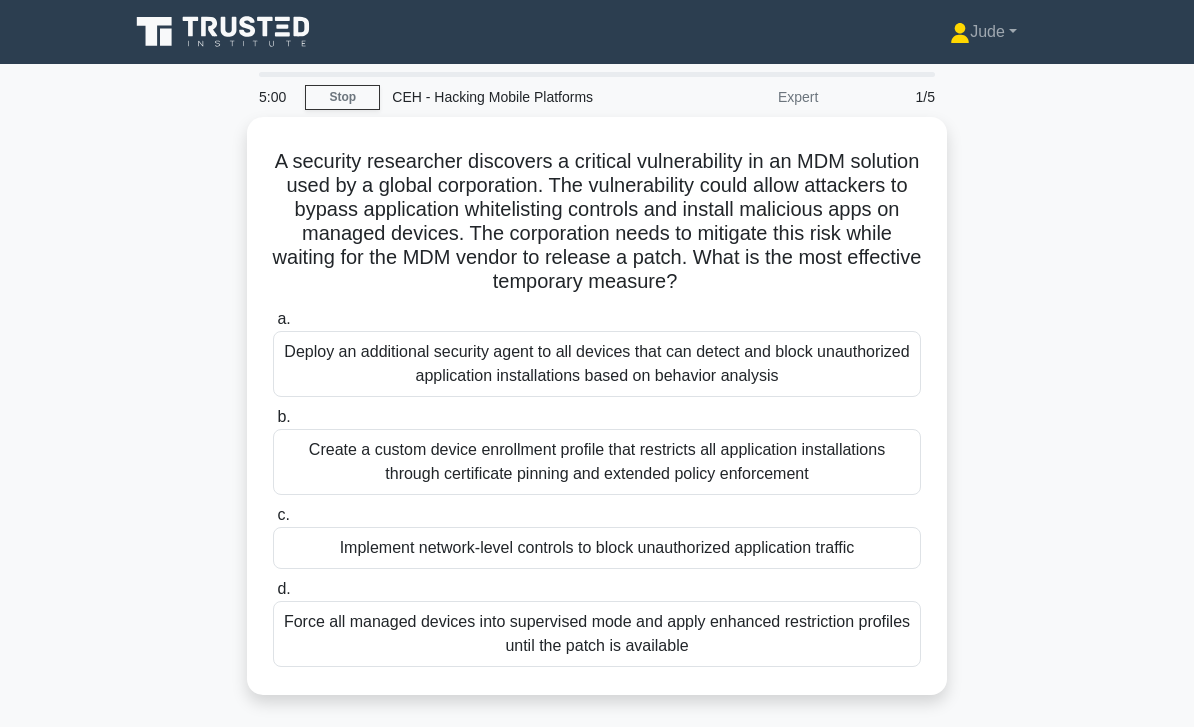 scroll, scrollTop: 0, scrollLeft: 0, axis: both 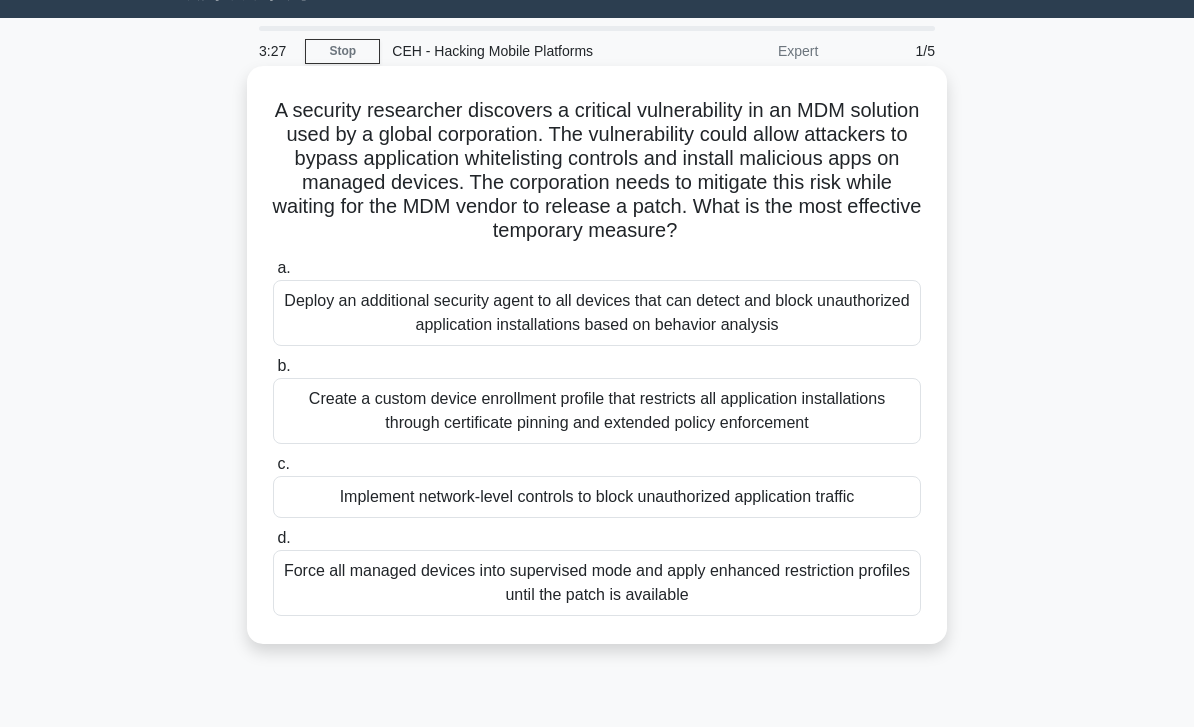 click on "A security researcher discovers a critical vulnerability in an MDM solution used by a global corporation. The vulnerability could allow attackers to bypass application whitelisting controls and install malicious apps on managed devices. The corporation needs to mitigate this risk while waiting for the MDM vendor to release a patch. What is the most effective temporary measure?
.spinner_0XTQ{transform-origin:center;animation:spinner_y6GP .75s linear infinite}@keyframes spinner_y6GP{100%{transform:rotate(360deg)}}
a.
b. c. d." at bounding box center (597, 355) 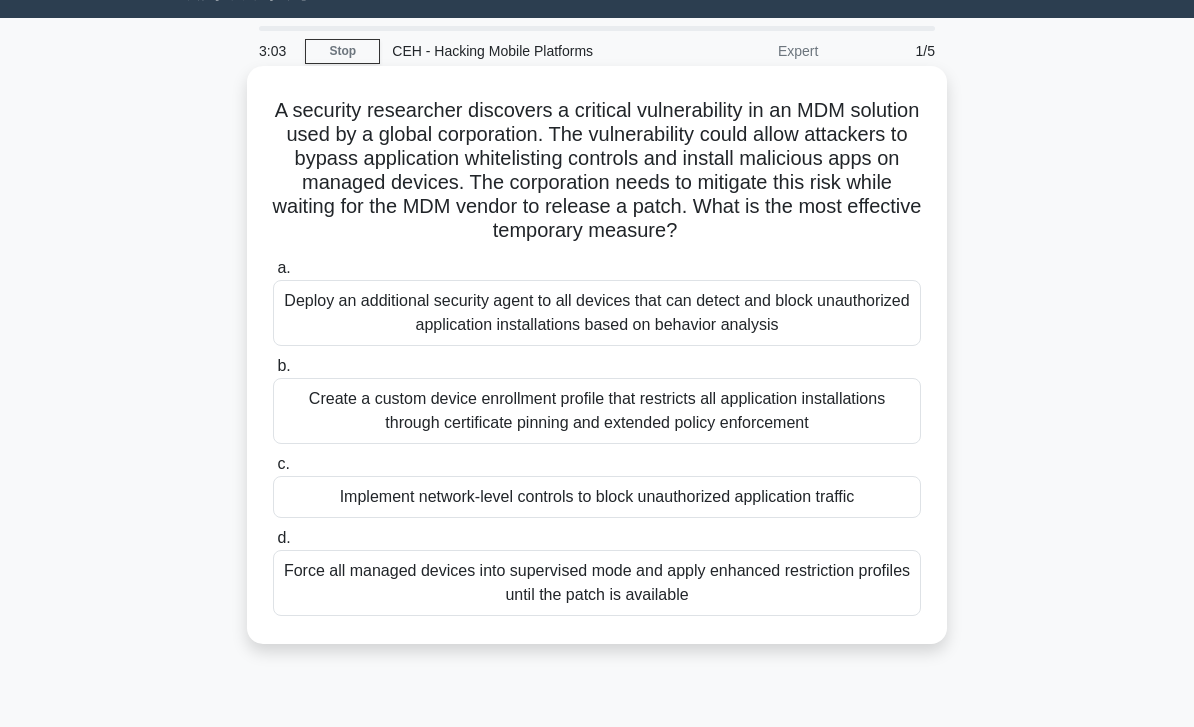 click on "Implement network-level controls to block unauthorized application traffic" at bounding box center [597, 497] 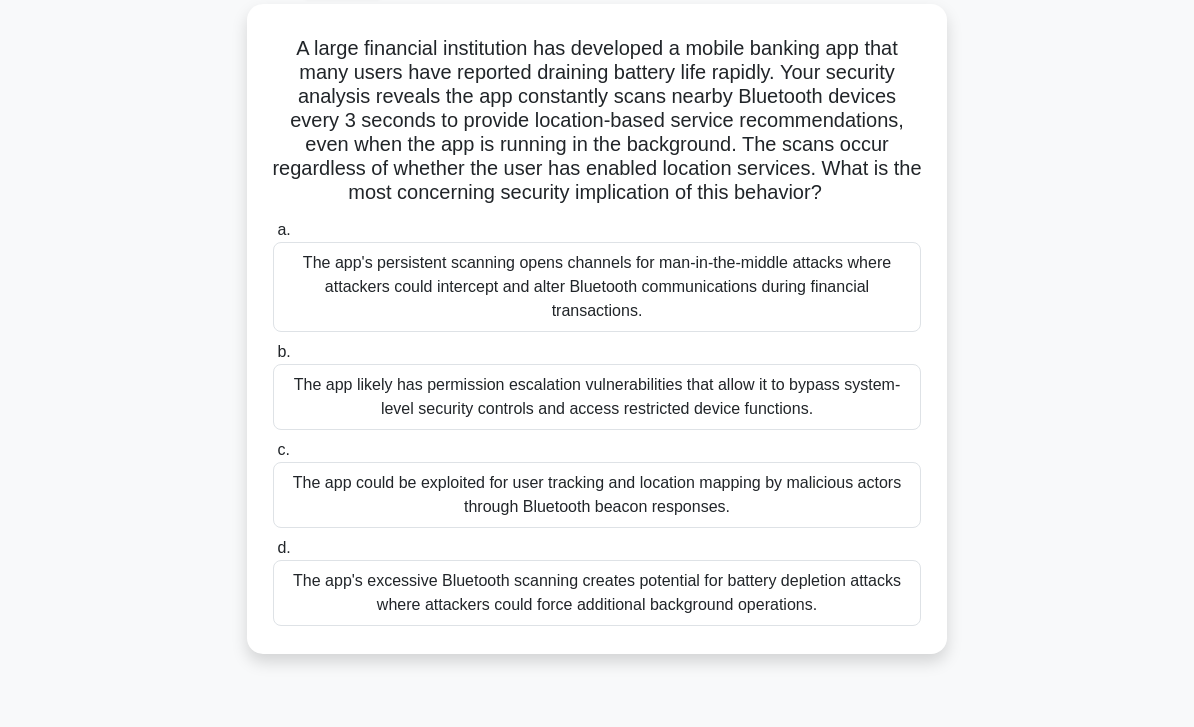 scroll, scrollTop: 118, scrollLeft: 0, axis: vertical 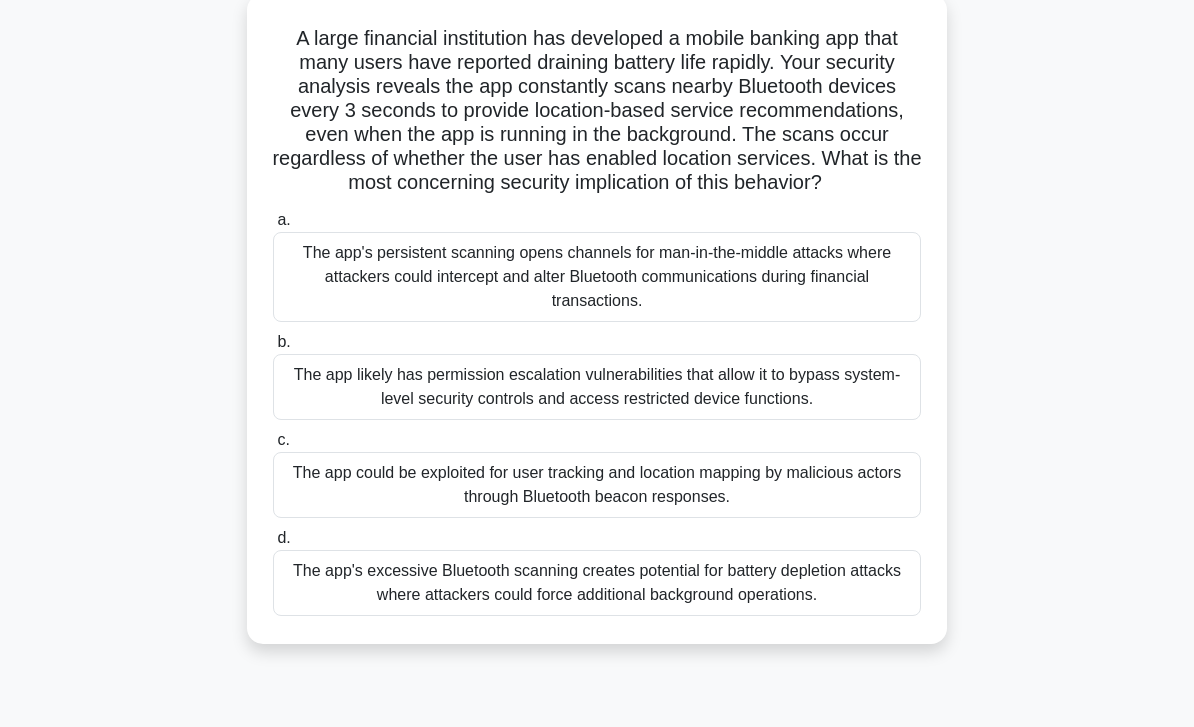 click on "The app could be exploited for user tracking and location mapping by malicious actors through Bluetooth beacon responses." at bounding box center (597, 485) 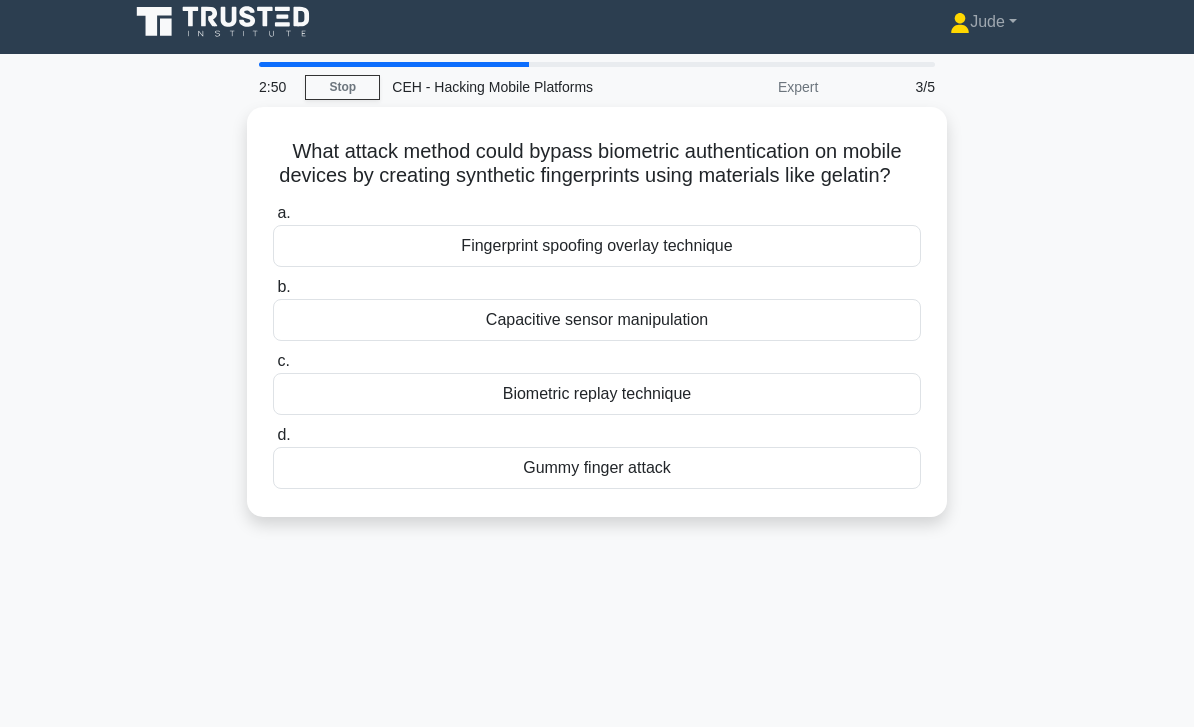 scroll, scrollTop: 0, scrollLeft: 0, axis: both 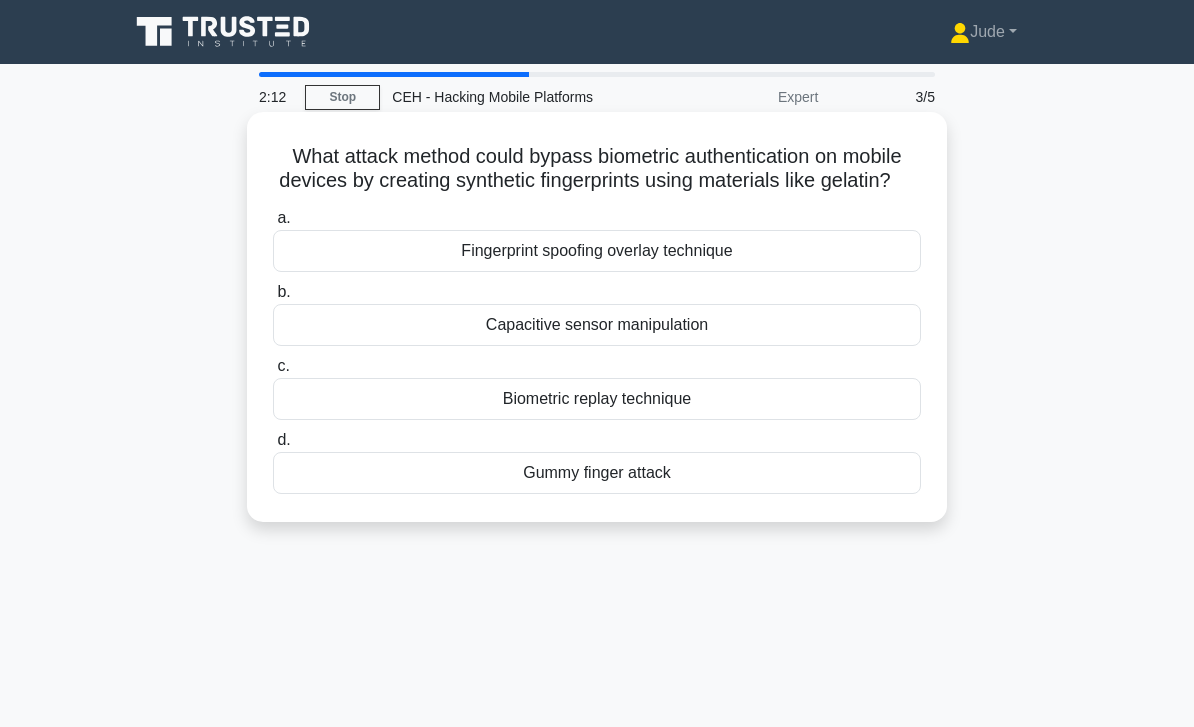 click on "Gummy finger attack" at bounding box center [597, 473] 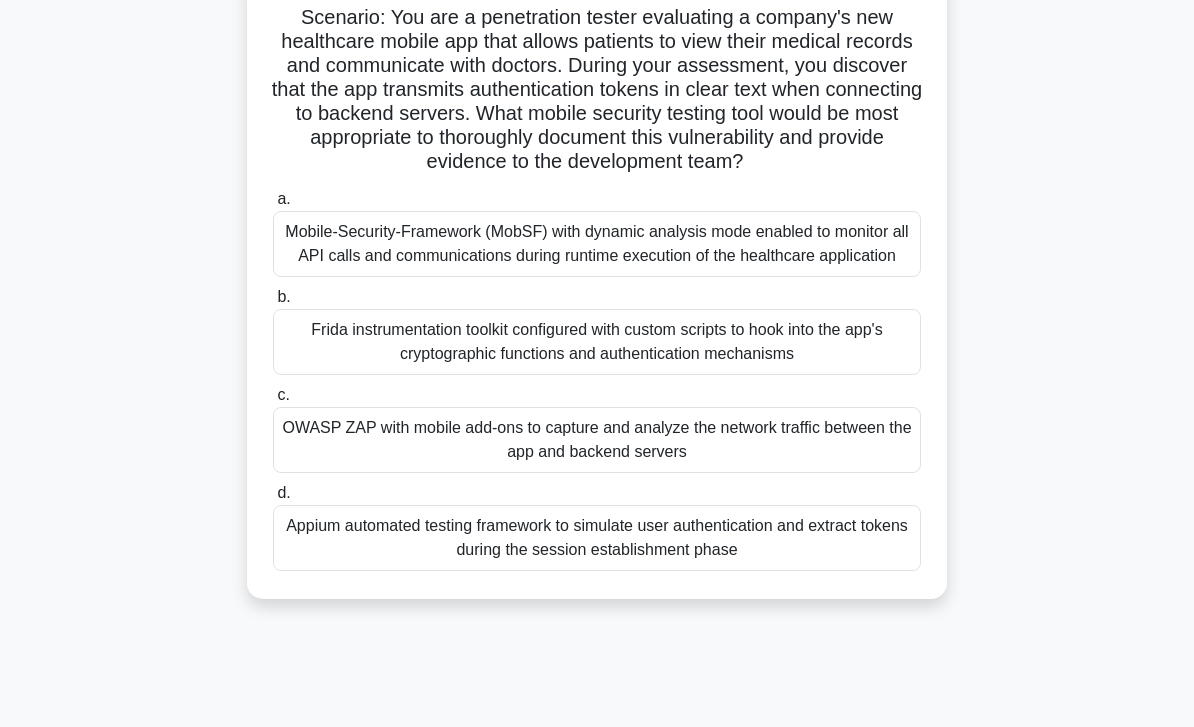 scroll, scrollTop: 162, scrollLeft: 0, axis: vertical 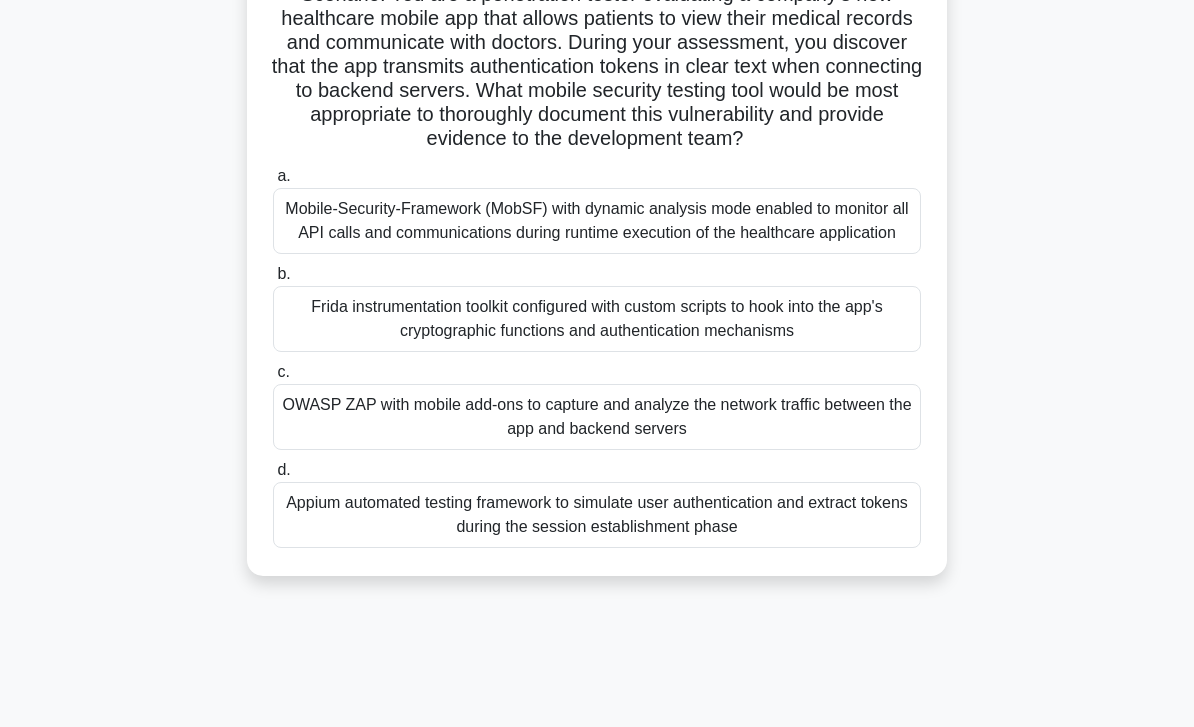 click on "OWASP ZAP with mobile add-ons to capture and analyze the network traffic between the app and backend servers" at bounding box center [597, 417] 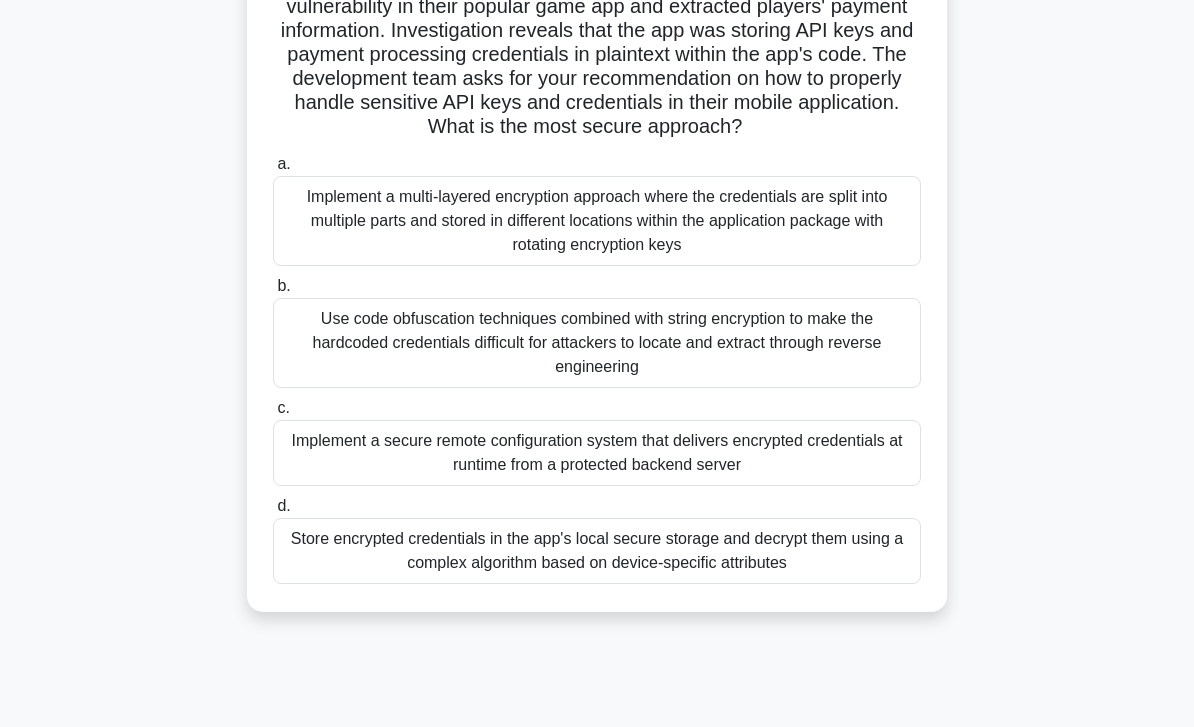 scroll, scrollTop: 202, scrollLeft: 0, axis: vertical 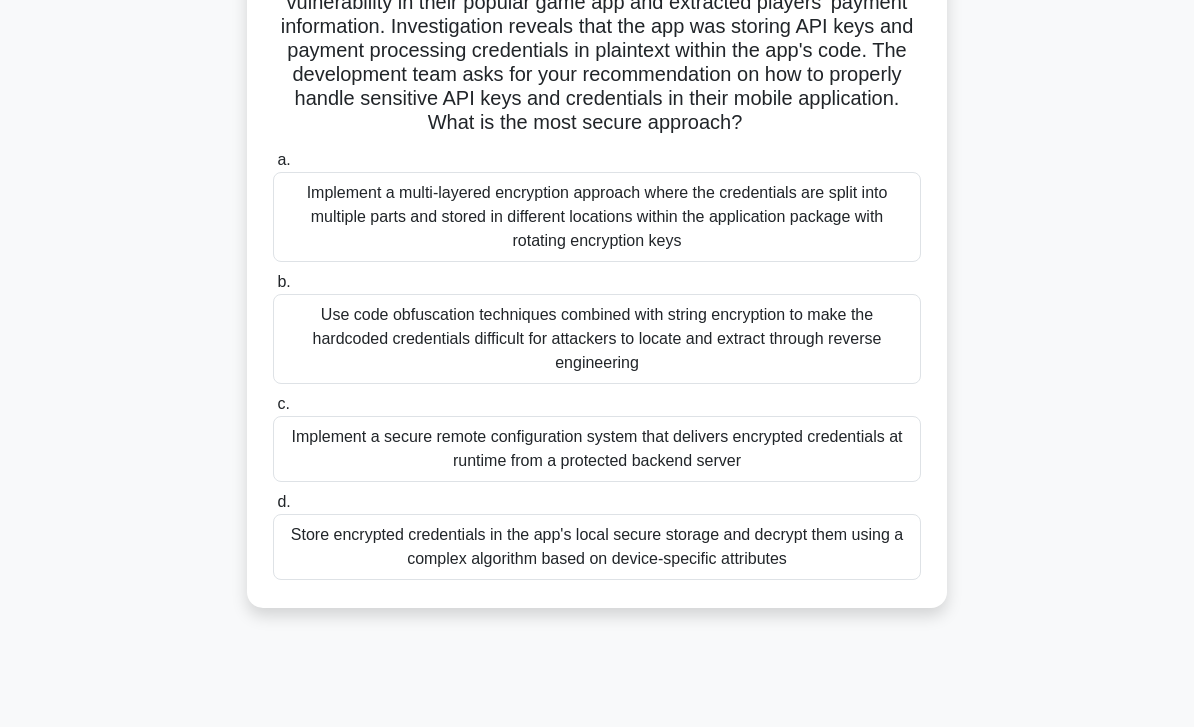 click on "Implement a secure remote configuration system that delivers encrypted credentials at runtime from a protected backend server" at bounding box center (597, 449) 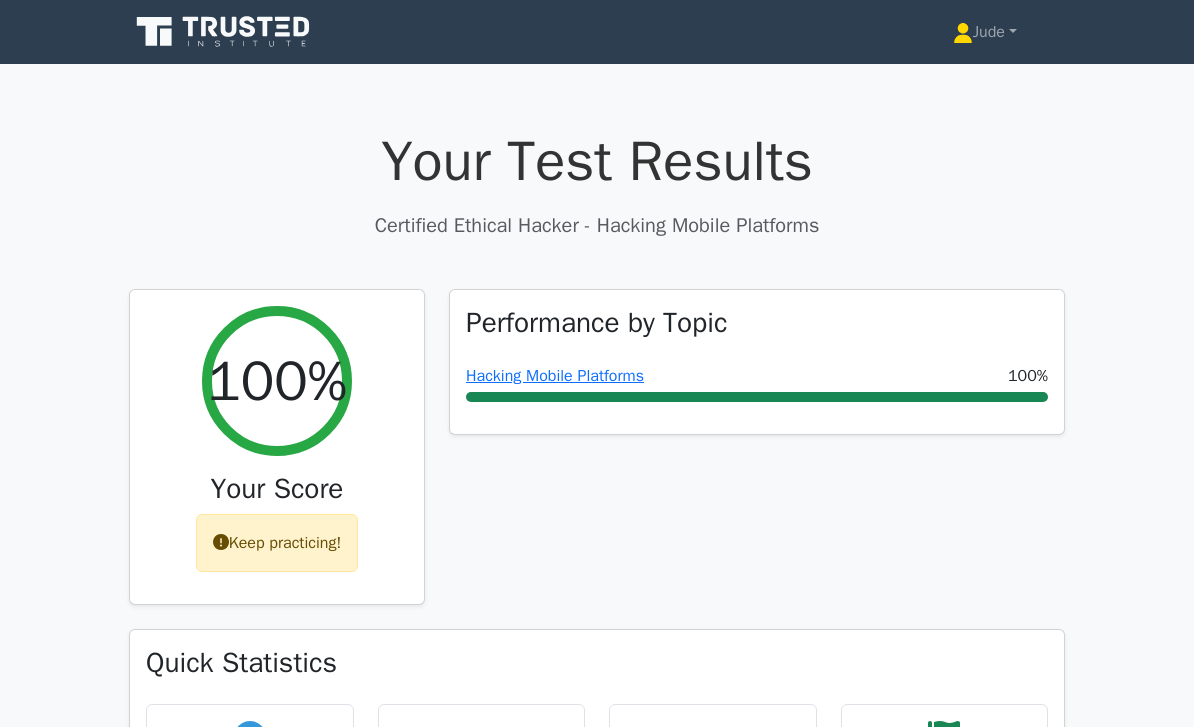 scroll, scrollTop: 0, scrollLeft: 0, axis: both 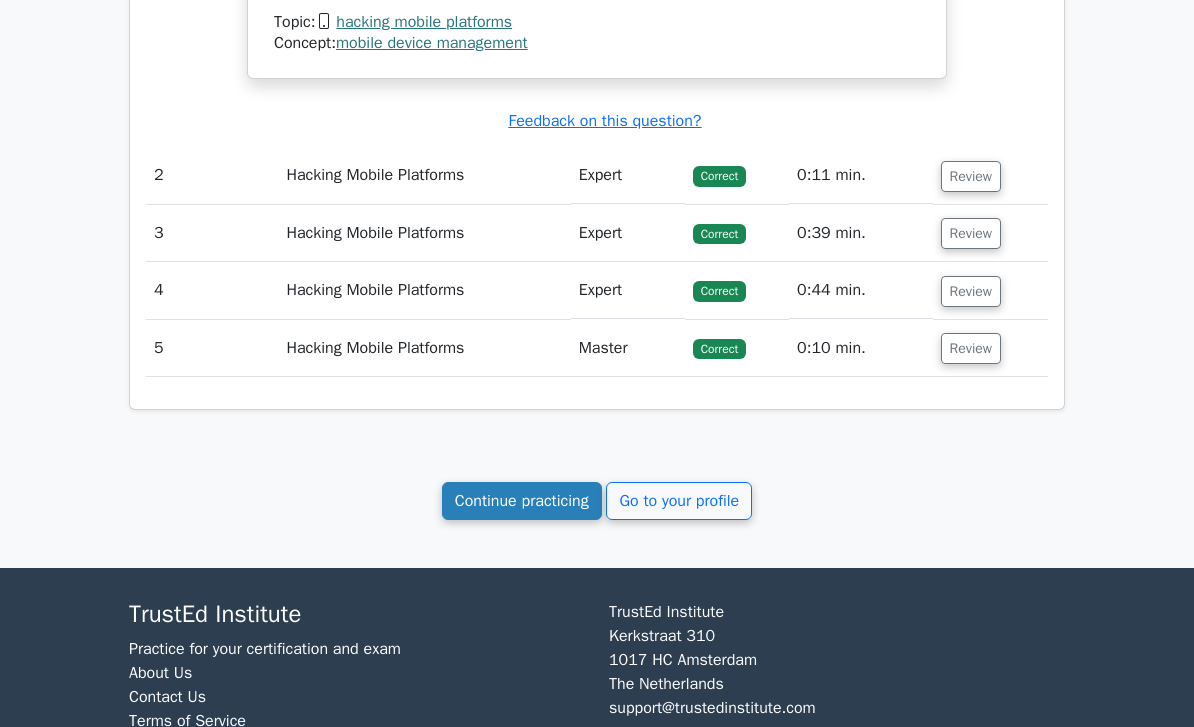 click on "Continue practicing" at bounding box center [522, 501] 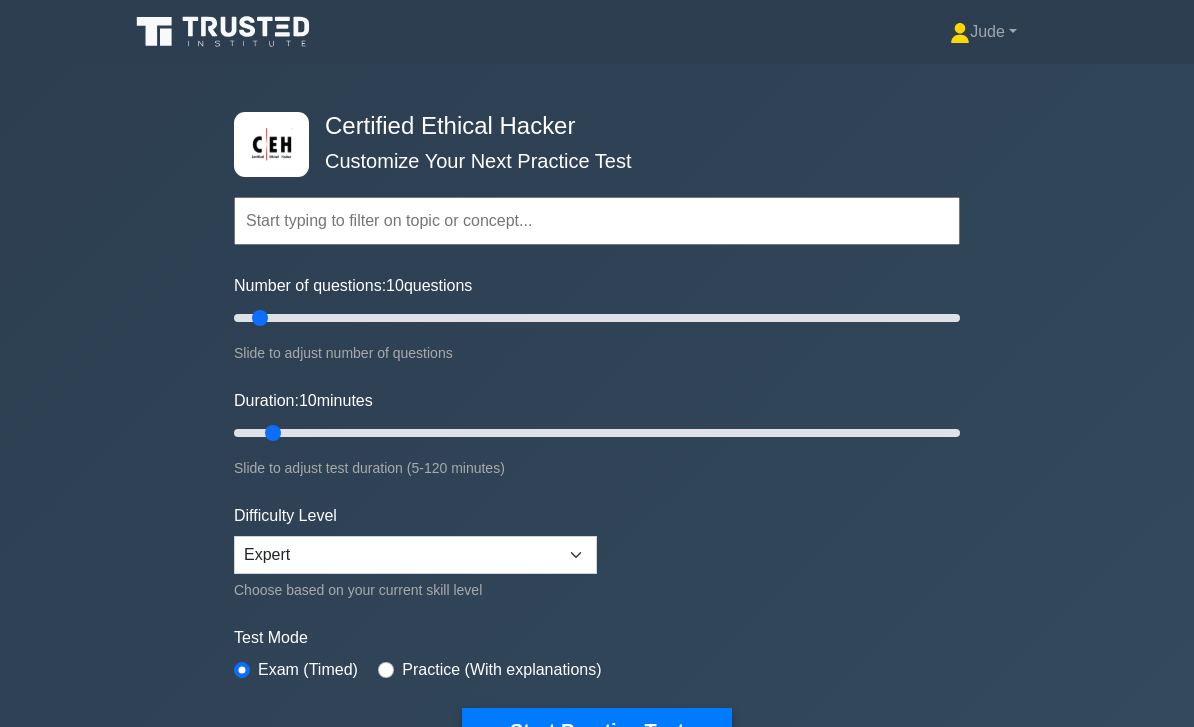 scroll, scrollTop: 0, scrollLeft: 0, axis: both 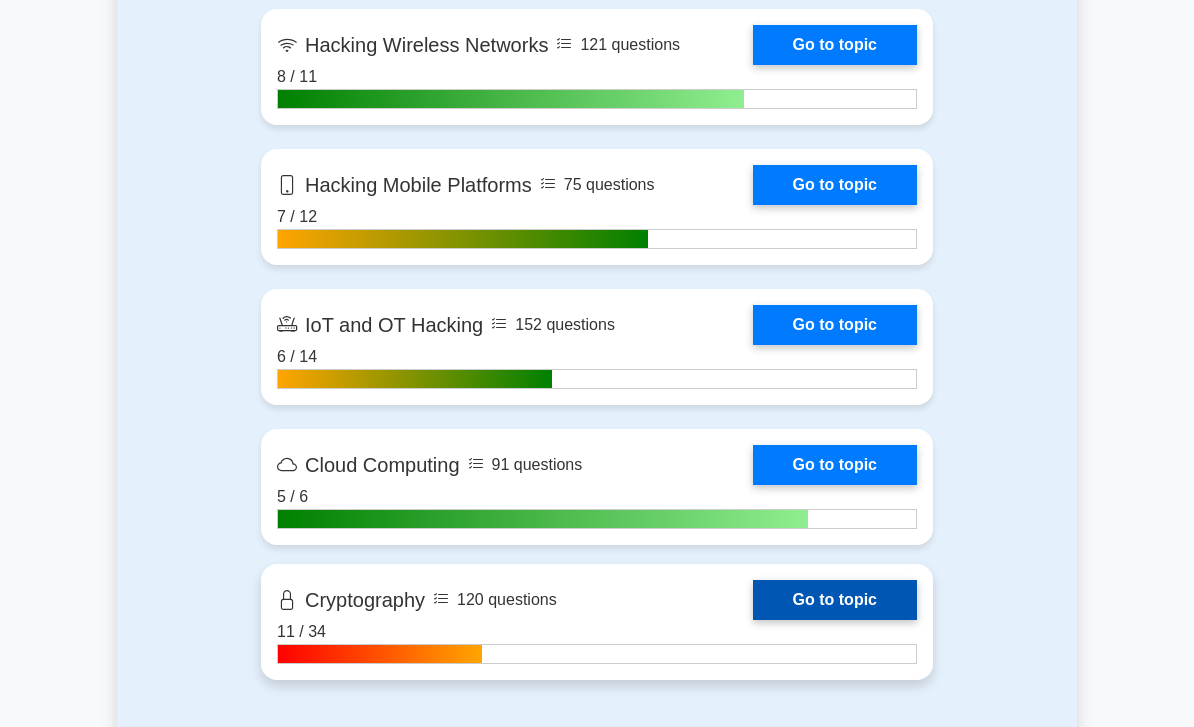 click on "Go to topic" at bounding box center [835, 600] 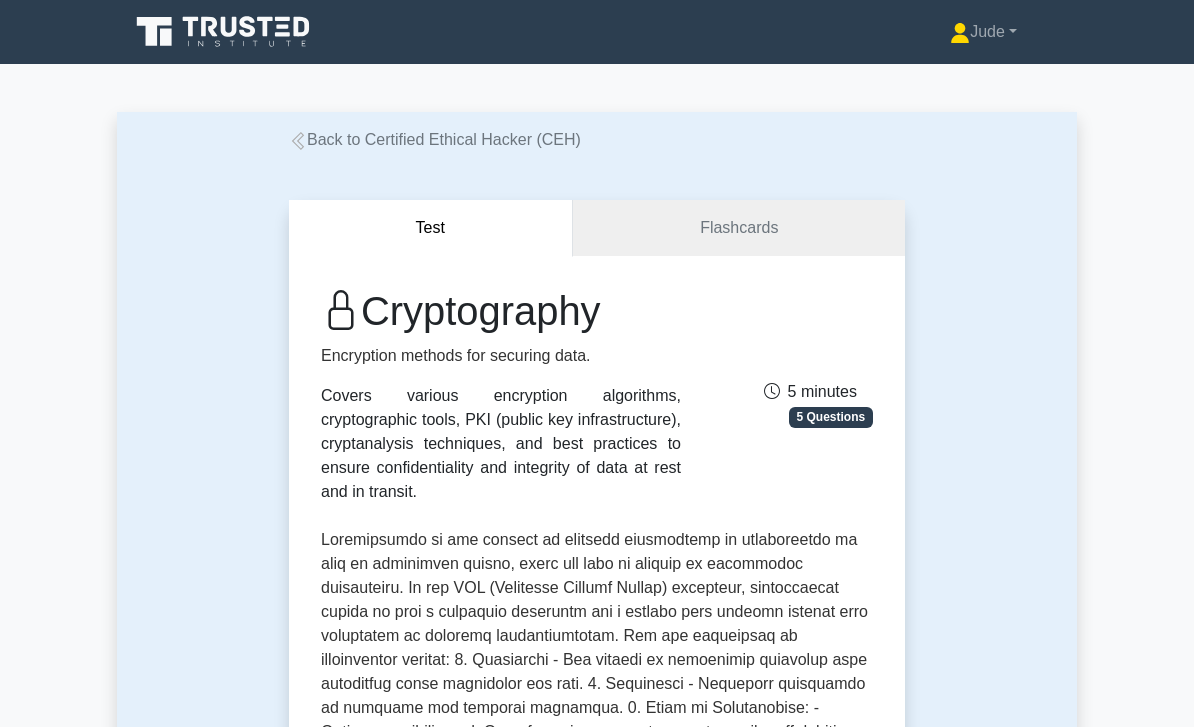 scroll, scrollTop: 0, scrollLeft: 0, axis: both 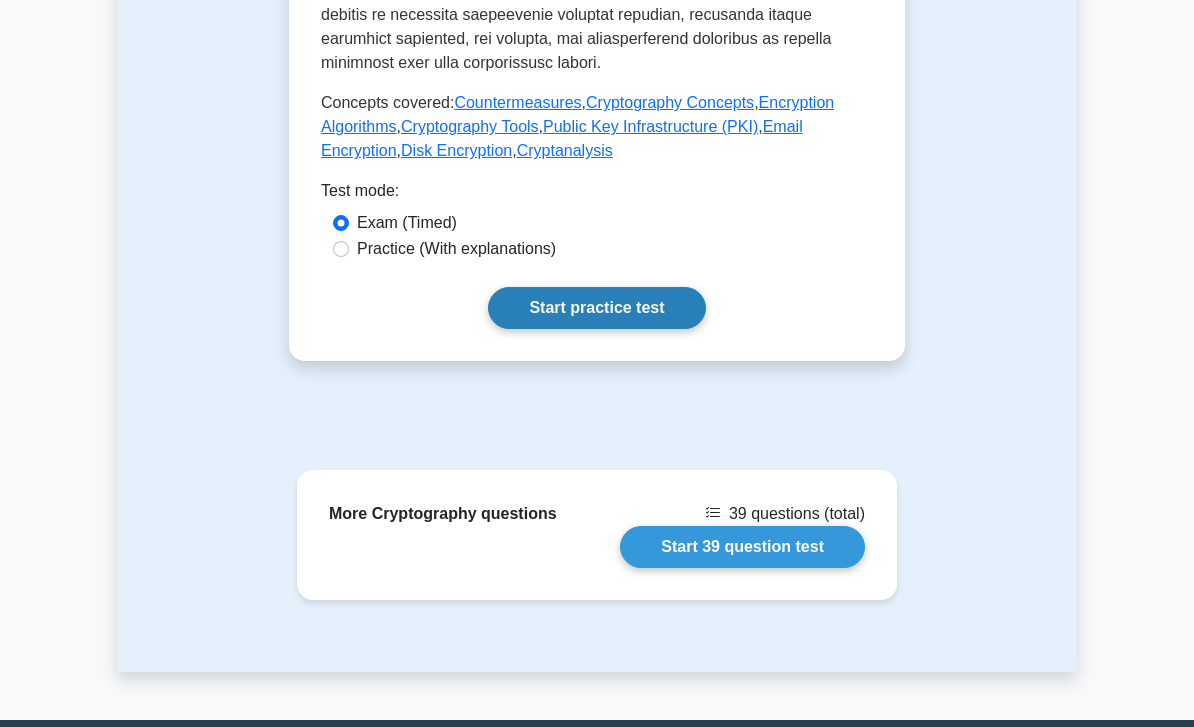 click on "Cryptography
Encryption methods for securing data.
Covers various encryption algorithms, cryptographic tools, PKI (public key infrastructure), cryptanalysis techniques, and best practices to ensure confidentiality and integrity of data at rest and in transit.
5 minutes
5 Questions
Concepts covered:  Countermeasures ,  ,  ,  ,  ,  ," at bounding box center (597, -230) 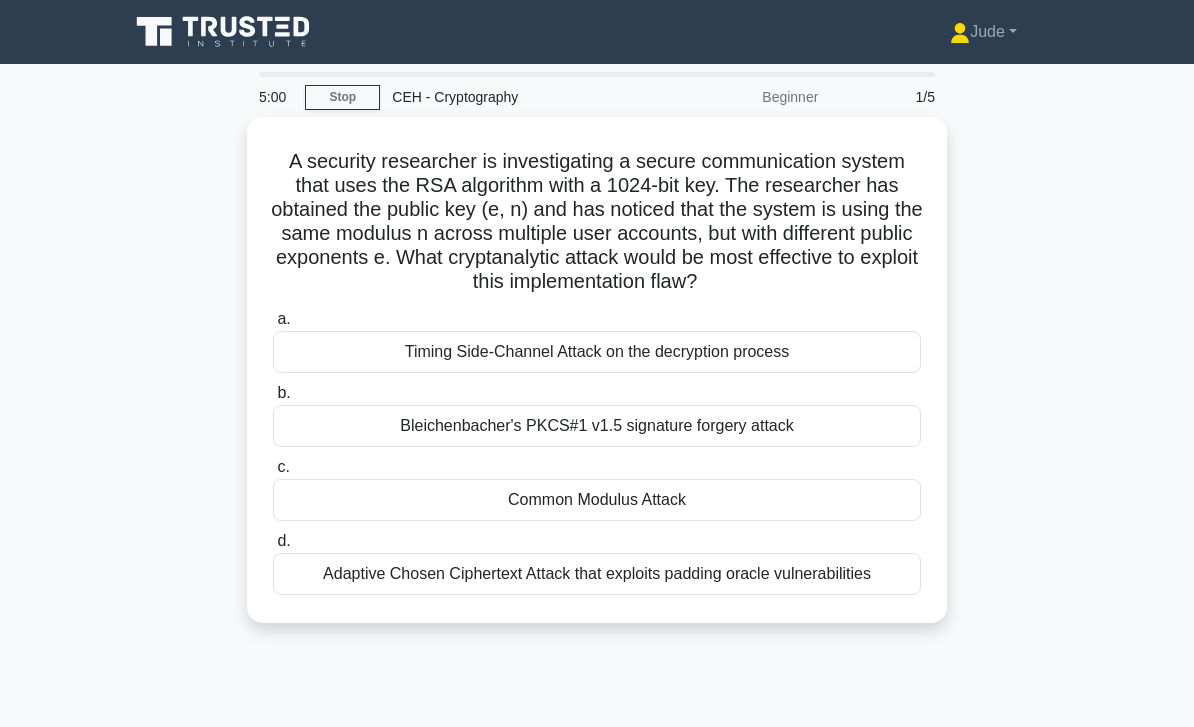 scroll, scrollTop: 0, scrollLeft: 0, axis: both 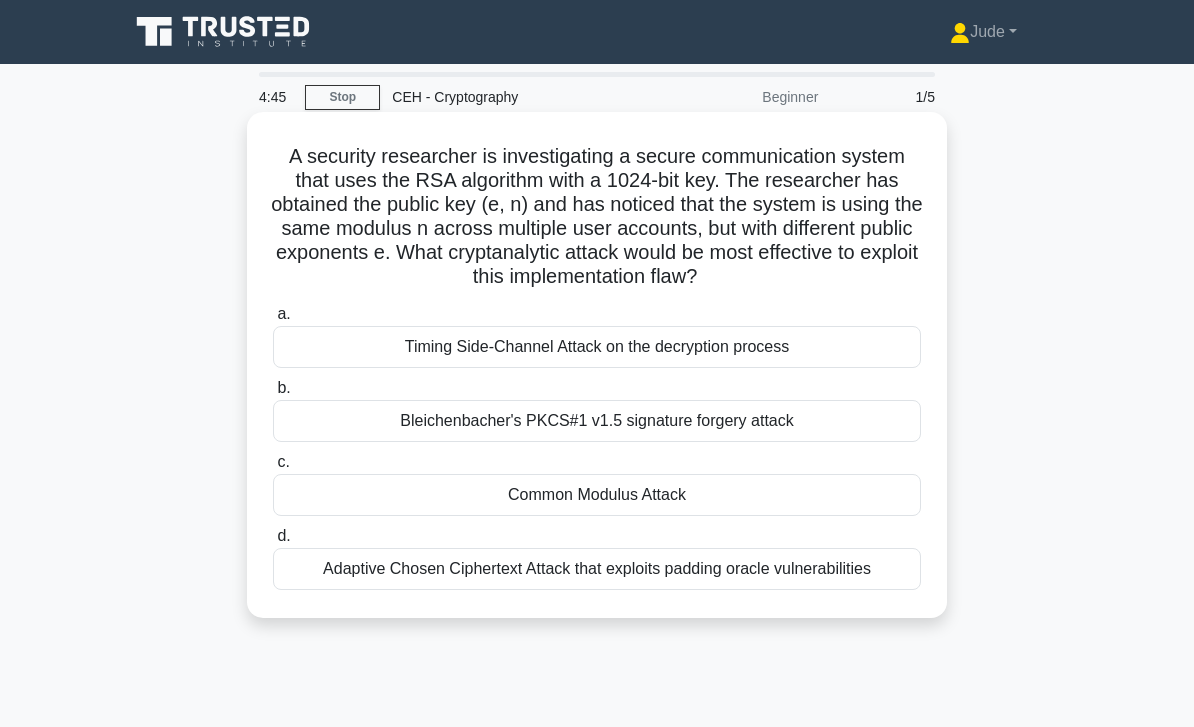 click on "Bleichenbacher's PKCS#1 v1.5 signature forgery attack" at bounding box center [597, 421] 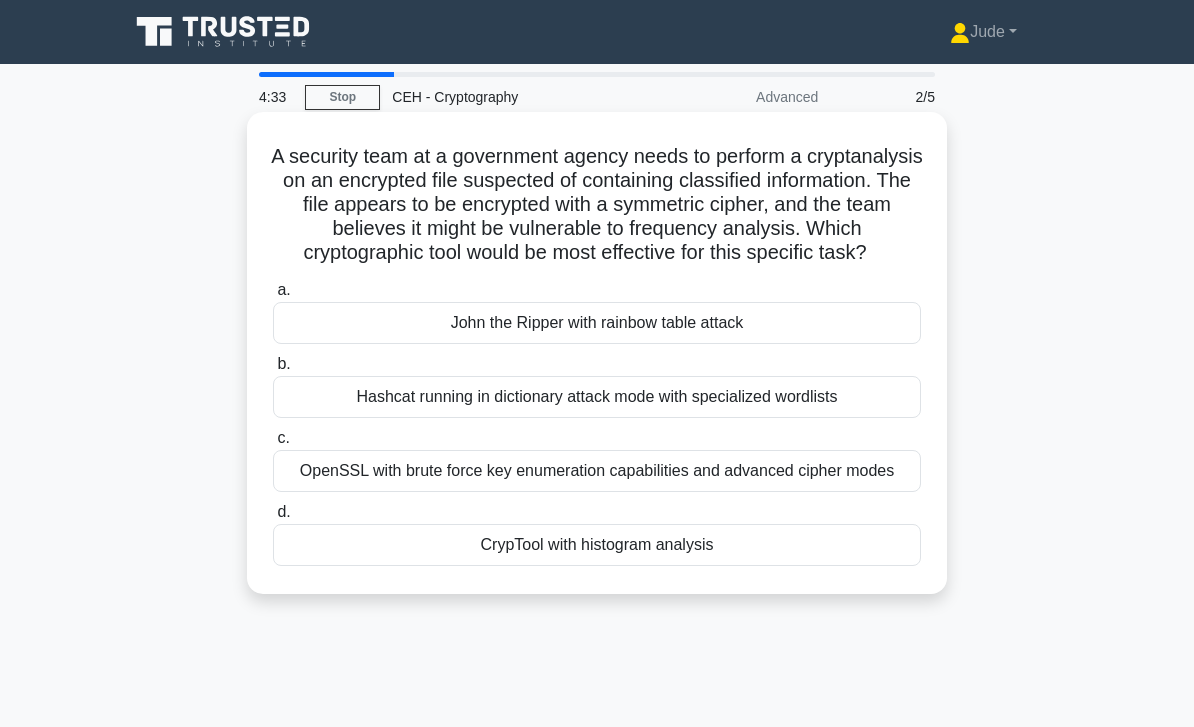 click on "CrypTool with histogram analysis" at bounding box center (597, 545) 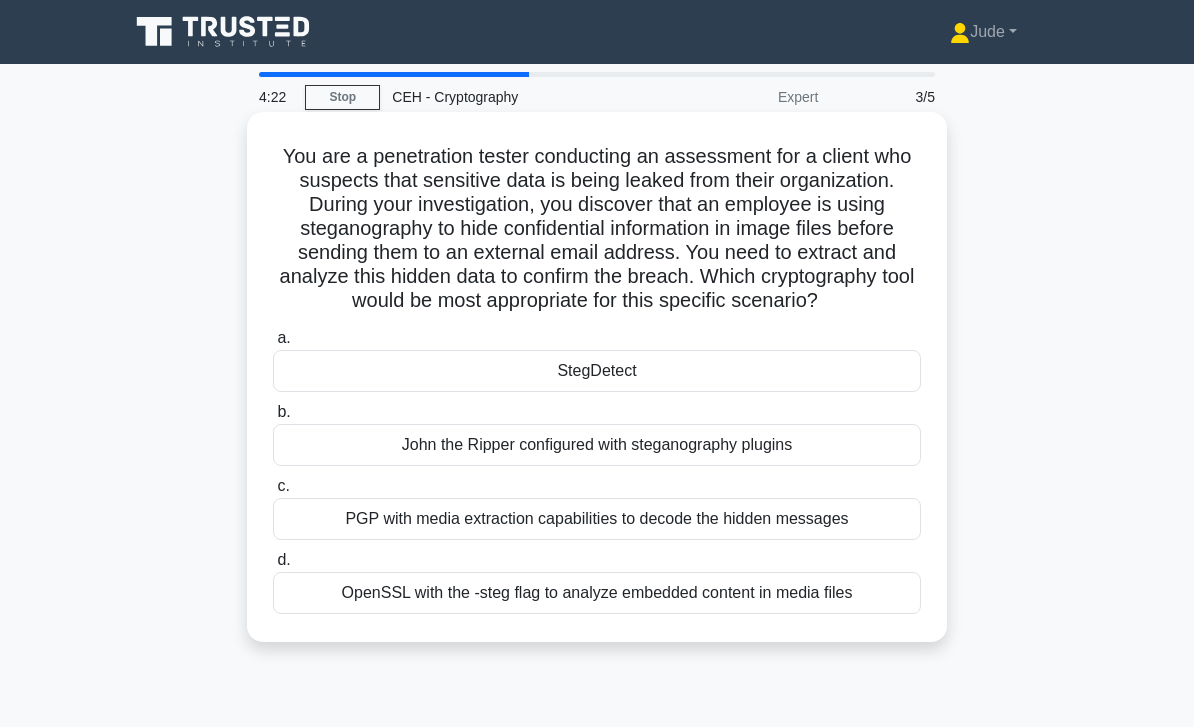 click on "StegDetect" at bounding box center (597, 371) 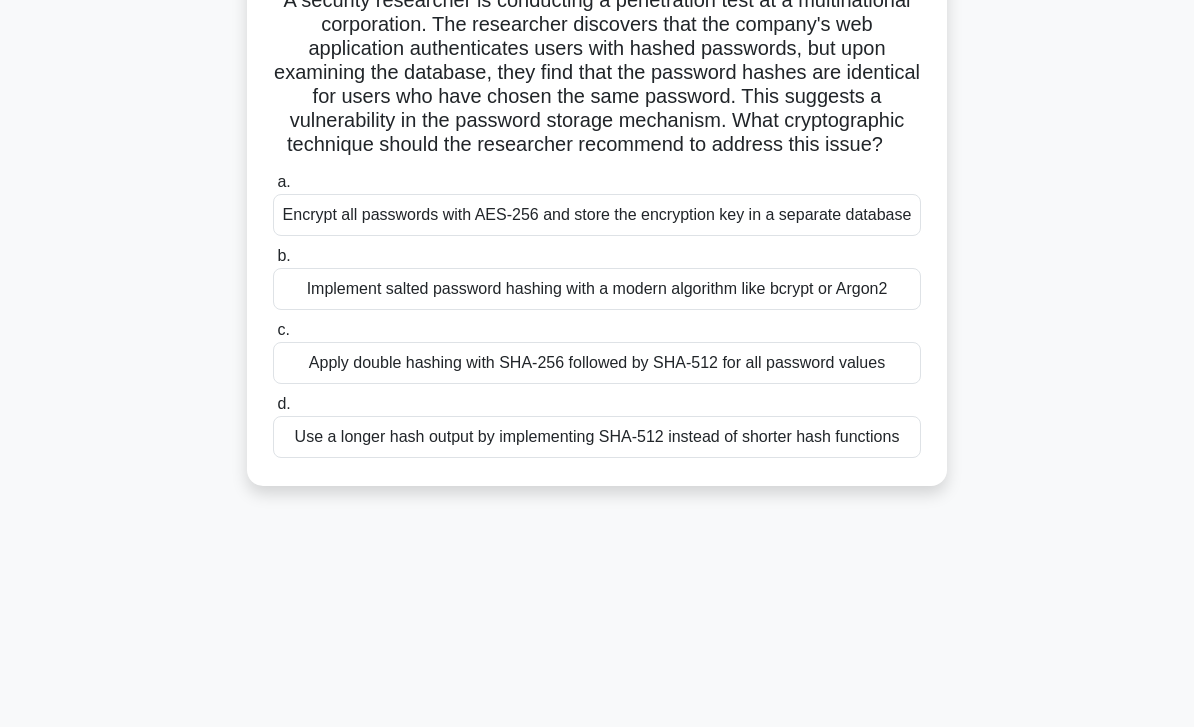 scroll, scrollTop: 160, scrollLeft: 0, axis: vertical 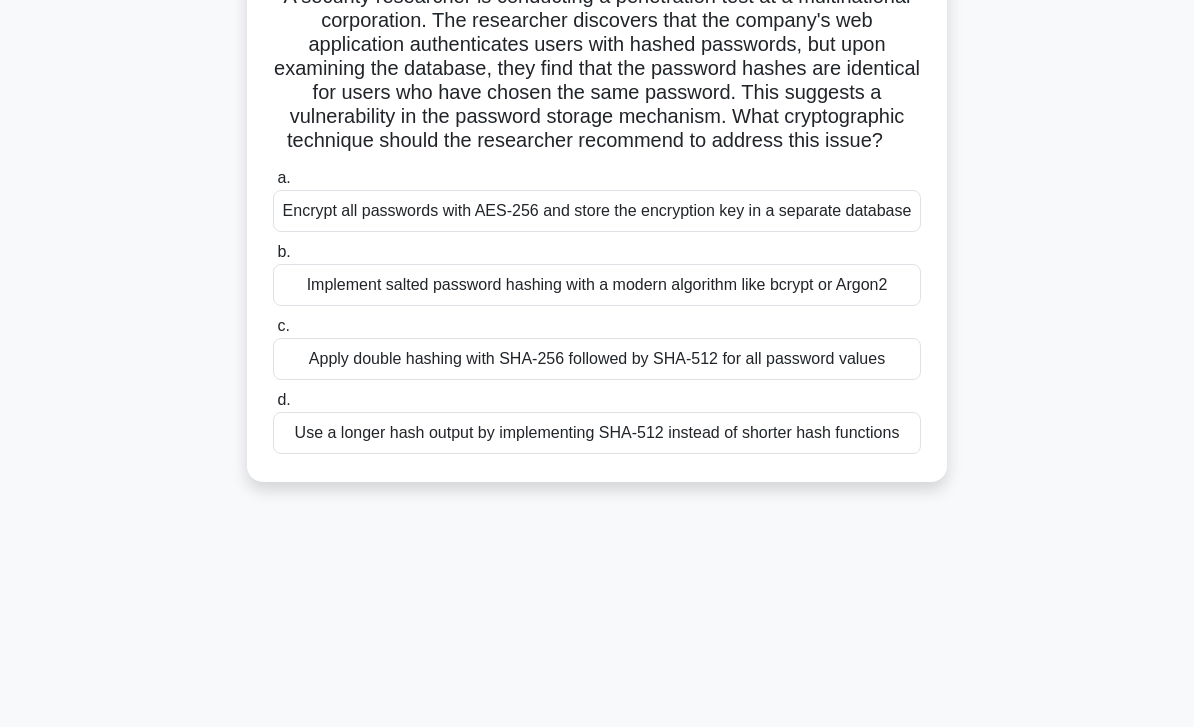 click on "Implement salted password hashing with a modern algorithm like bcrypt or Argon2" at bounding box center [597, 285] 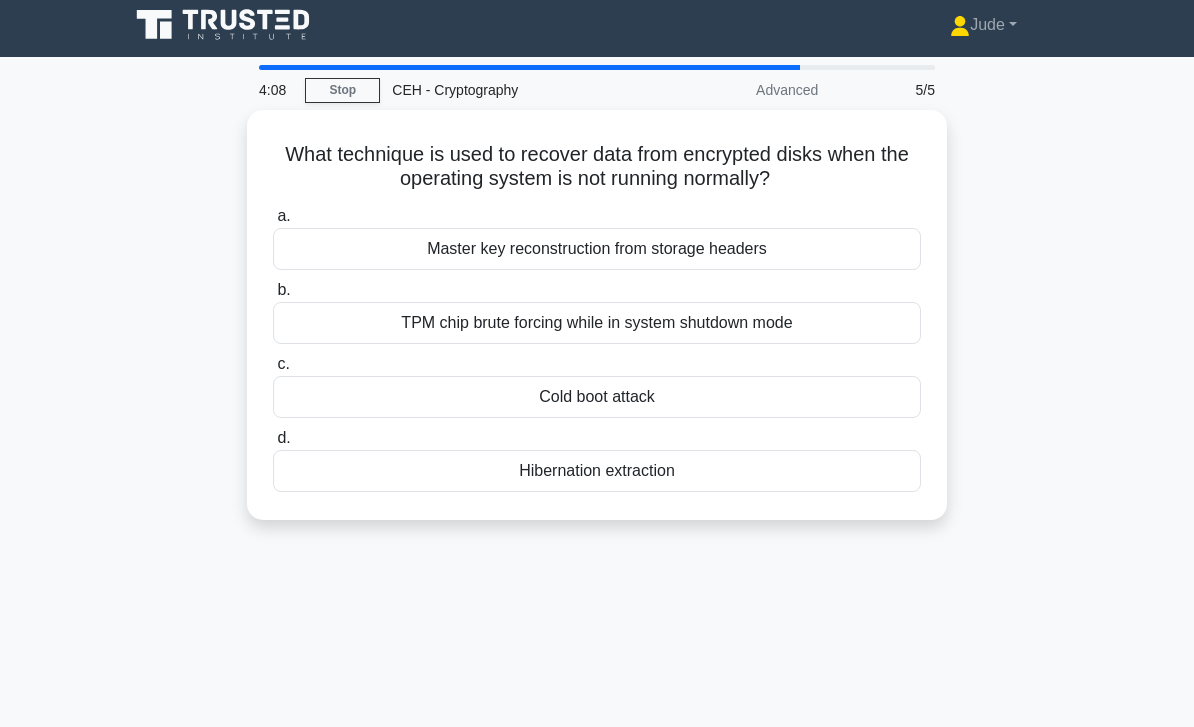 scroll, scrollTop: 0, scrollLeft: 0, axis: both 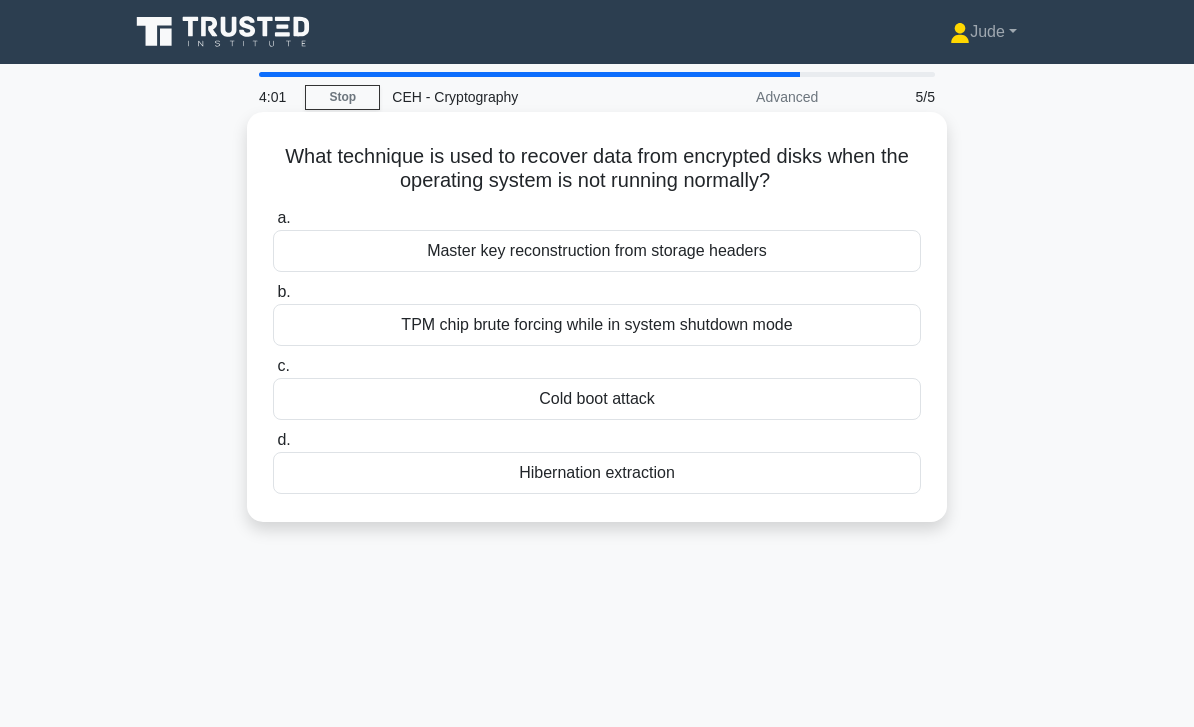 click on "Cold boot attack" at bounding box center [597, 399] 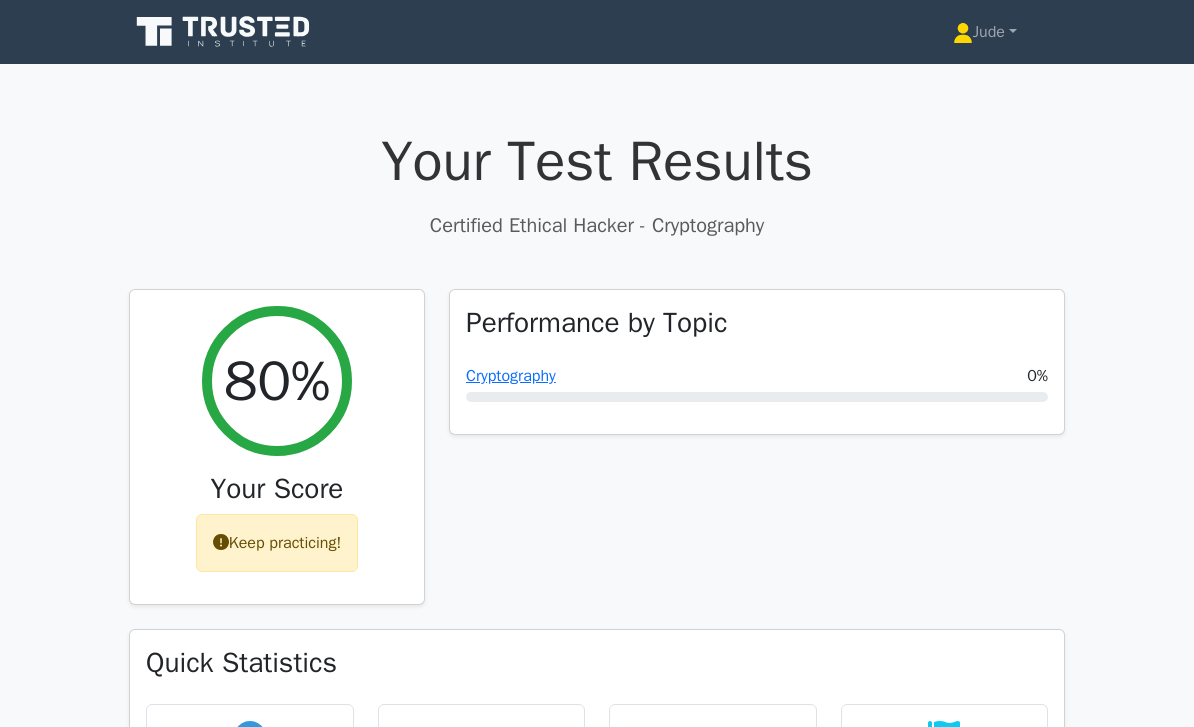 scroll, scrollTop: 0, scrollLeft: 0, axis: both 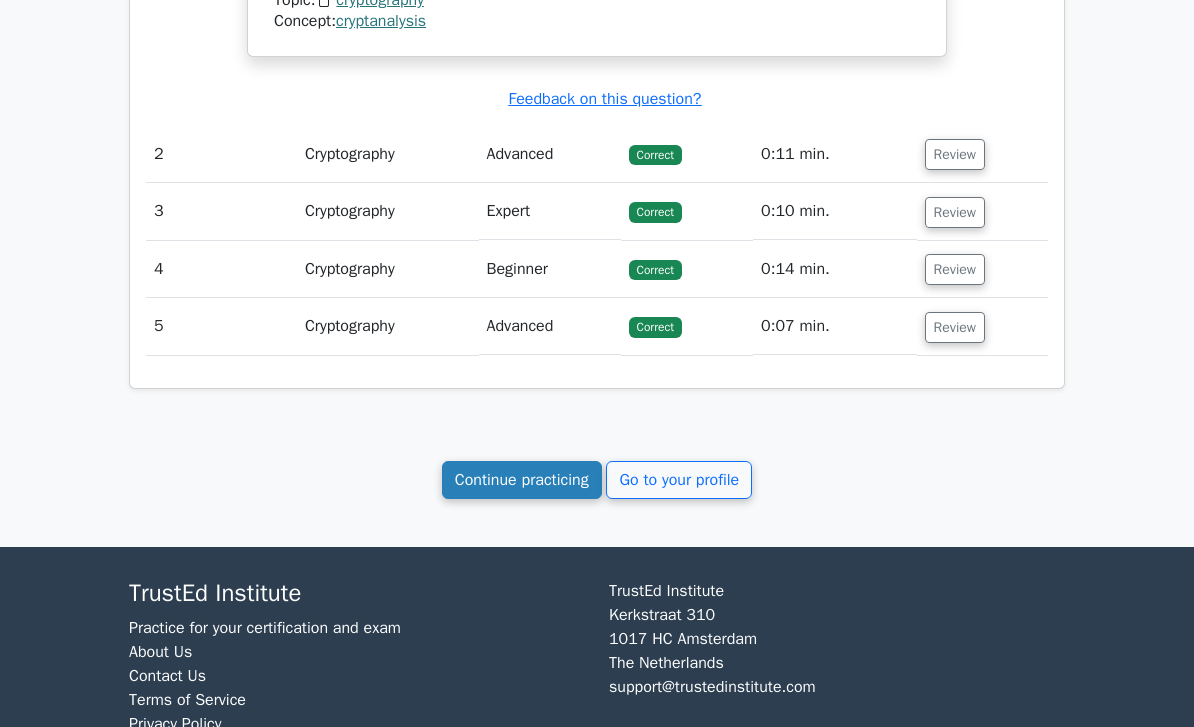 click on "Continue practicing" at bounding box center [522, 480] 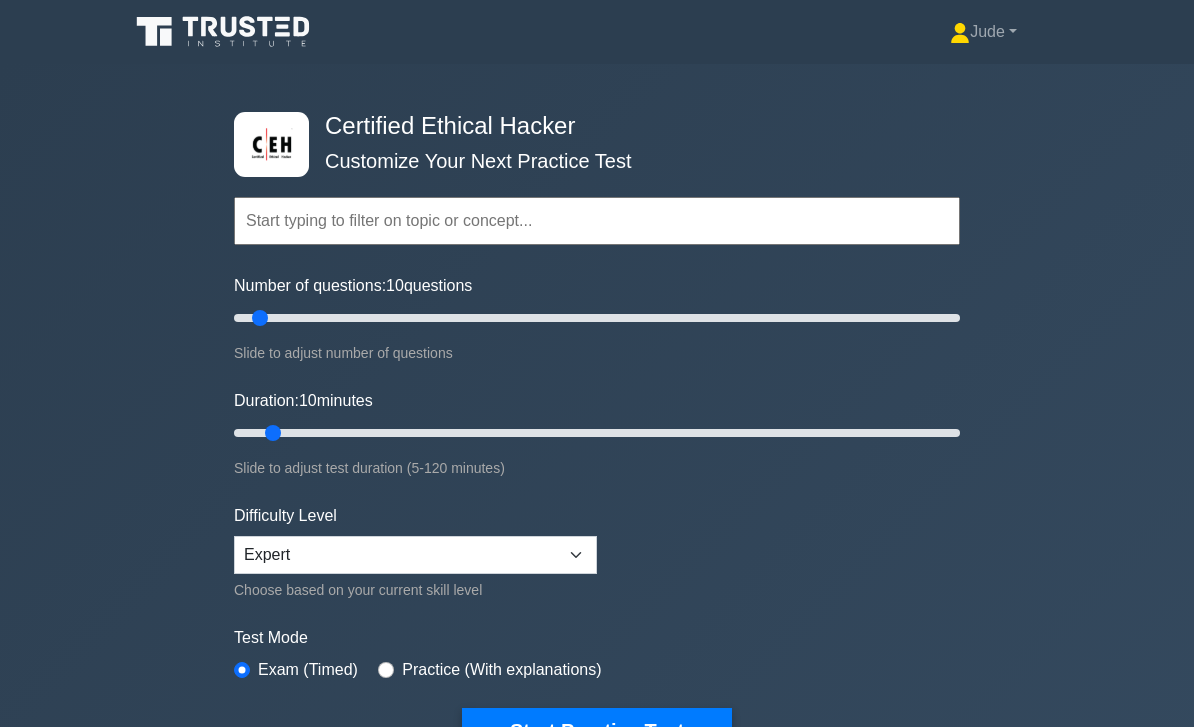 scroll, scrollTop: 0, scrollLeft: 0, axis: both 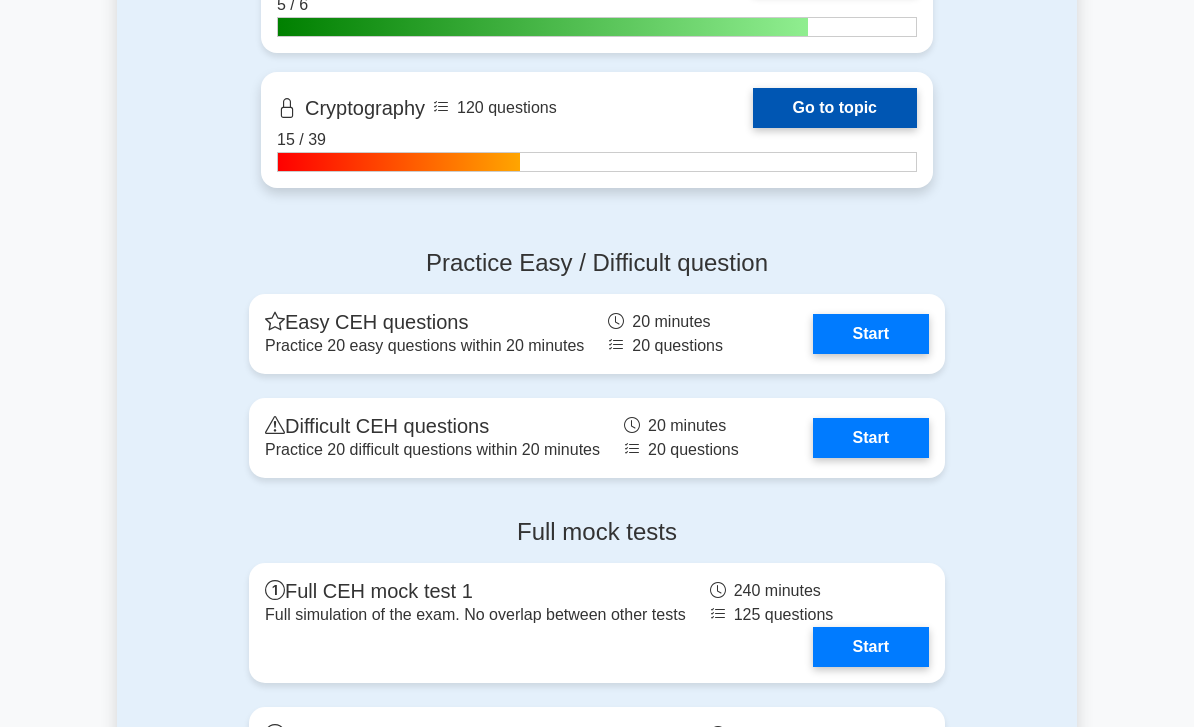 click on "Go to topic" at bounding box center [835, 108] 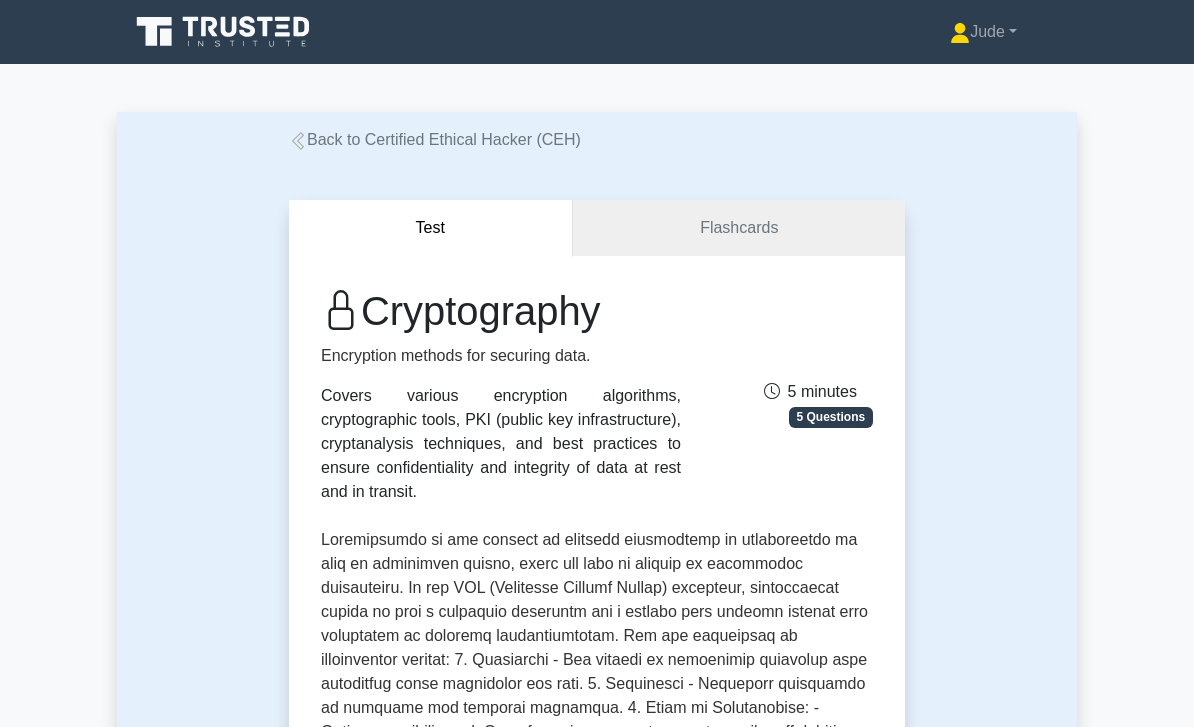 scroll, scrollTop: 0, scrollLeft: 0, axis: both 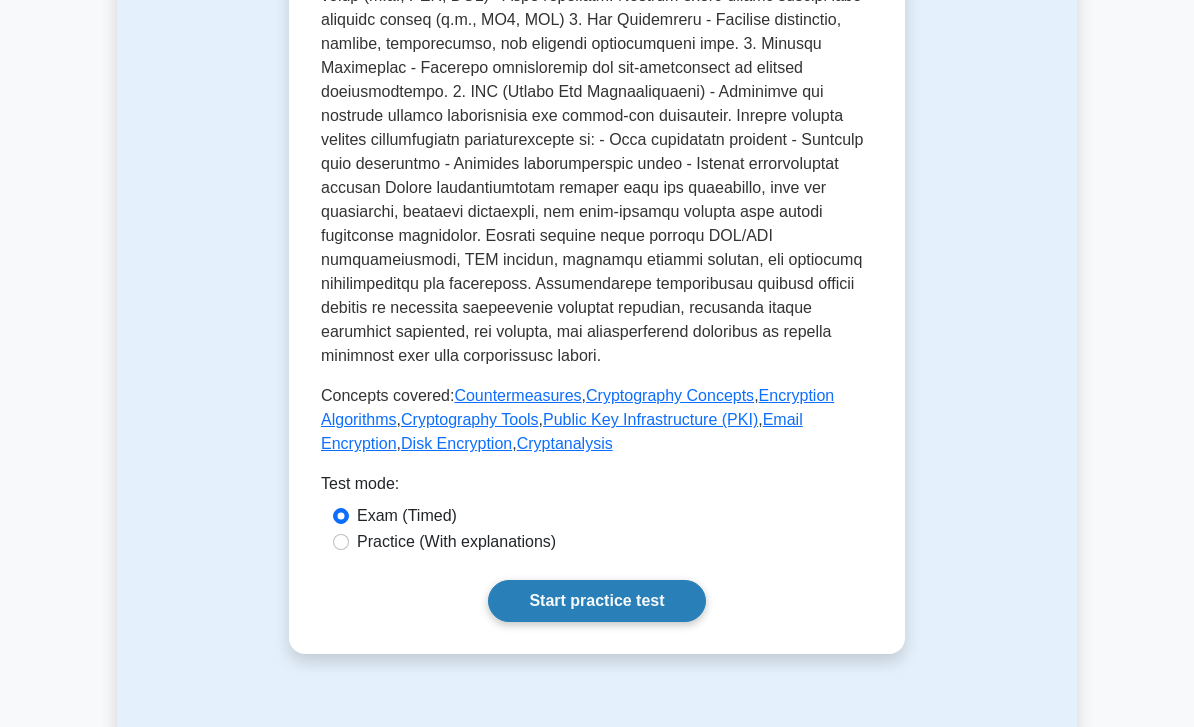 click on "Start practice test" at bounding box center [596, 601] 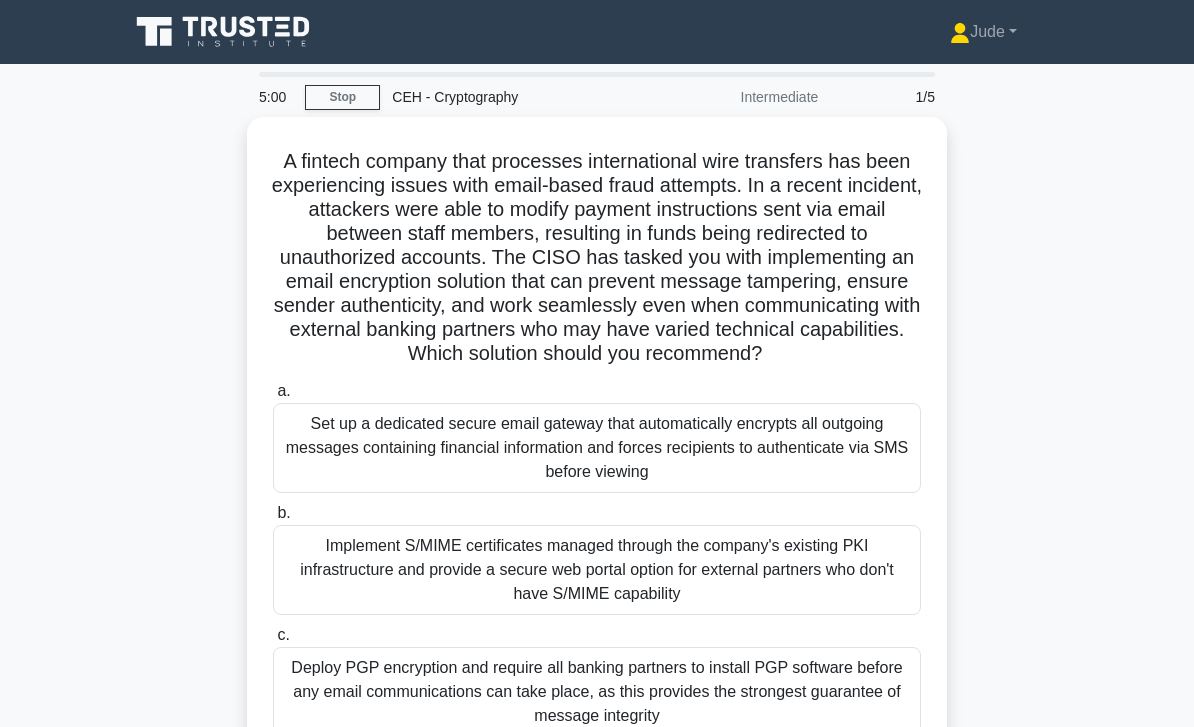 scroll, scrollTop: 0, scrollLeft: 0, axis: both 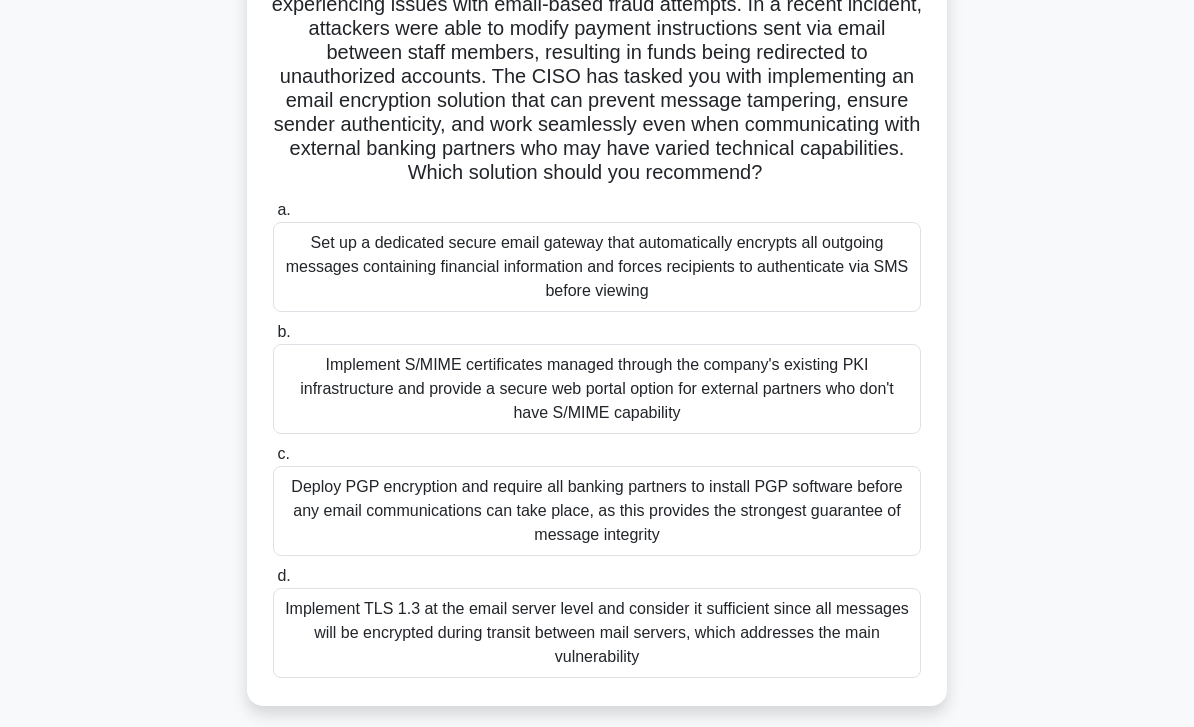 click on "Set up a dedicated secure email gateway that automatically encrypts all outgoing messages containing financial information and forces recipients to authenticate via SMS before viewing" at bounding box center [597, 267] 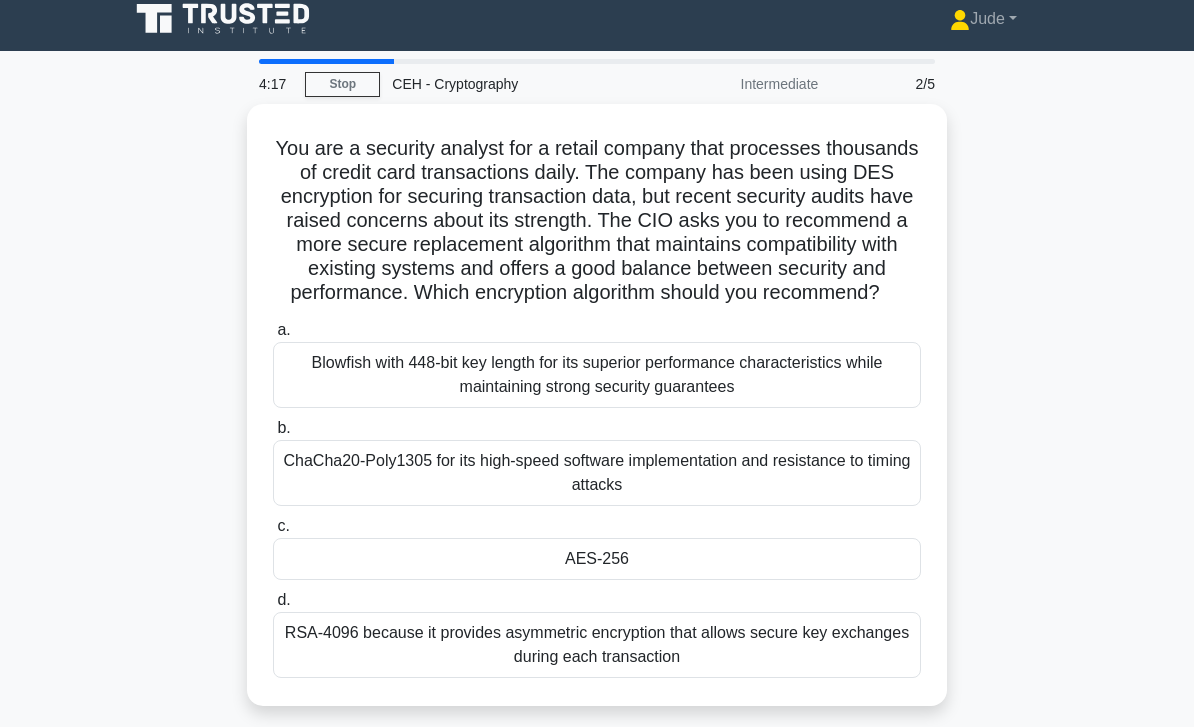 scroll, scrollTop: 0, scrollLeft: 0, axis: both 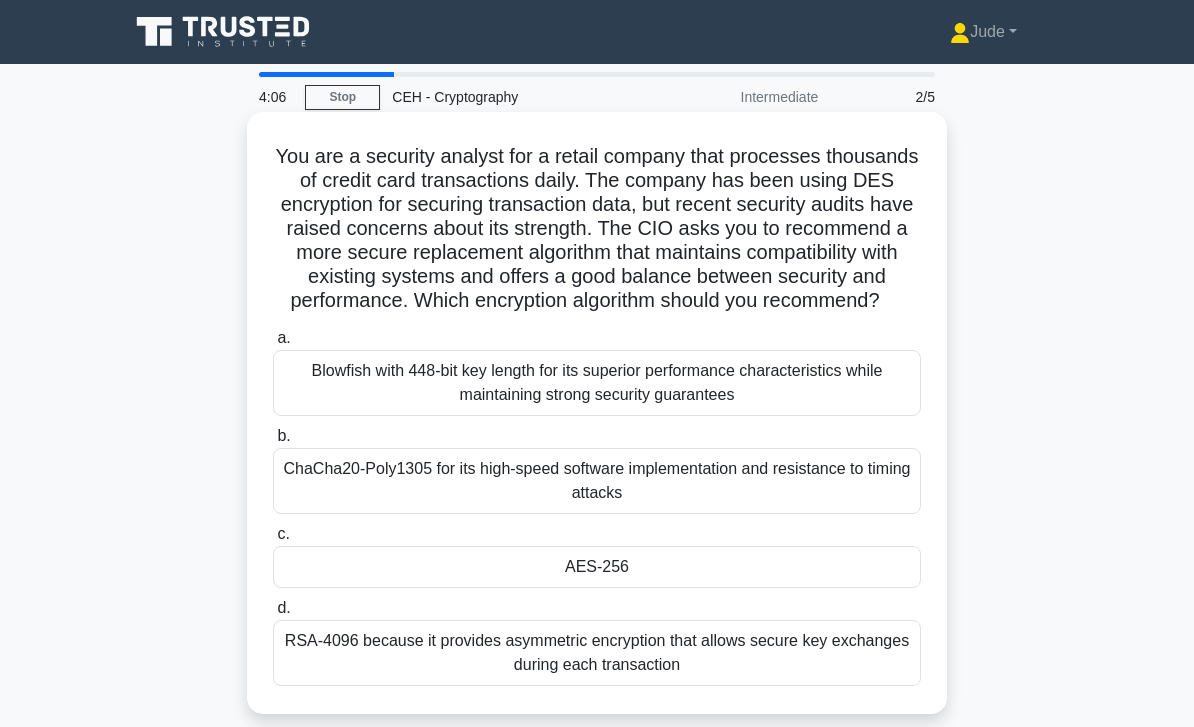 click on "AES-256" at bounding box center (597, 567) 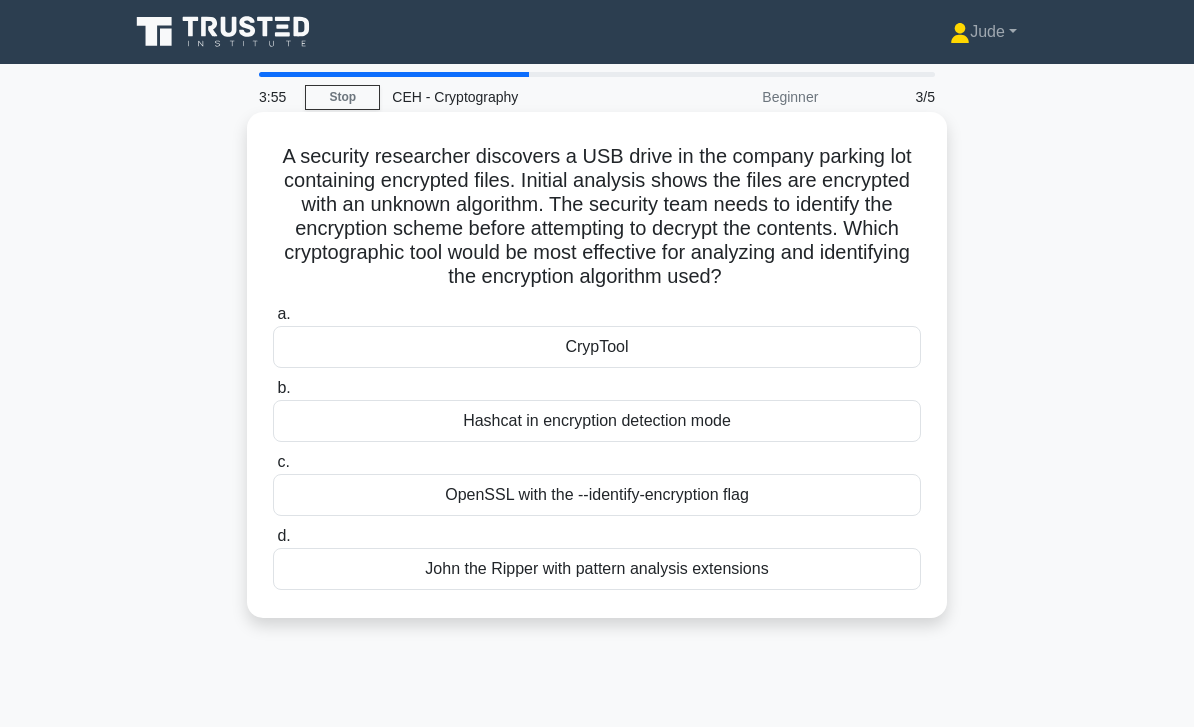 click on "CrypTool" at bounding box center [597, 347] 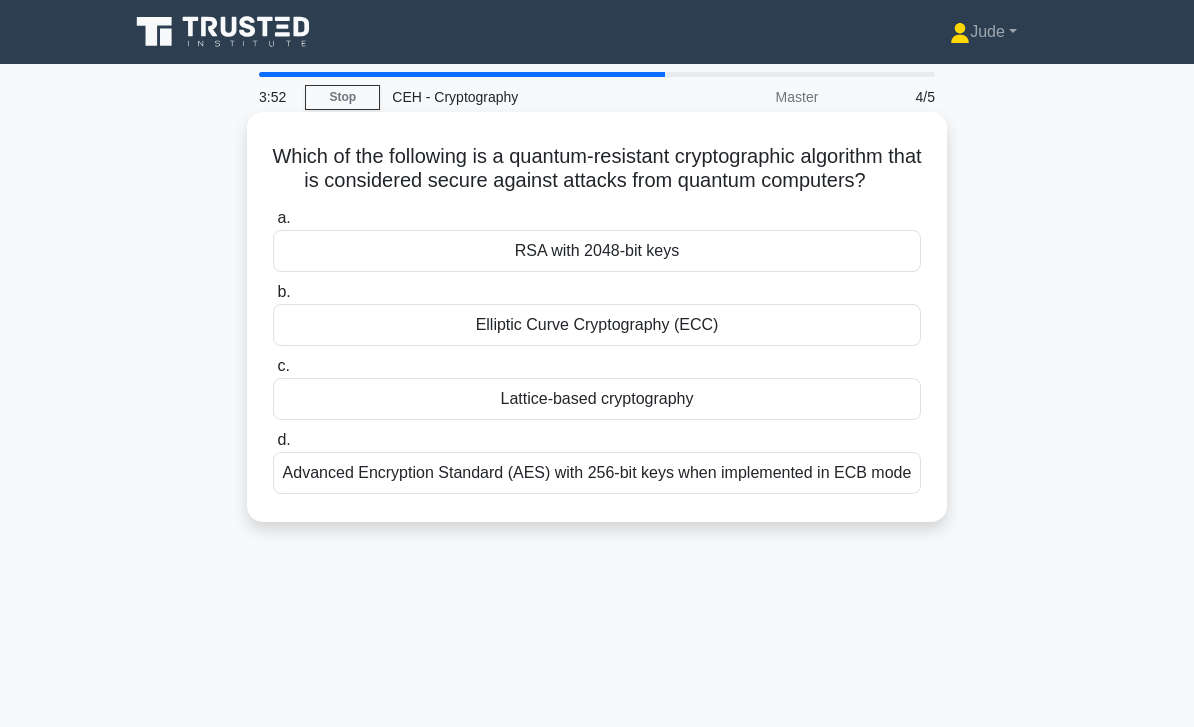 click on "Elliptic Curve Cryptography (ECC)" at bounding box center (597, 325) 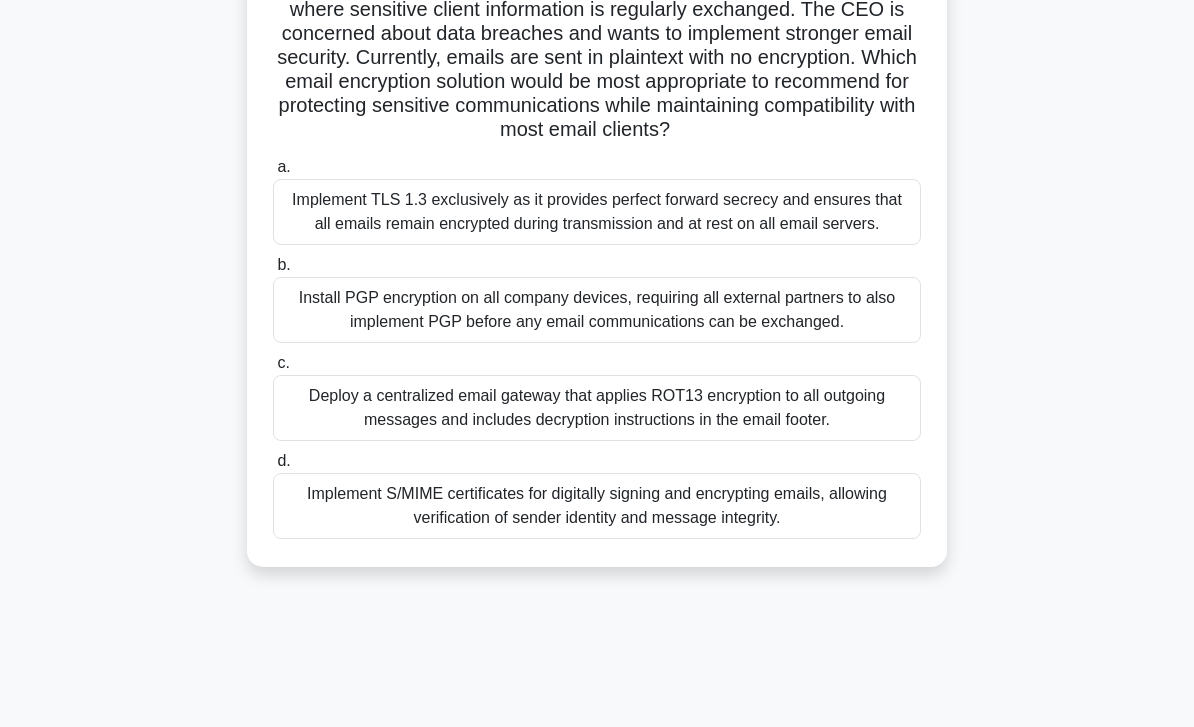 scroll, scrollTop: 175, scrollLeft: 0, axis: vertical 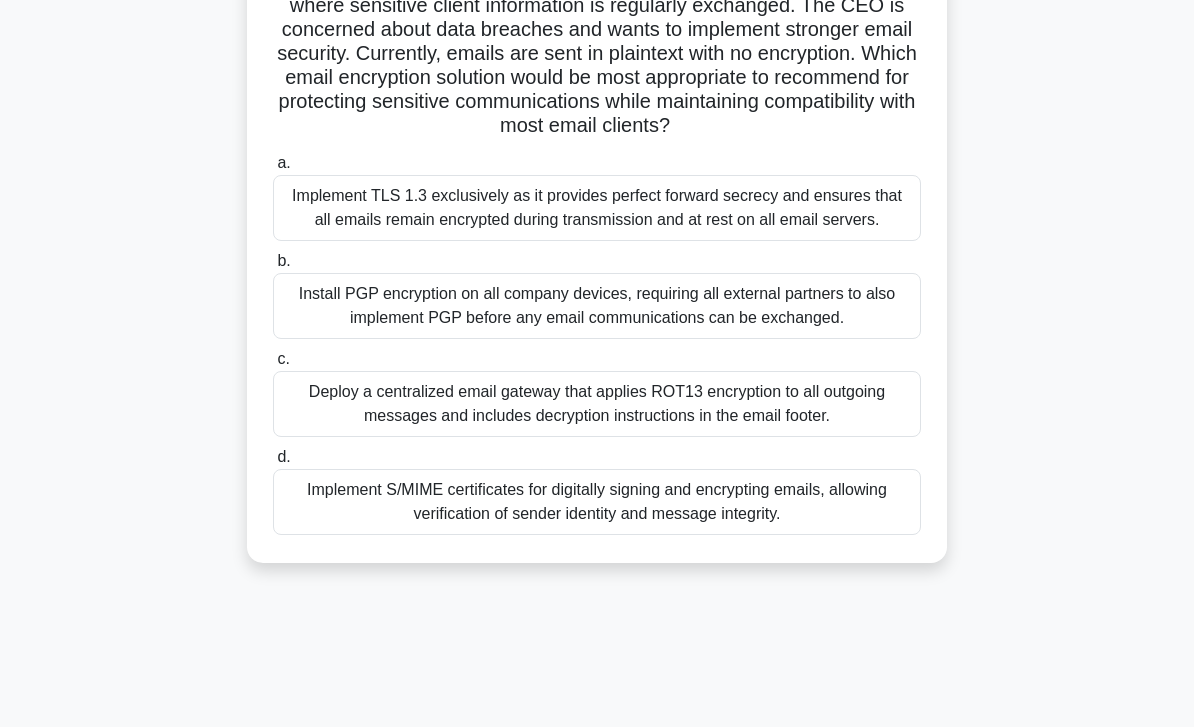 click on "Implement S/MIME certificates for digitally signing and encrypting emails, allowing verification of sender identity and message integrity." at bounding box center (597, 502) 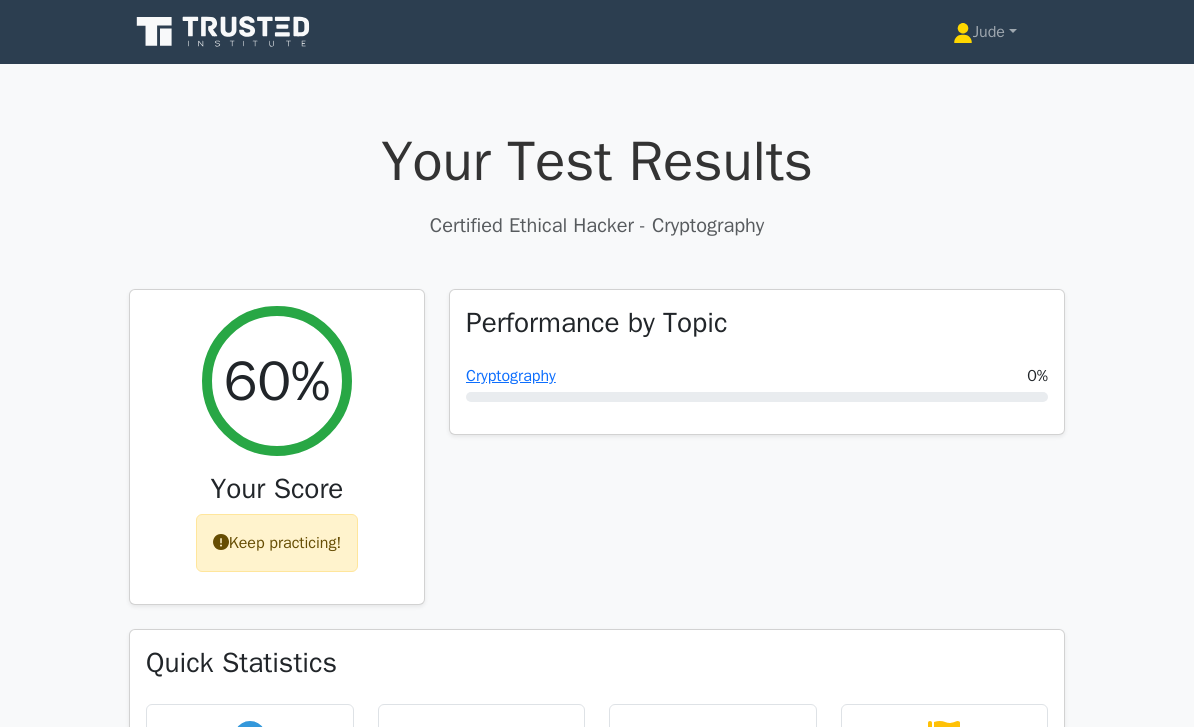 scroll, scrollTop: 0, scrollLeft: 0, axis: both 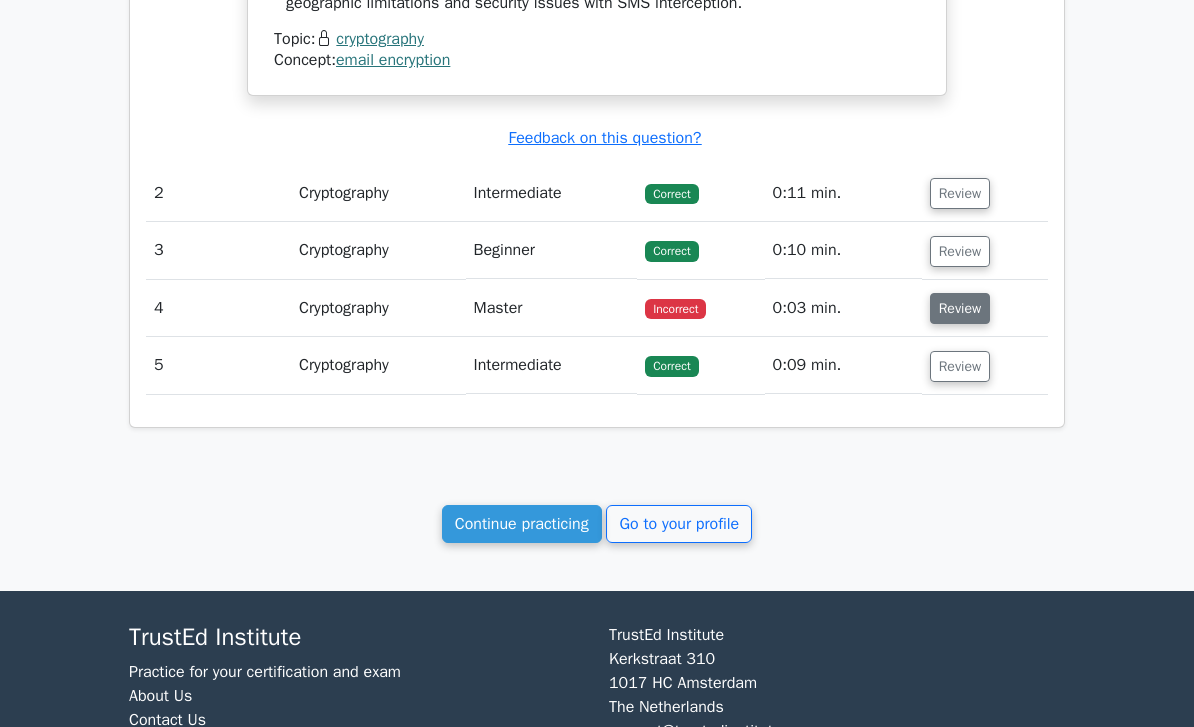 click on "Review" at bounding box center [960, 308] 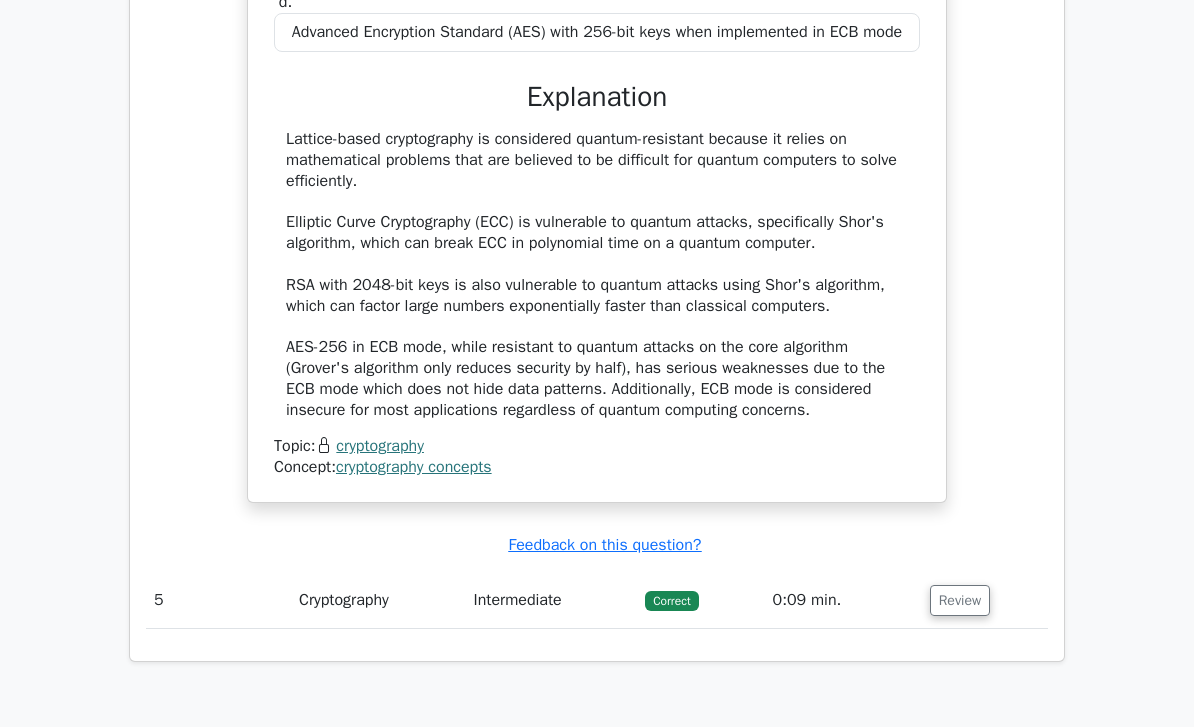 scroll, scrollTop: 3044, scrollLeft: 0, axis: vertical 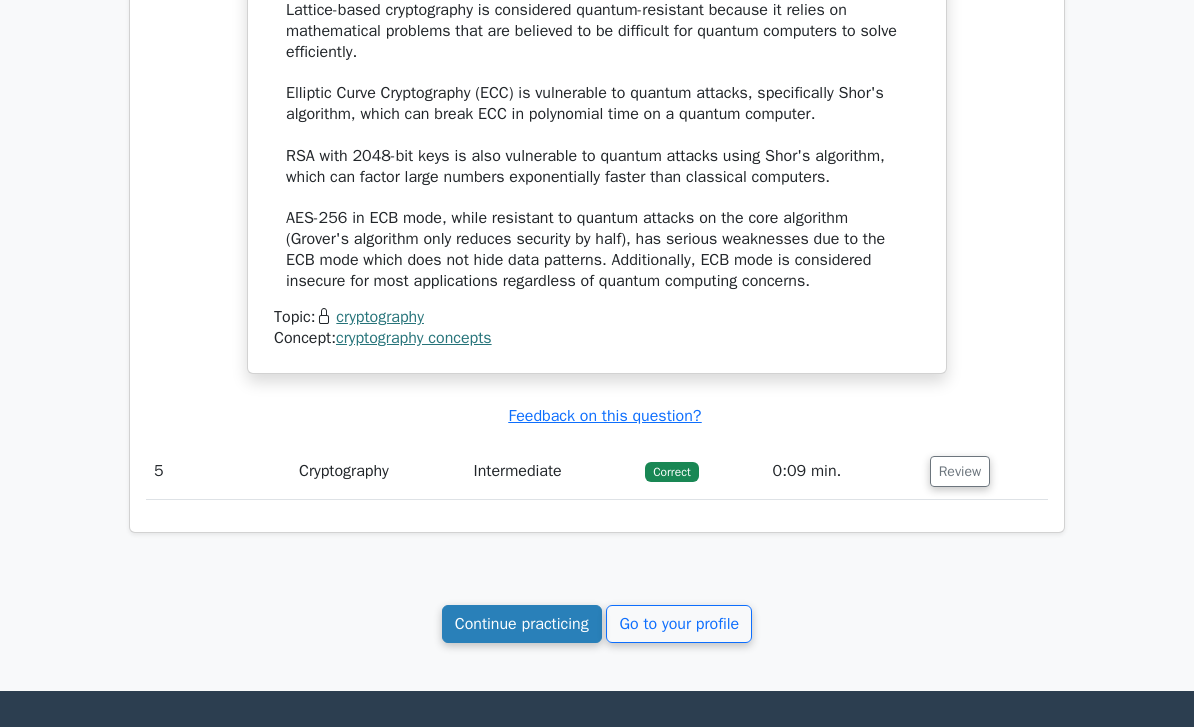 click on "Continue practicing" at bounding box center [522, 625] 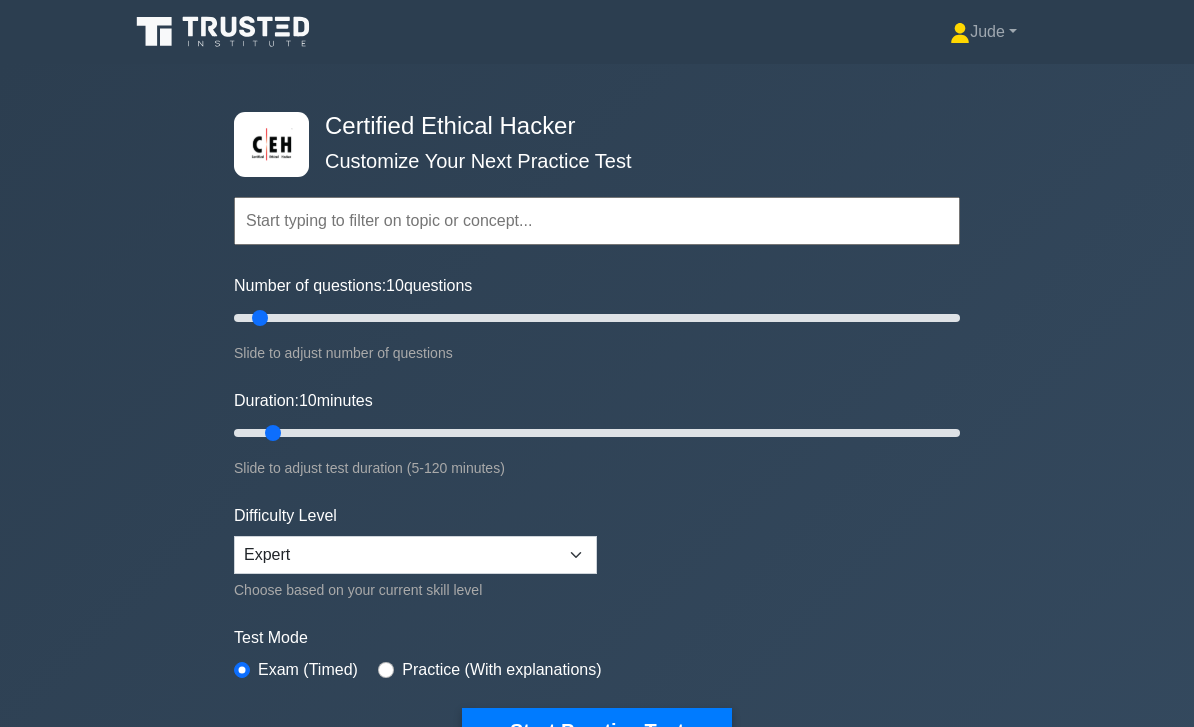 scroll, scrollTop: 0, scrollLeft: 0, axis: both 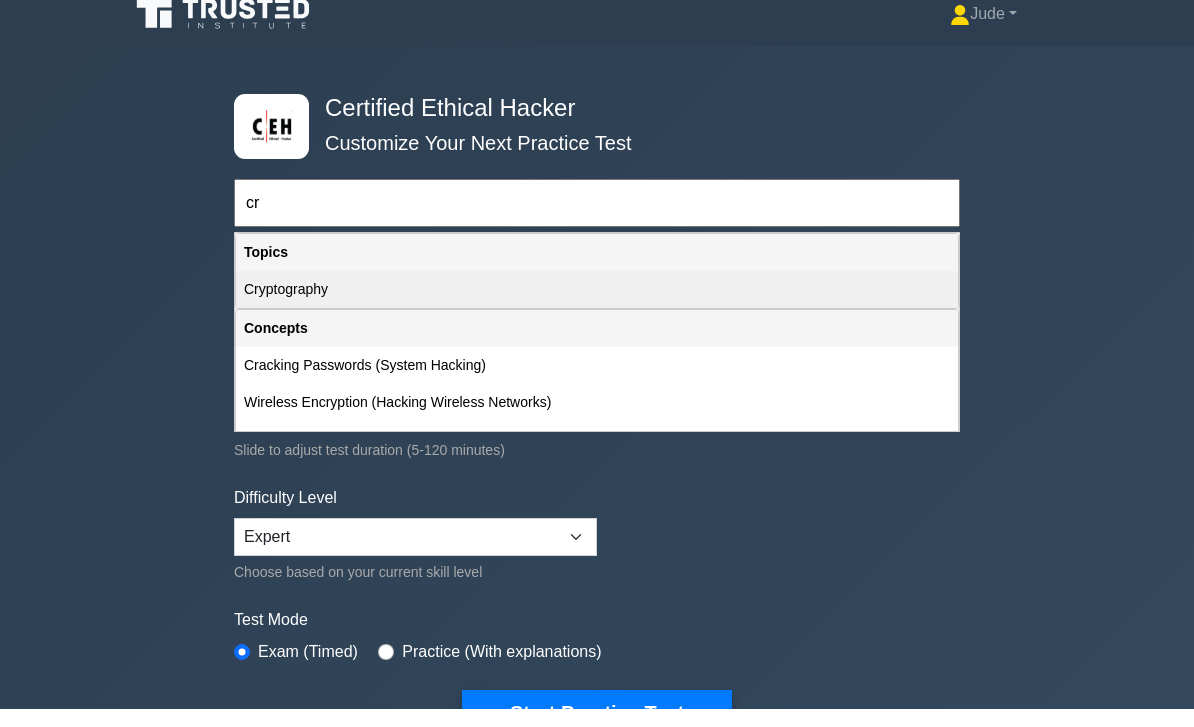 click on "Cryptography" at bounding box center (597, 307) 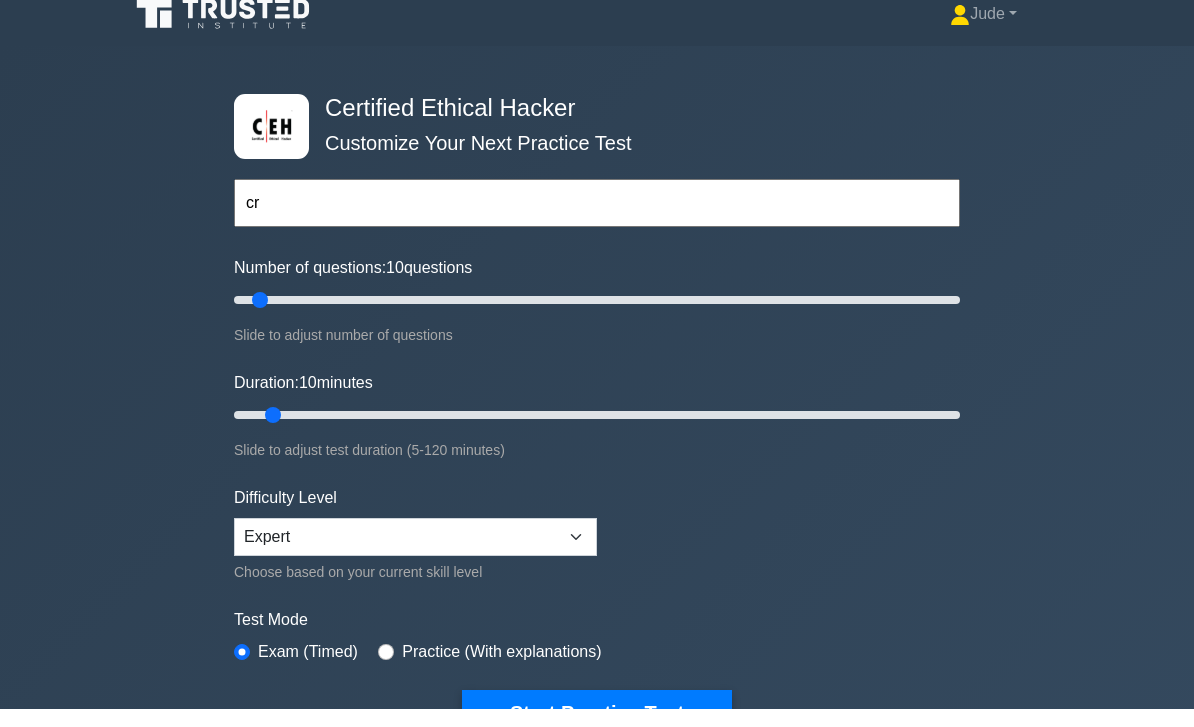type on "Cryptography" 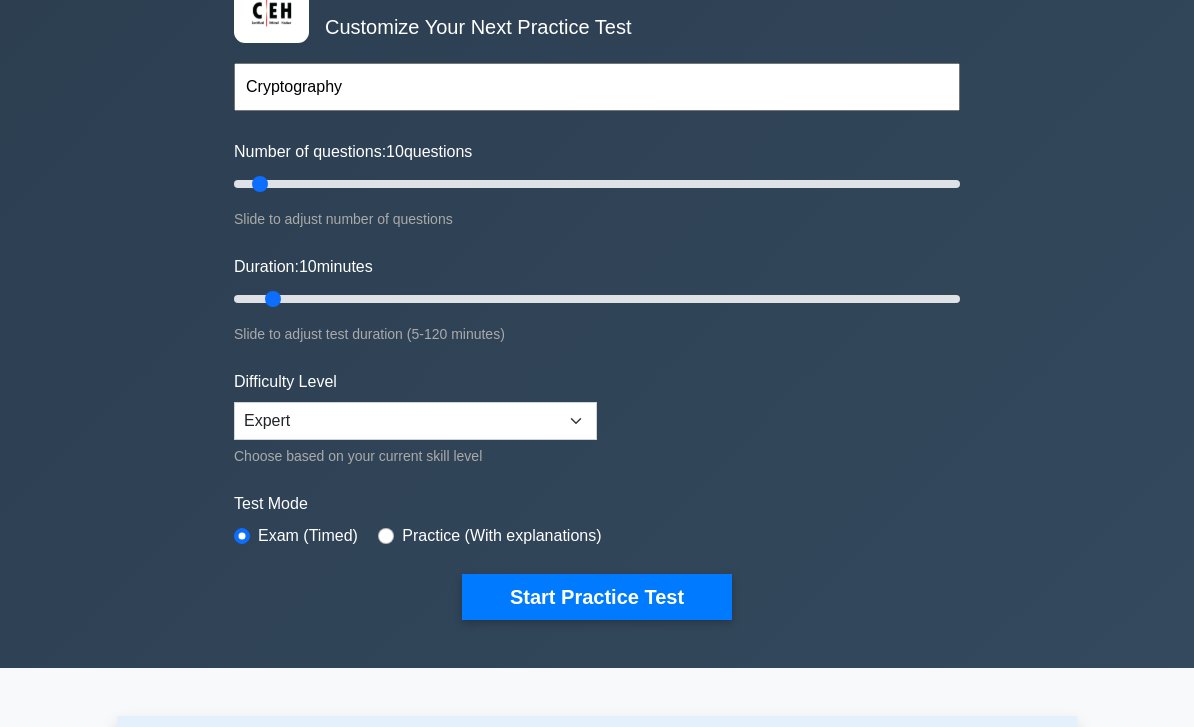 scroll, scrollTop: 134, scrollLeft: 0, axis: vertical 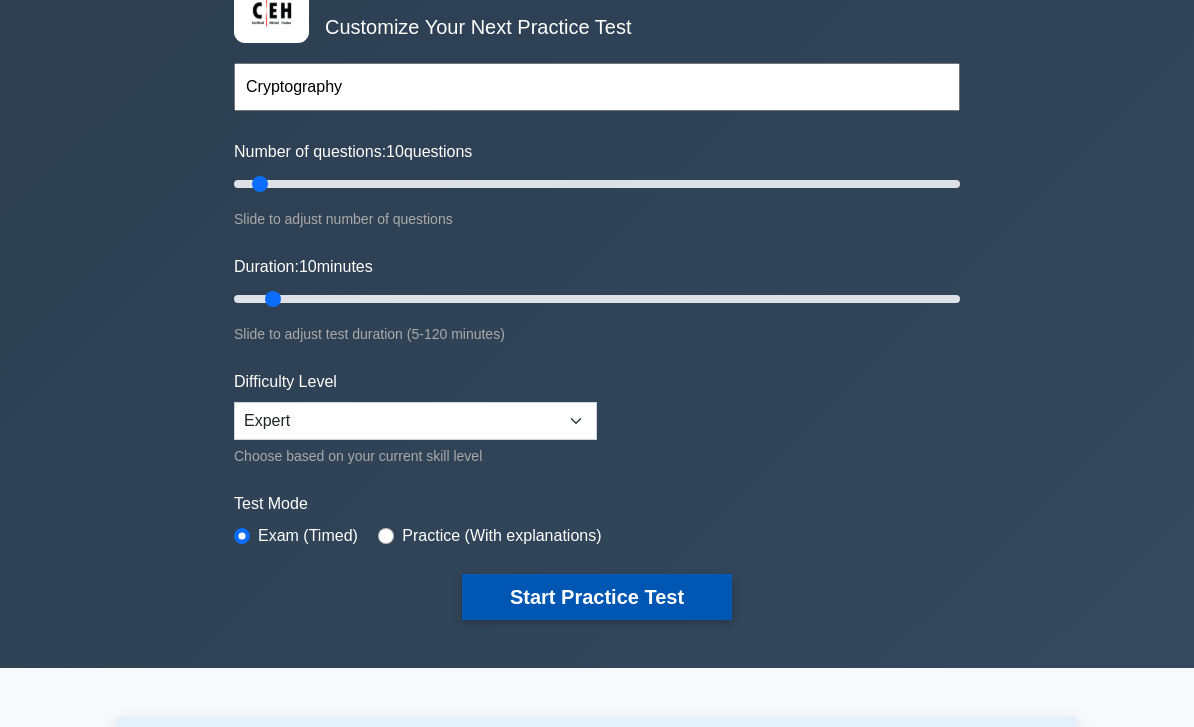 click on "Start Practice Test" at bounding box center [597, 597] 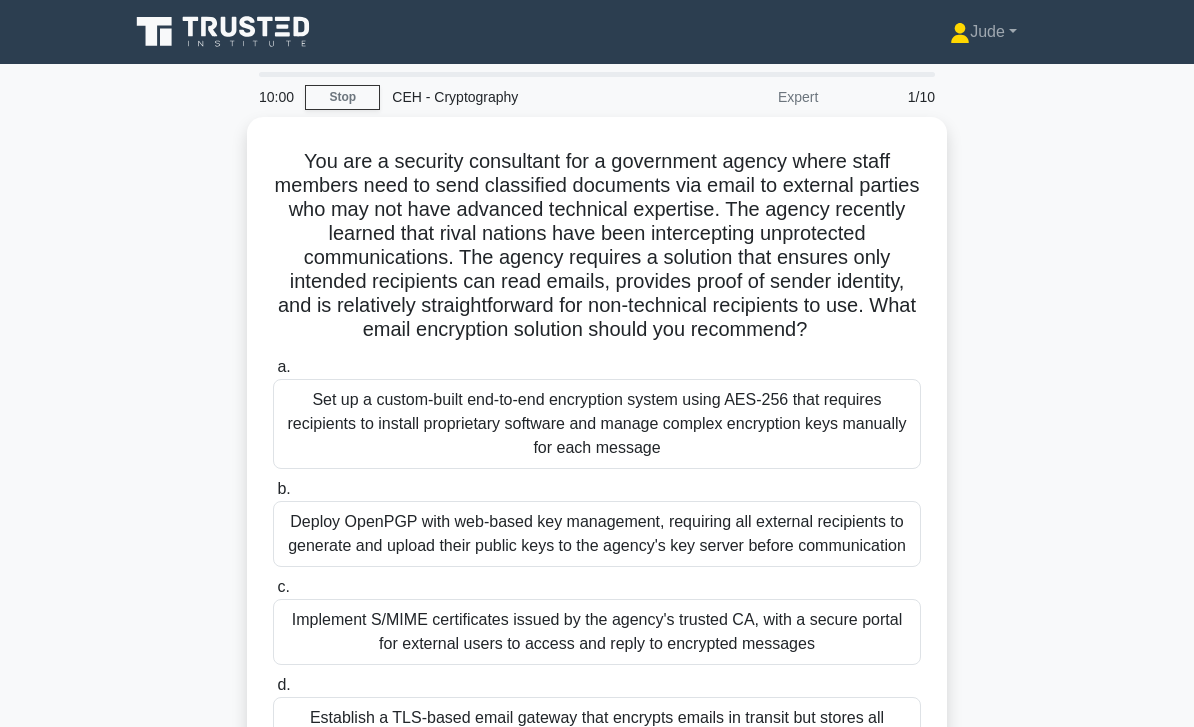 scroll, scrollTop: 0, scrollLeft: 0, axis: both 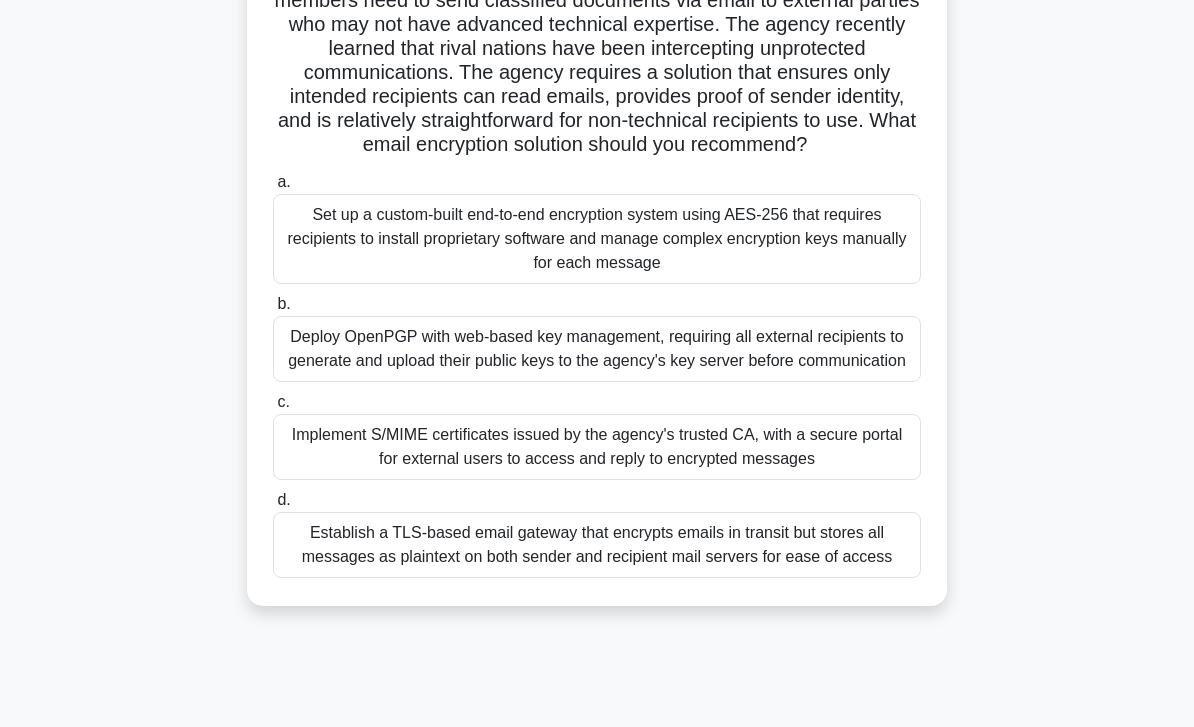 click on "Implement S/MIME certificates issued by the agency's trusted CA, with a secure portal for external users to access and reply to encrypted messages" at bounding box center (597, 447) 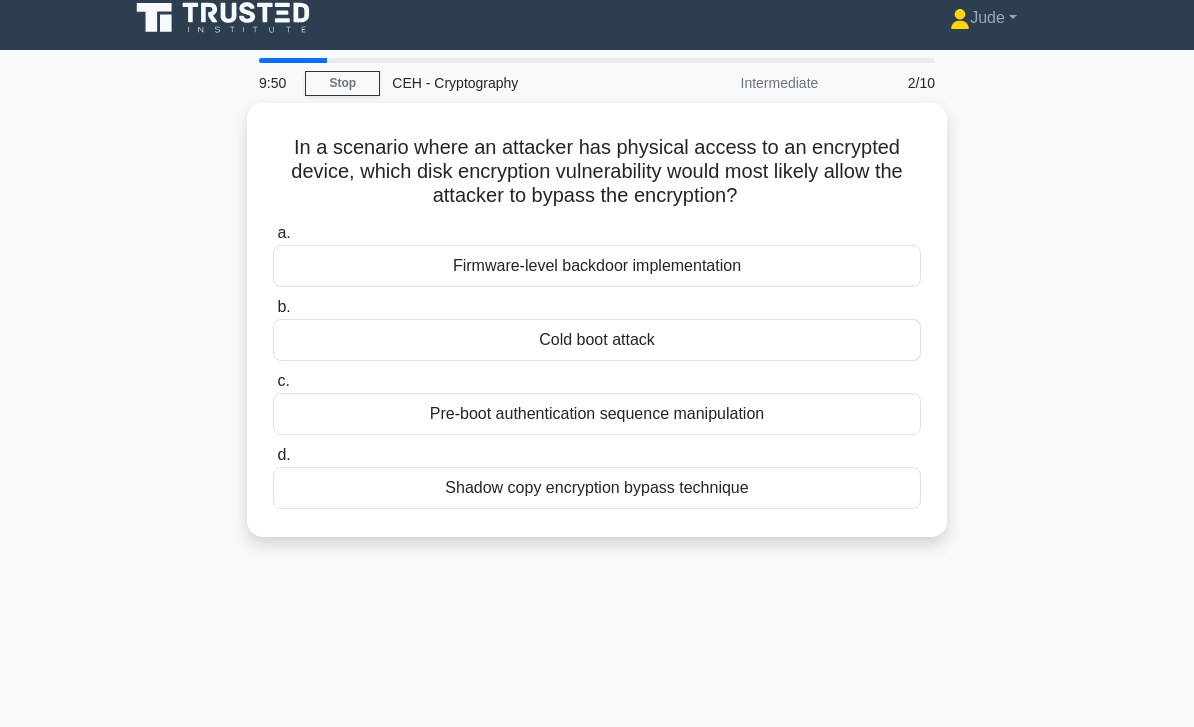 scroll, scrollTop: 0, scrollLeft: 0, axis: both 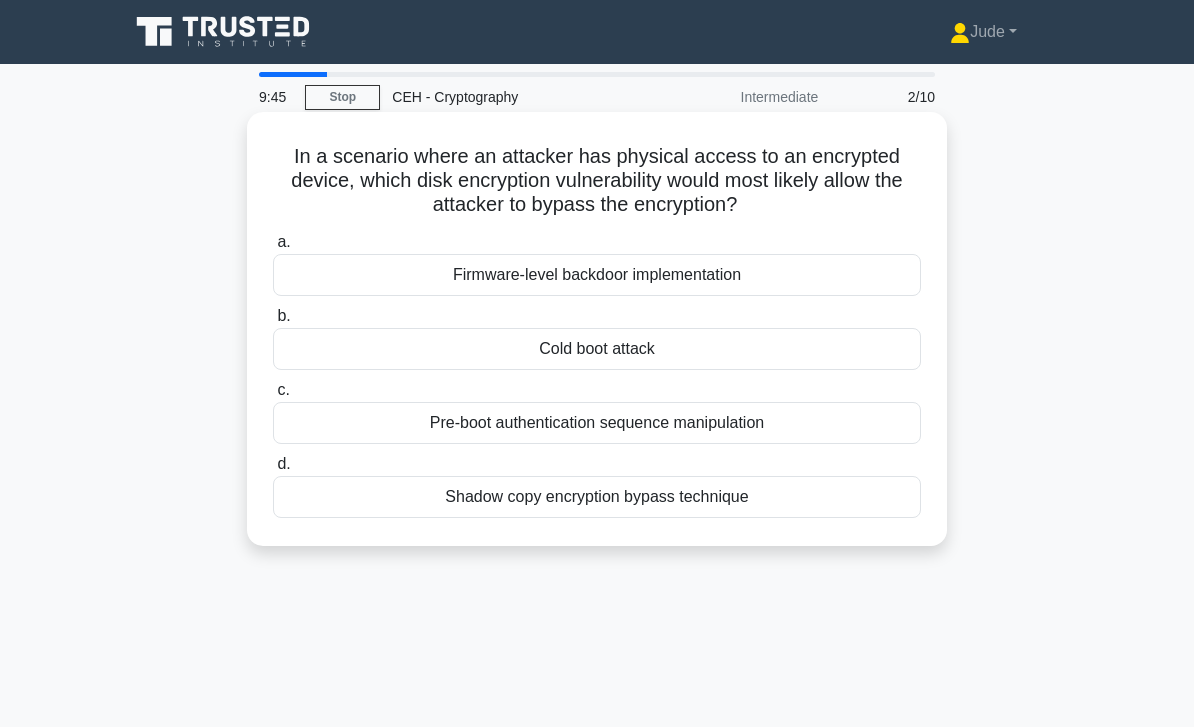 click on "Cold boot attack" at bounding box center (597, 349) 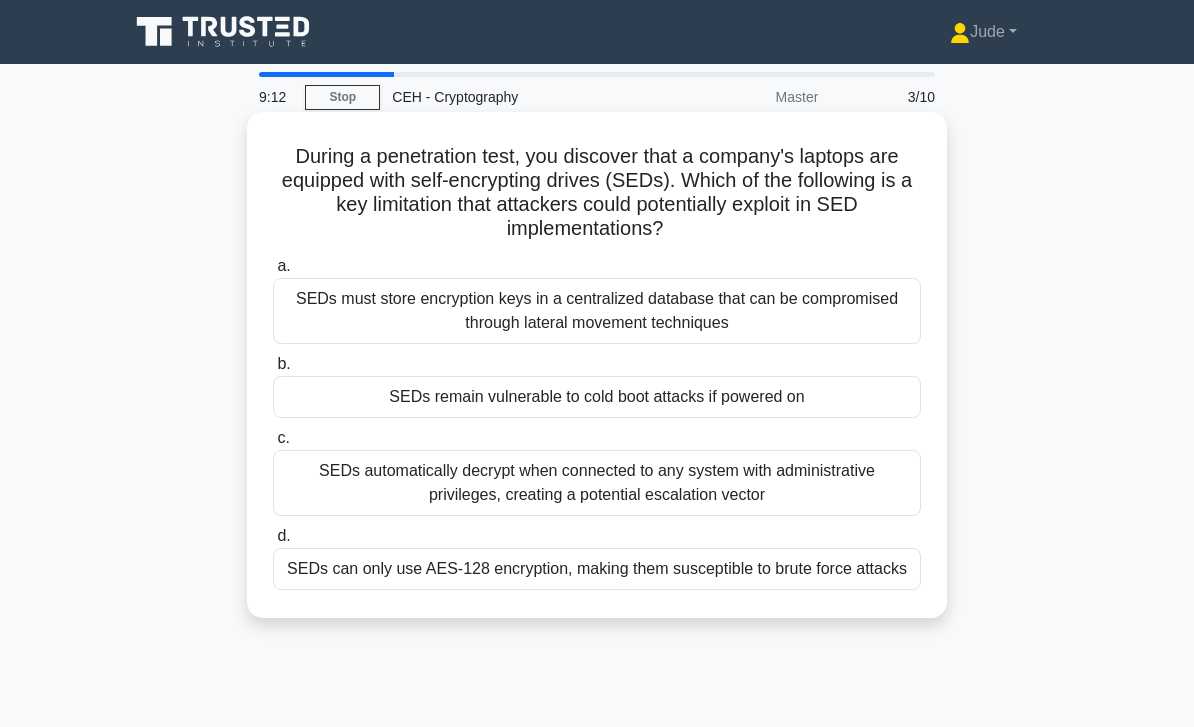 click on "SEDs remain vulnerable to cold boot attacks if powered on" at bounding box center [597, 397] 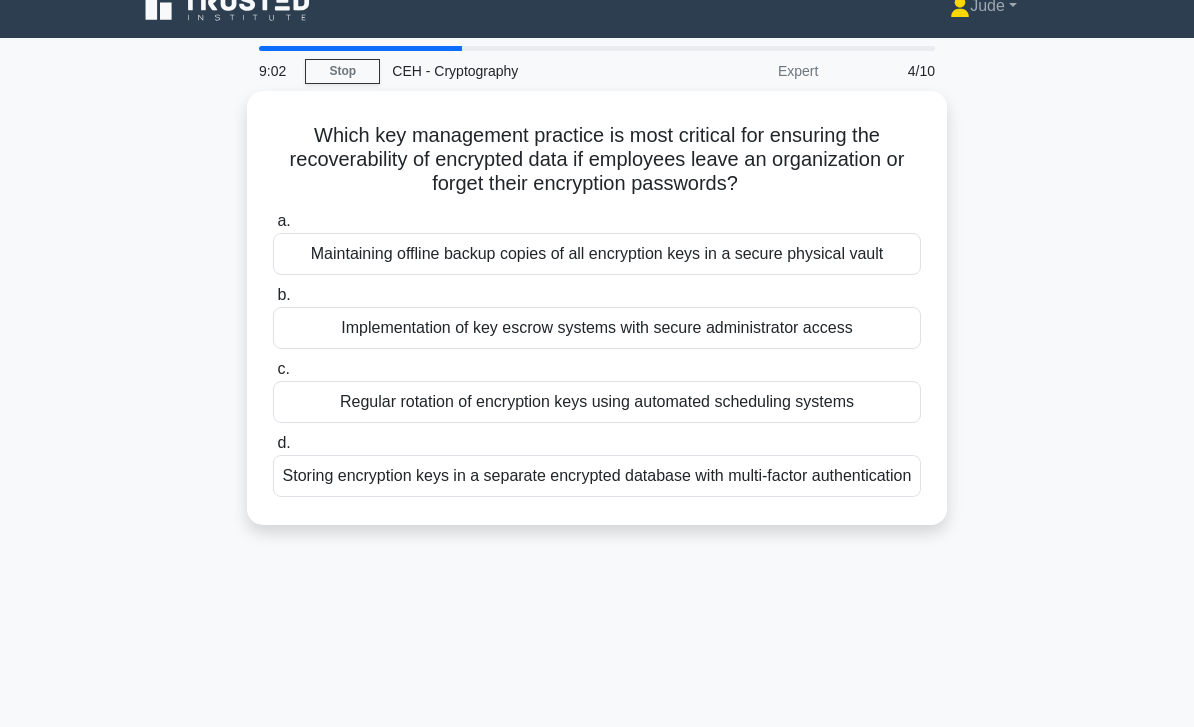 scroll, scrollTop: 29, scrollLeft: 0, axis: vertical 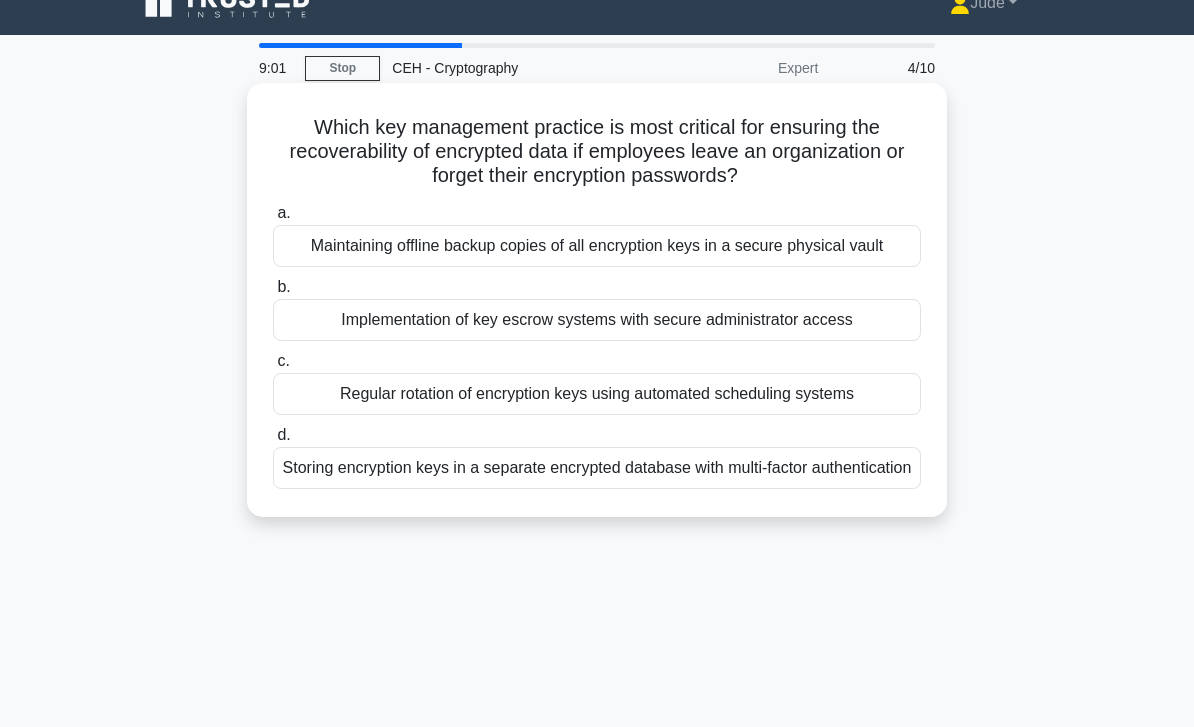 click on "Implementation of key escrow systems with secure administrator access" at bounding box center [597, 320] 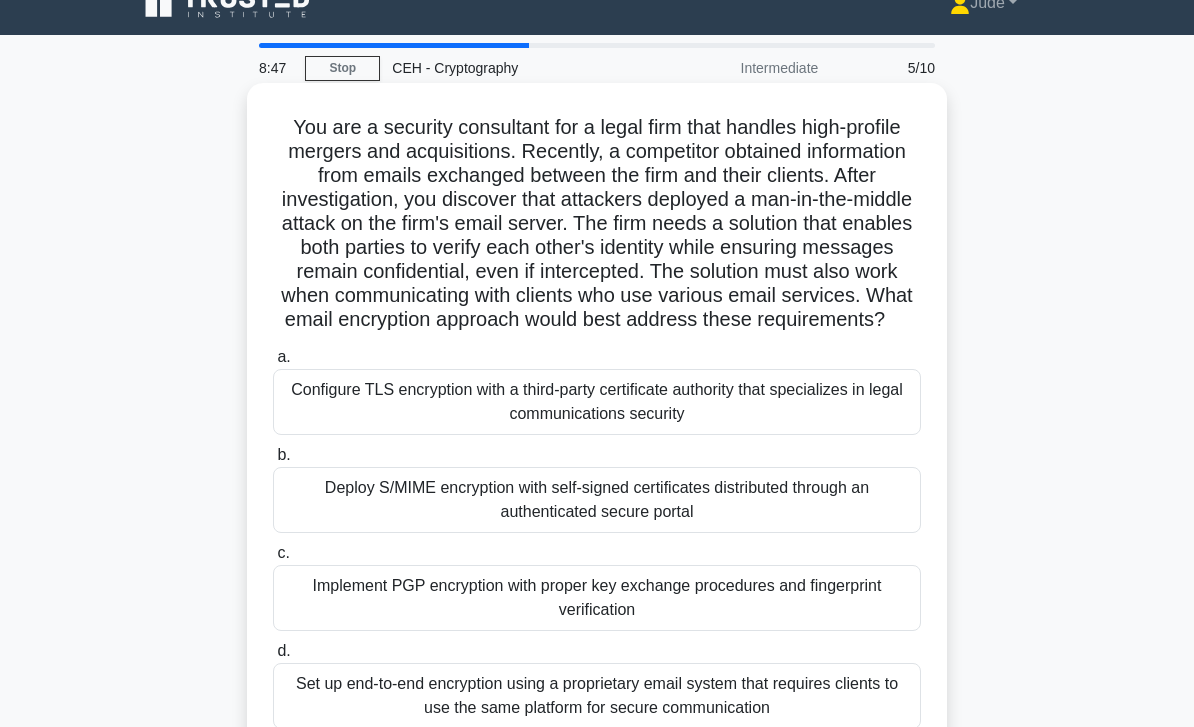 click on "Deploy S/MIME encryption with self-signed certificates distributed through an authenticated secure portal" at bounding box center [597, 500] 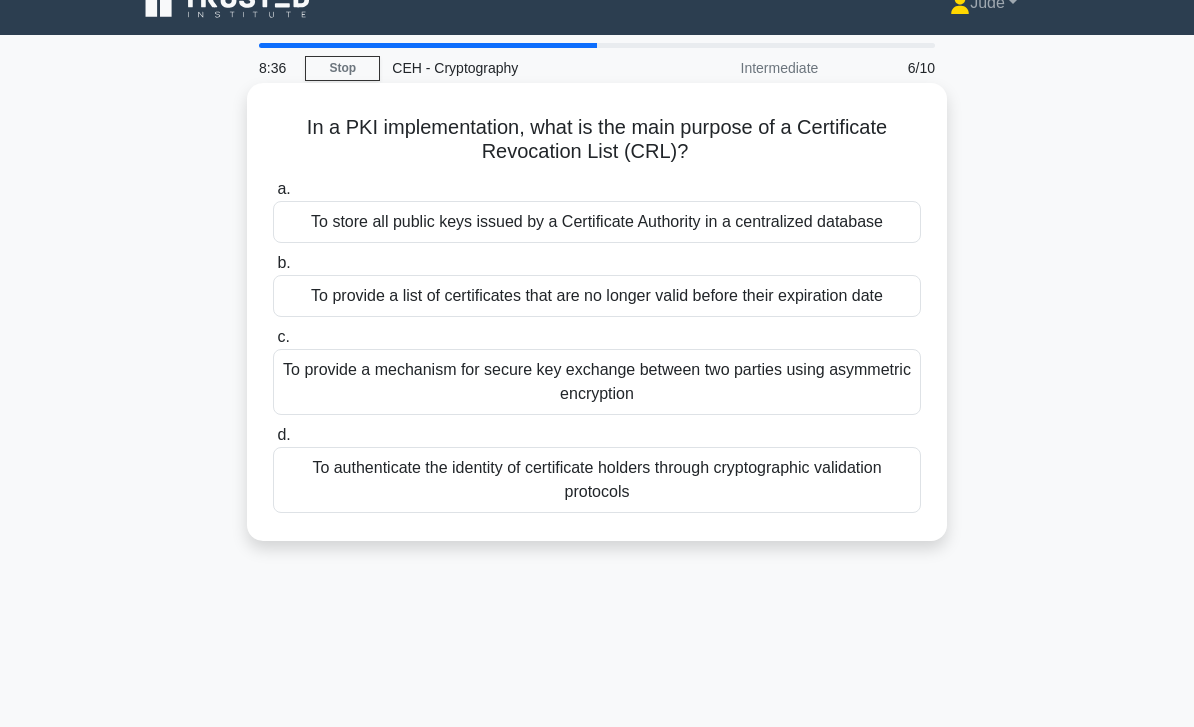 click on "To provide a list of certificates that are no longer valid before their expiration date" at bounding box center (597, 296) 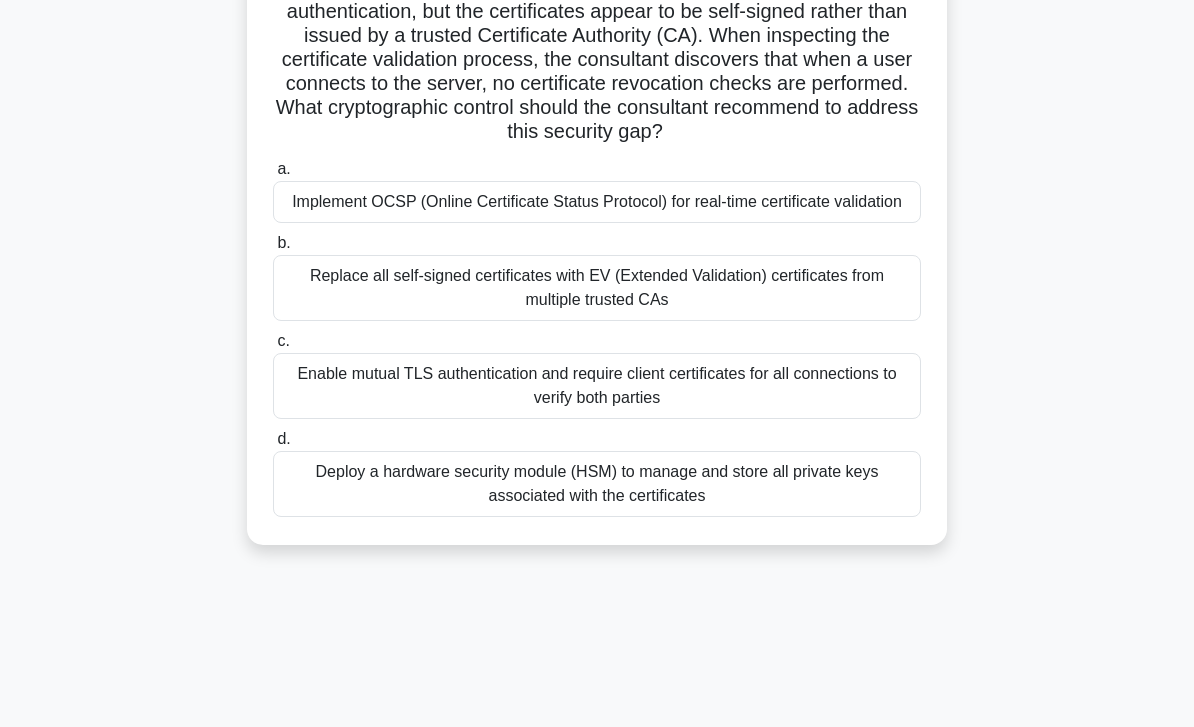 scroll, scrollTop: 254, scrollLeft: 0, axis: vertical 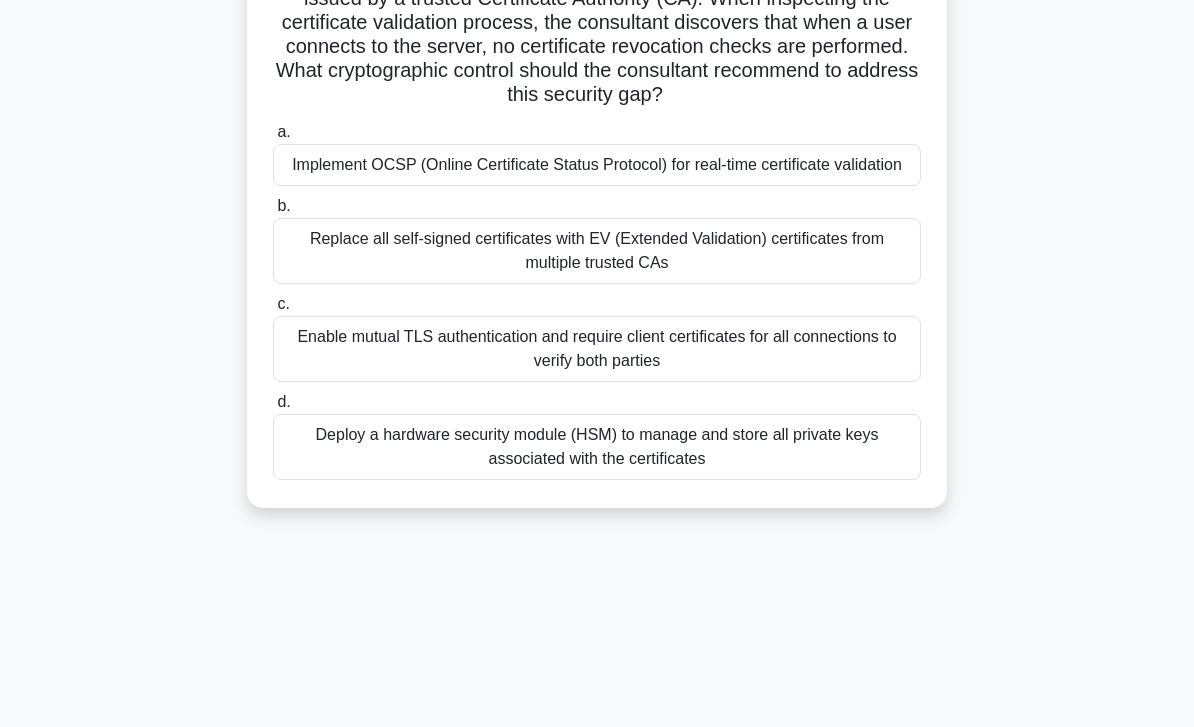 click on "Replace all self-signed certificates with EV (Extended Validation) certificates from multiple trusted CAs" at bounding box center (597, 251) 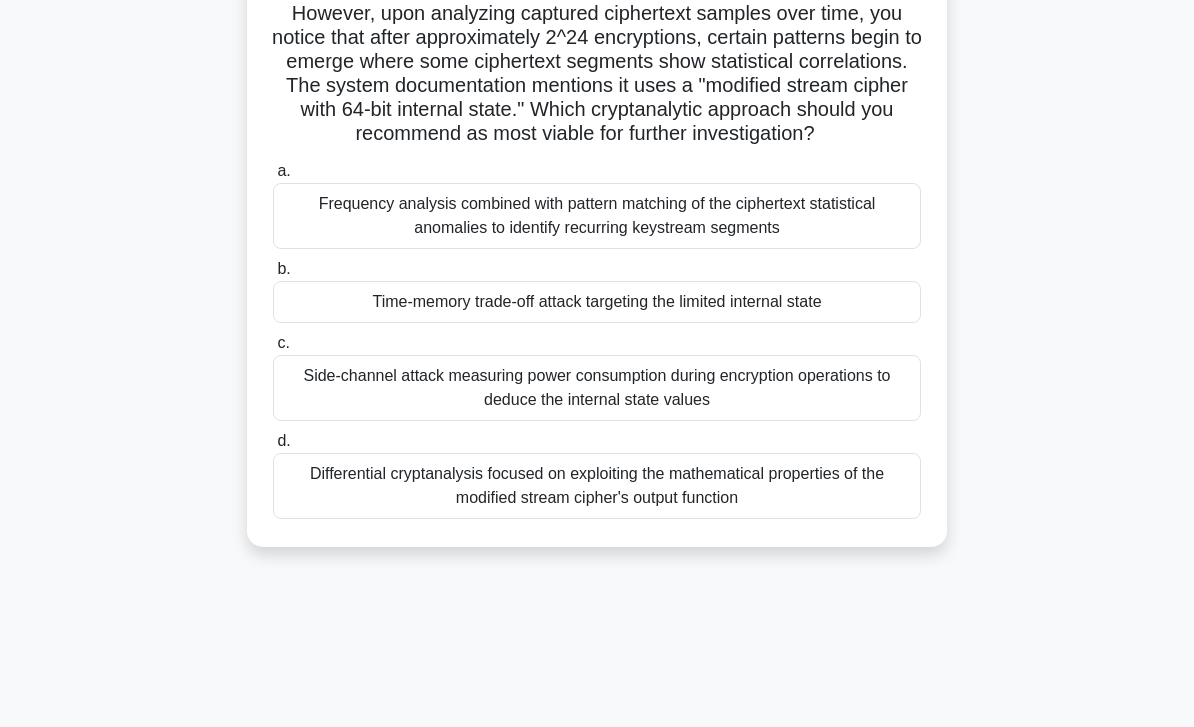 scroll, scrollTop: 243, scrollLeft: 0, axis: vertical 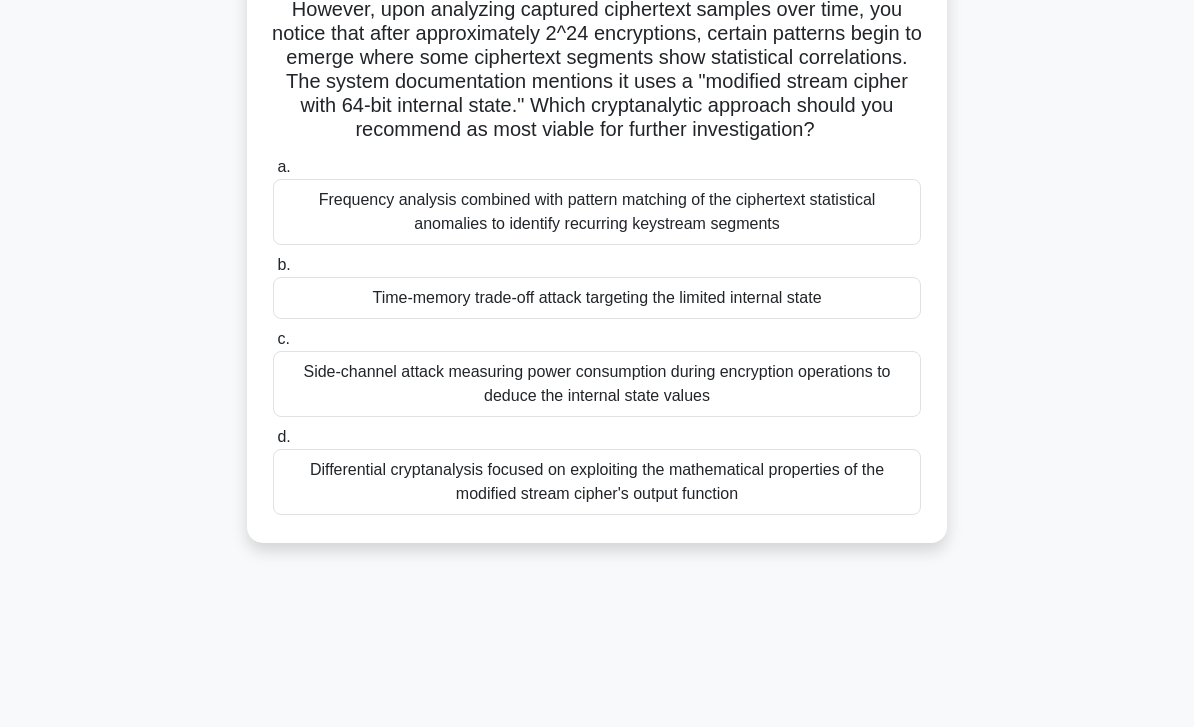 click on "Frequency analysis combined with pattern matching of the ciphertext statistical anomalies to identify recurring keystream segments" at bounding box center [597, 212] 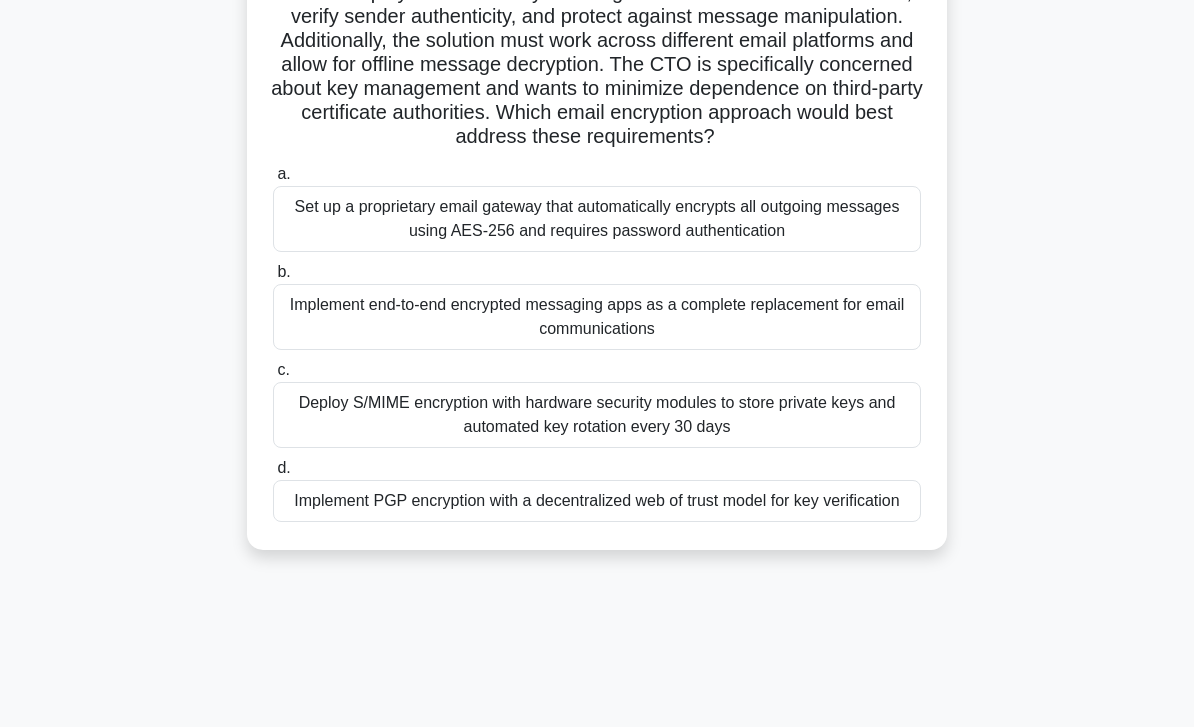 scroll, scrollTop: 265, scrollLeft: 0, axis: vertical 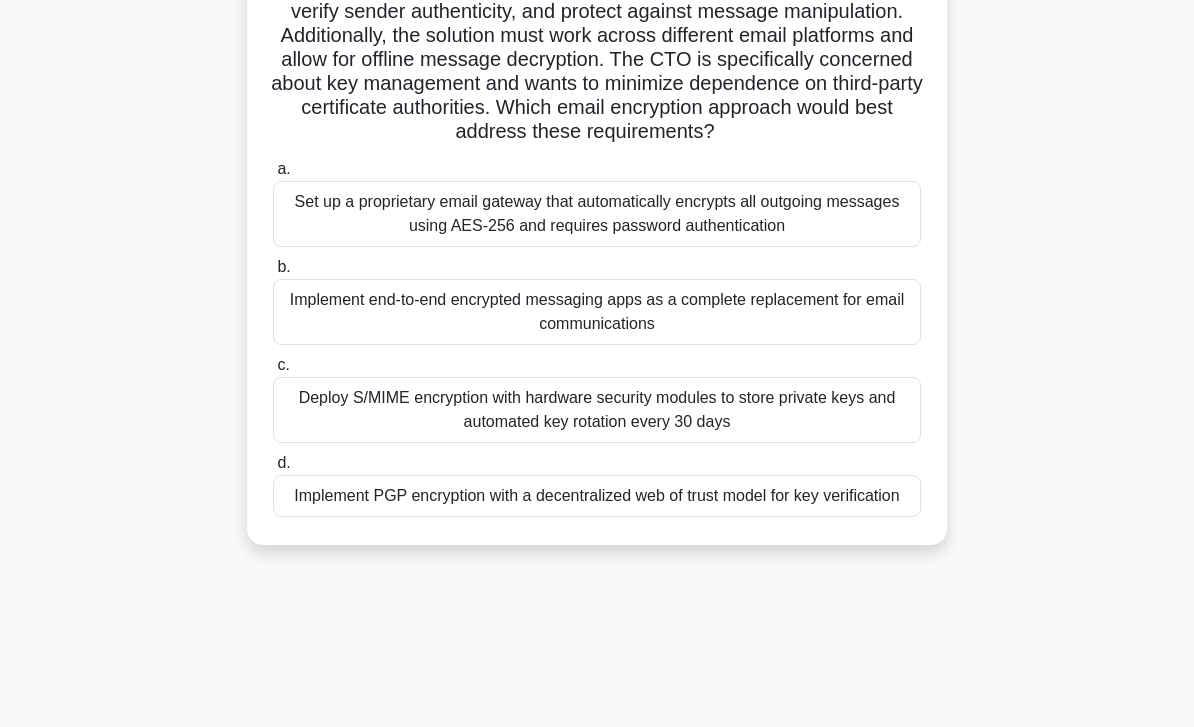 click on "Deploy S/MIME encryption with hardware security modules to store private keys and automated key rotation every 30 days" at bounding box center (597, 410) 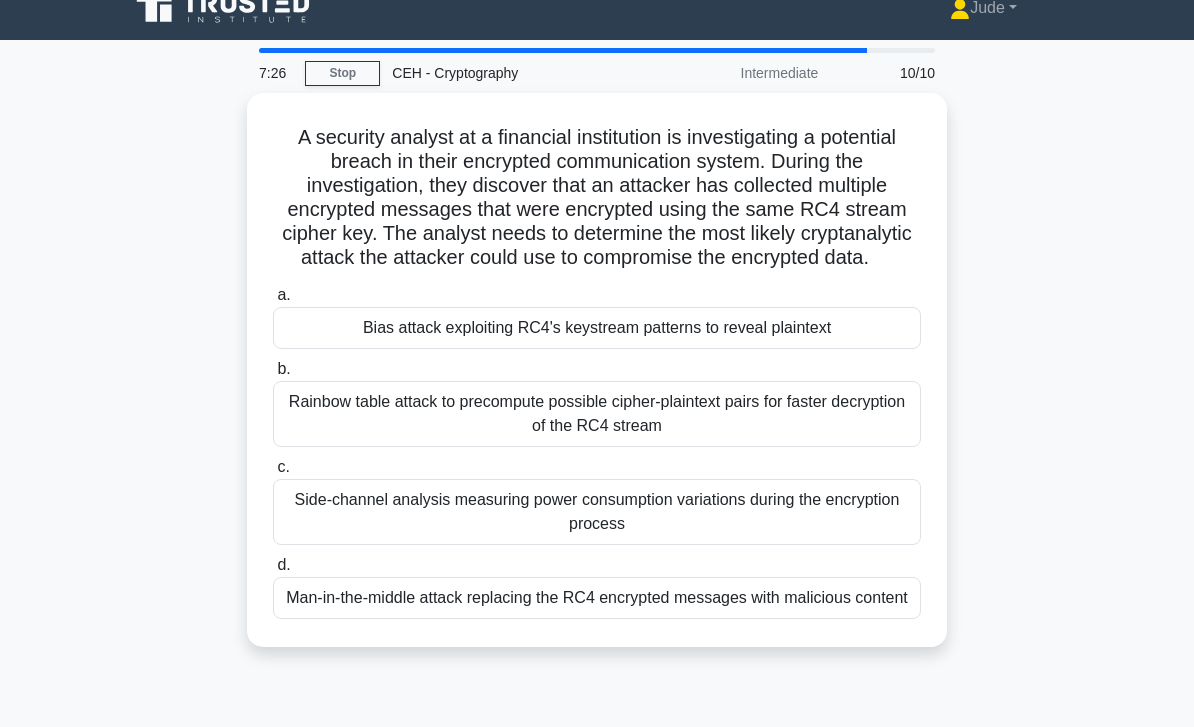 scroll, scrollTop: 0, scrollLeft: 0, axis: both 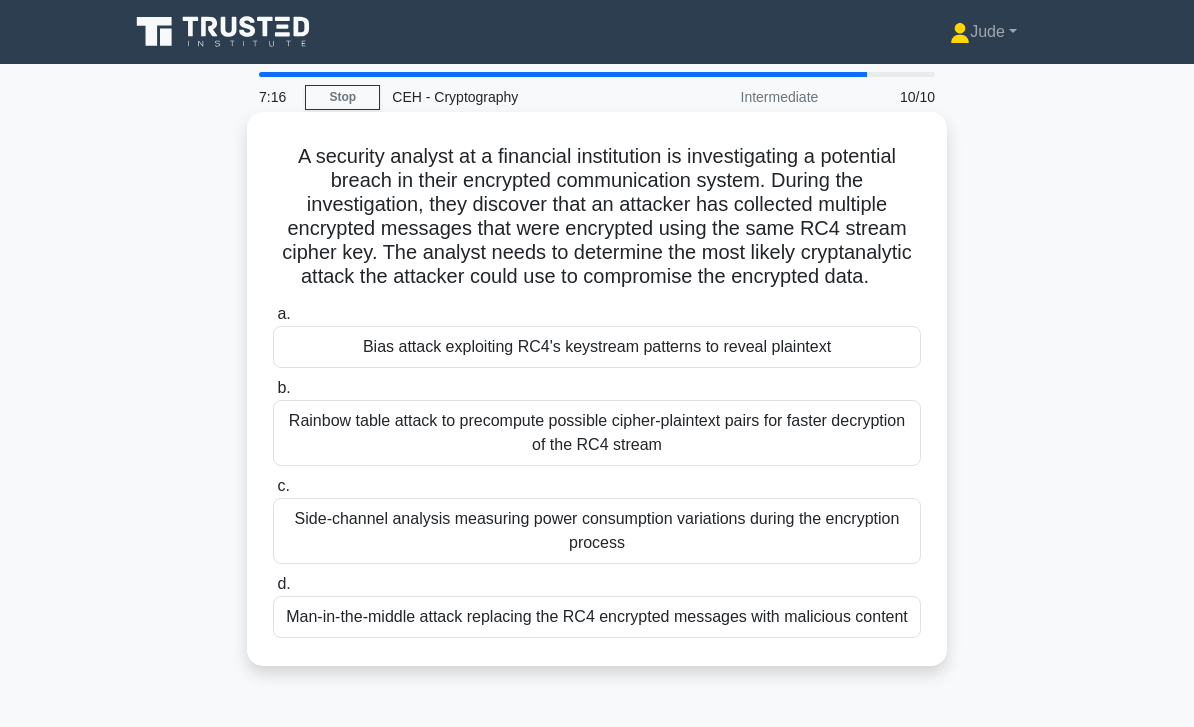 click on "Rainbow table attack to precompute possible cipher-plaintext pairs for faster decryption of the RC4 stream" at bounding box center (597, 433) 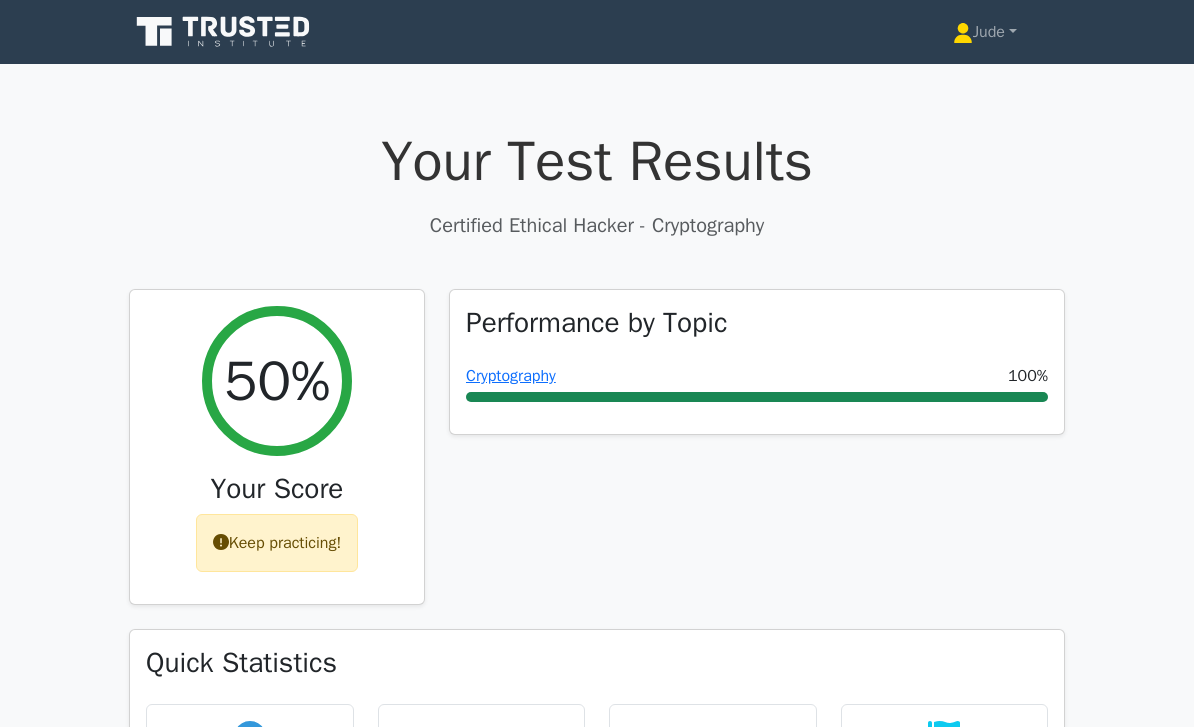 scroll, scrollTop: 0, scrollLeft: 0, axis: both 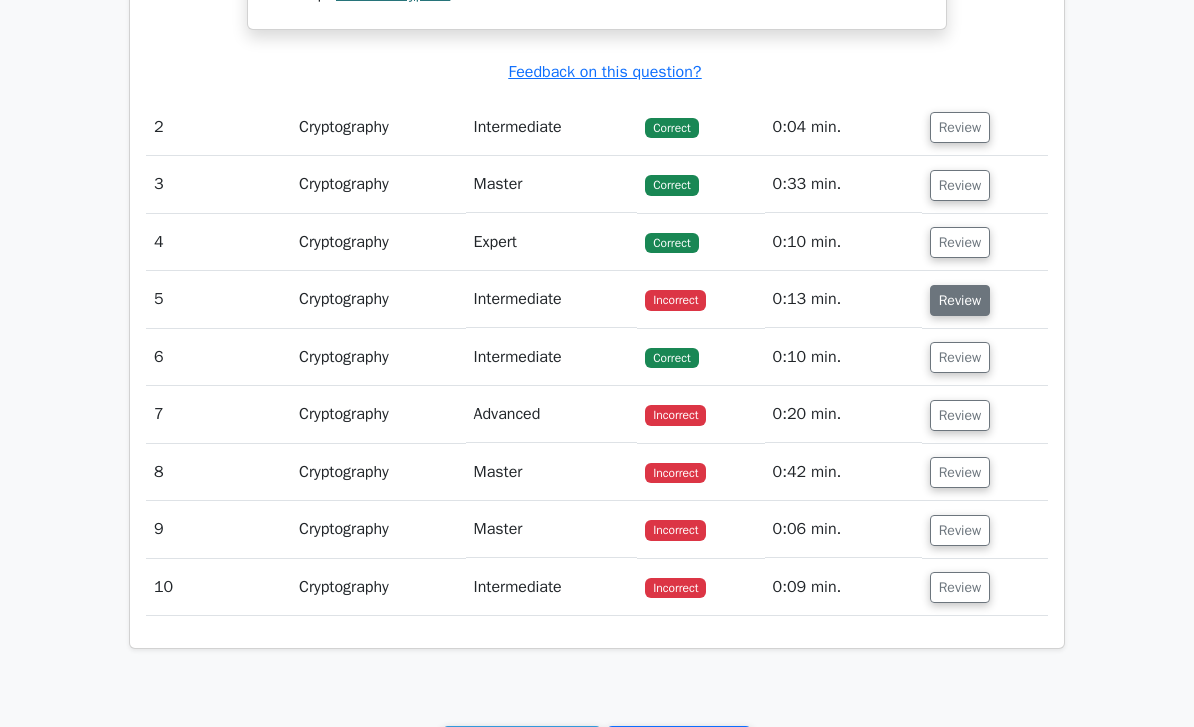 click on "Review" at bounding box center (960, 300) 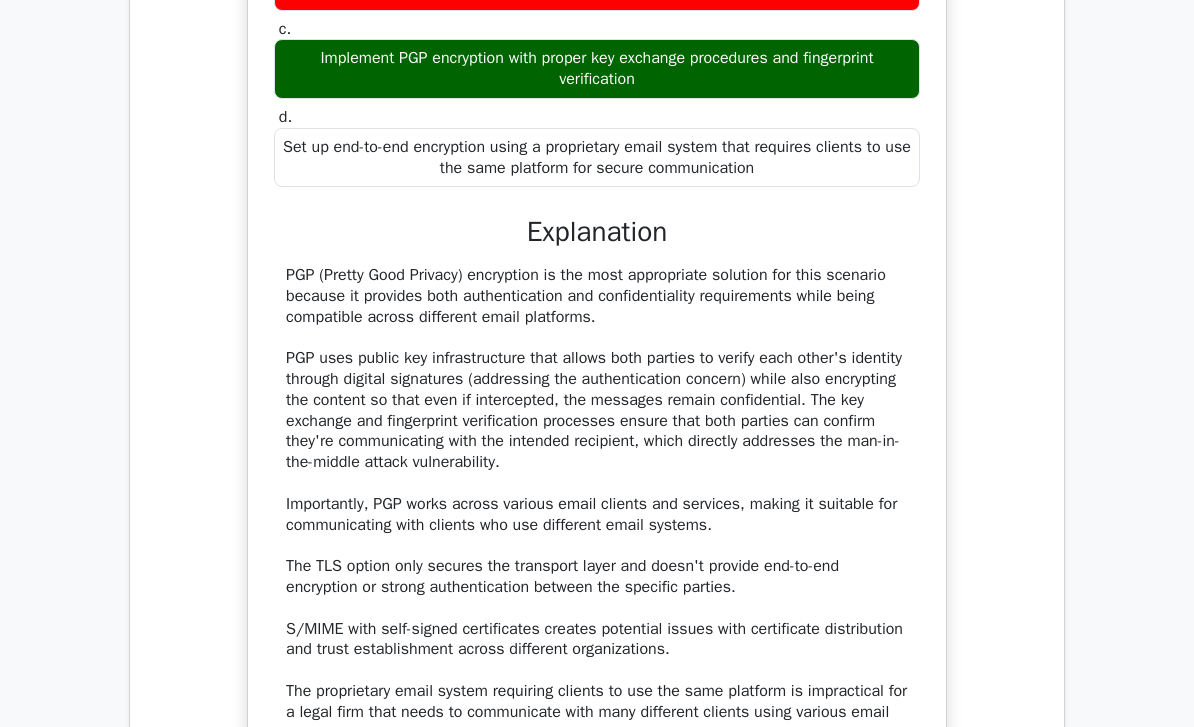 scroll, scrollTop: 3059, scrollLeft: 0, axis: vertical 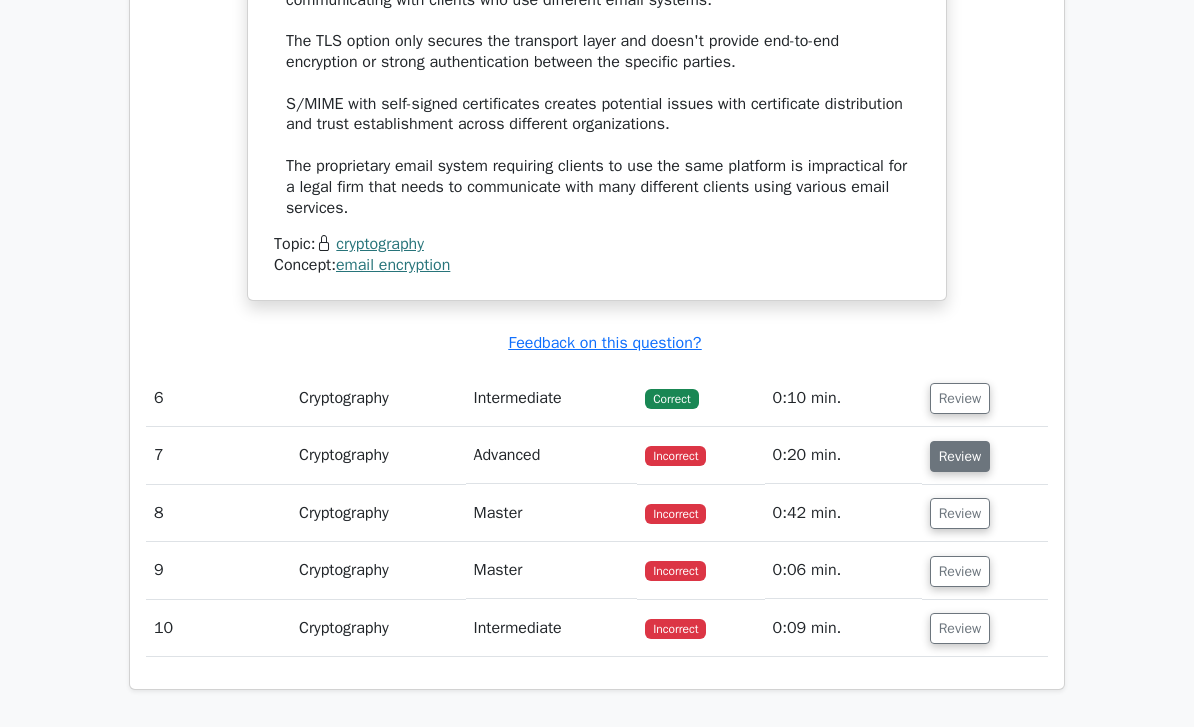 click on "Review" at bounding box center [960, 457] 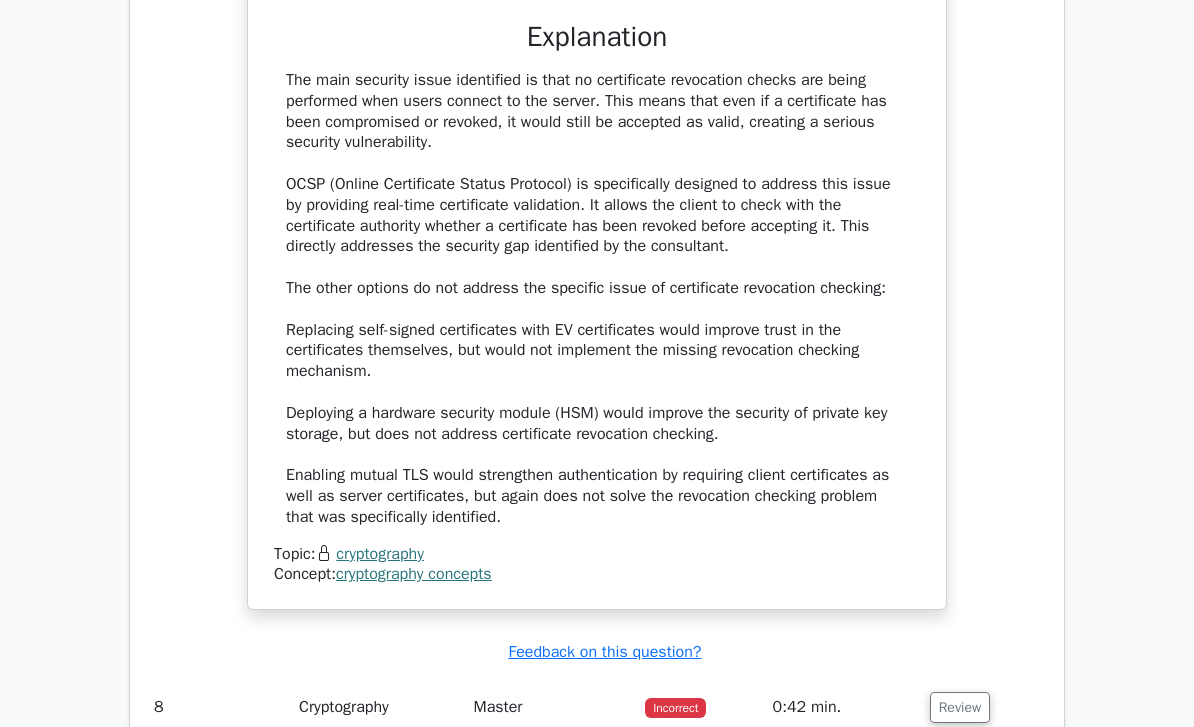 scroll, scrollTop: 4885, scrollLeft: 0, axis: vertical 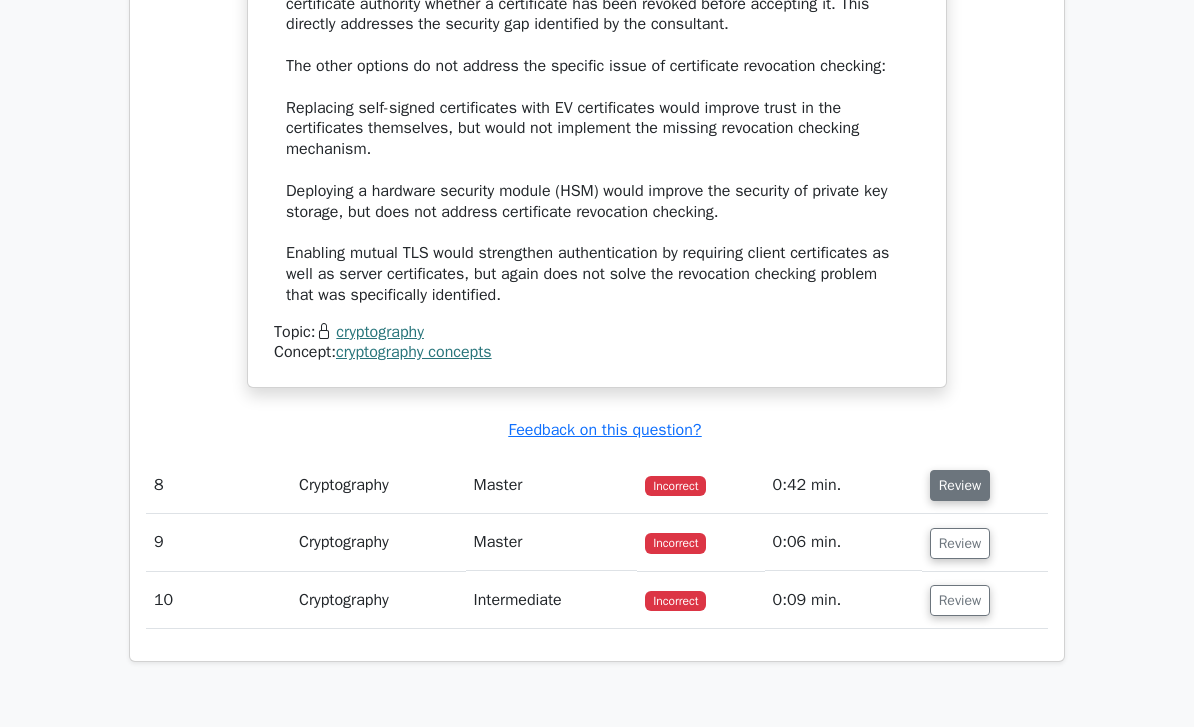 click on "Review" at bounding box center (960, 485) 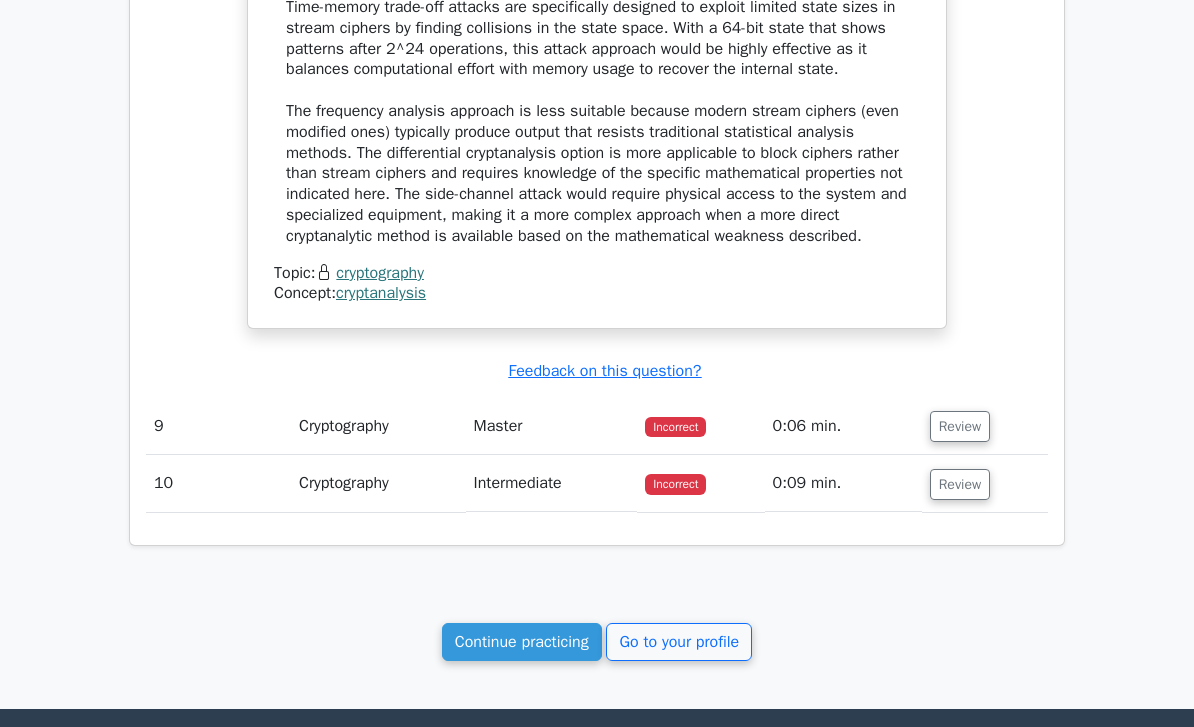 scroll, scrollTop: 6297, scrollLeft: 0, axis: vertical 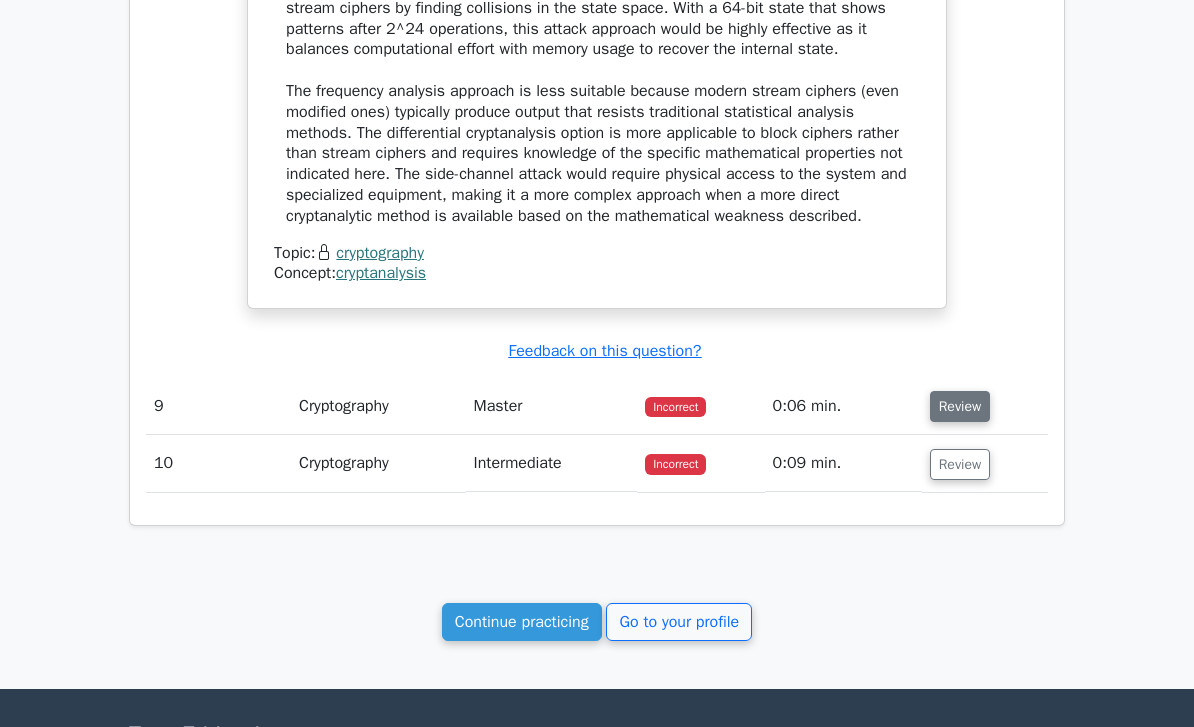 click on "Review" at bounding box center [960, 406] 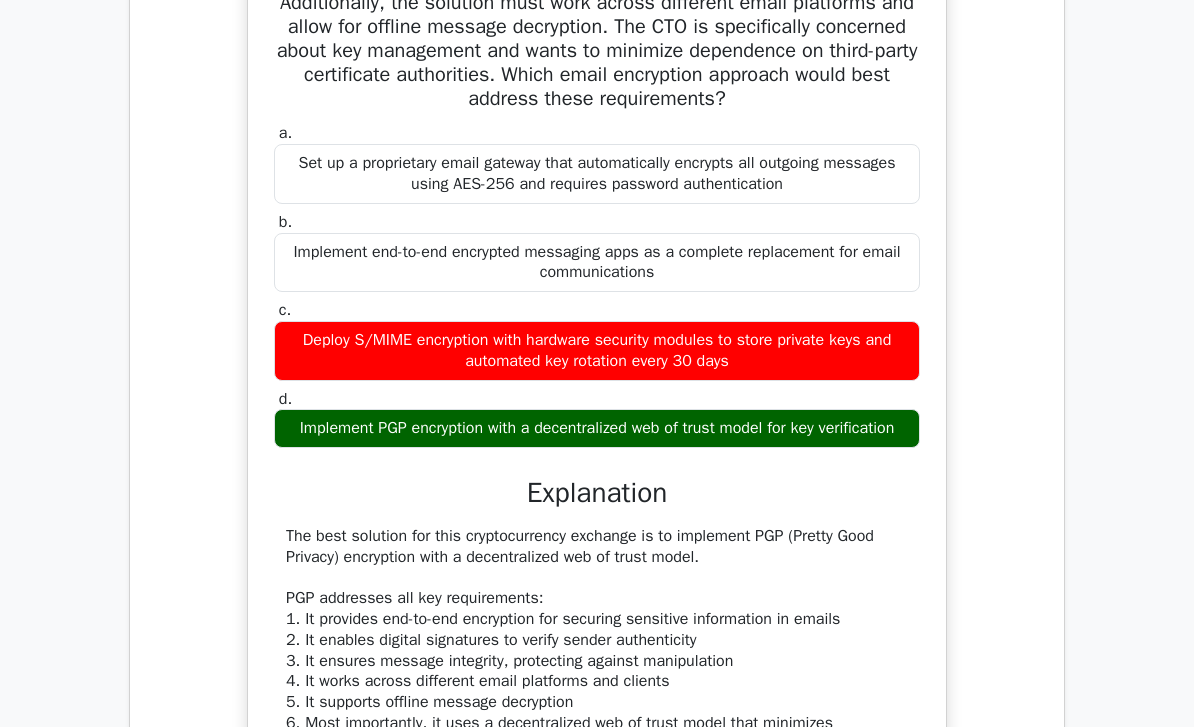 scroll, scrollTop: 7387, scrollLeft: 0, axis: vertical 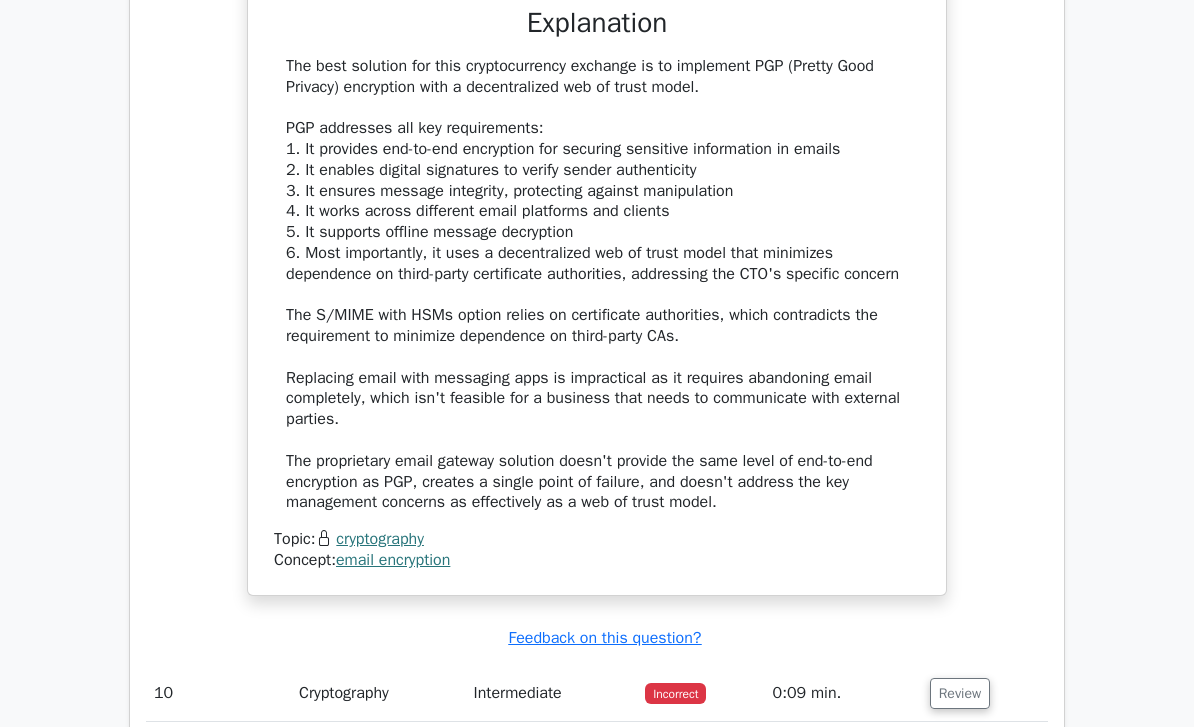 click at bounding box center (597, 723) 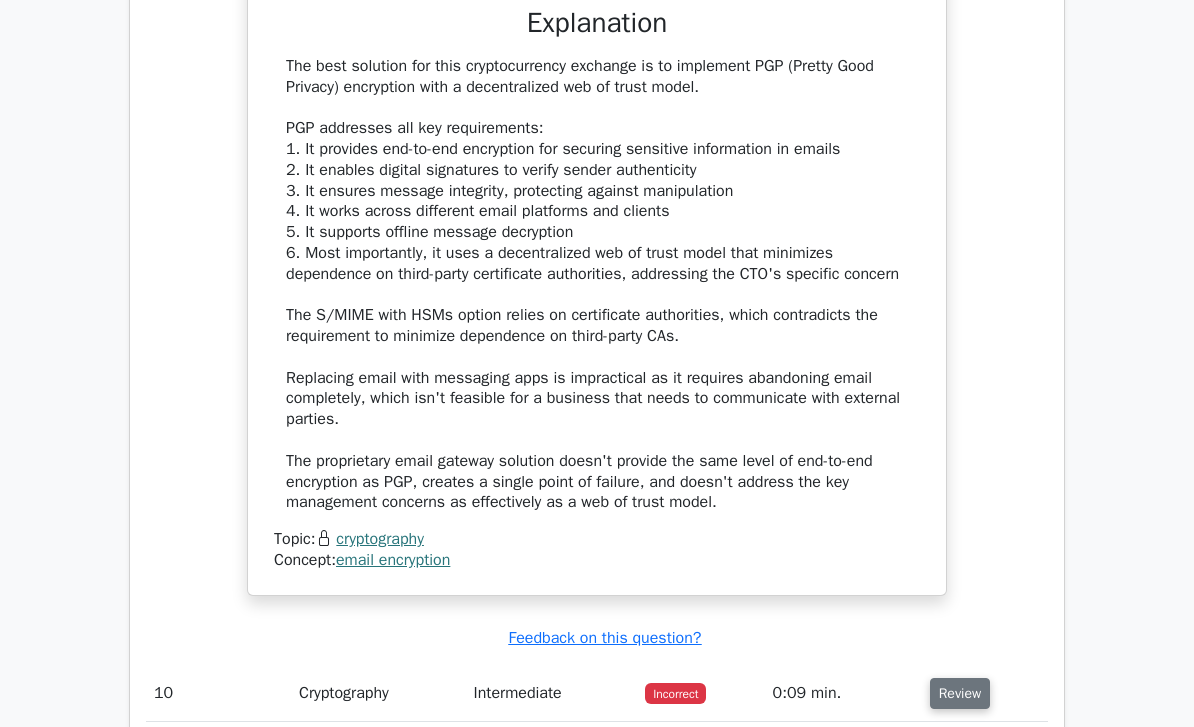 click on "Review" at bounding box center (960, 694) 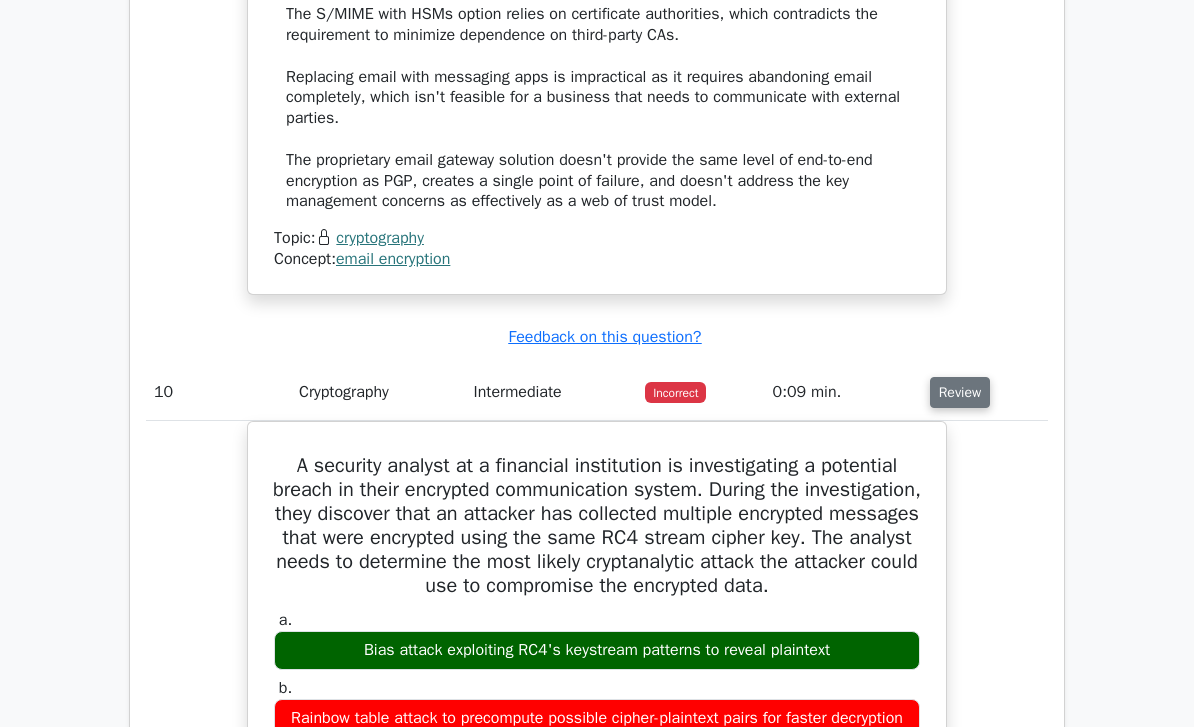 scroll, scrollTop: 8269, scrollLeft: 0, axis: vertical 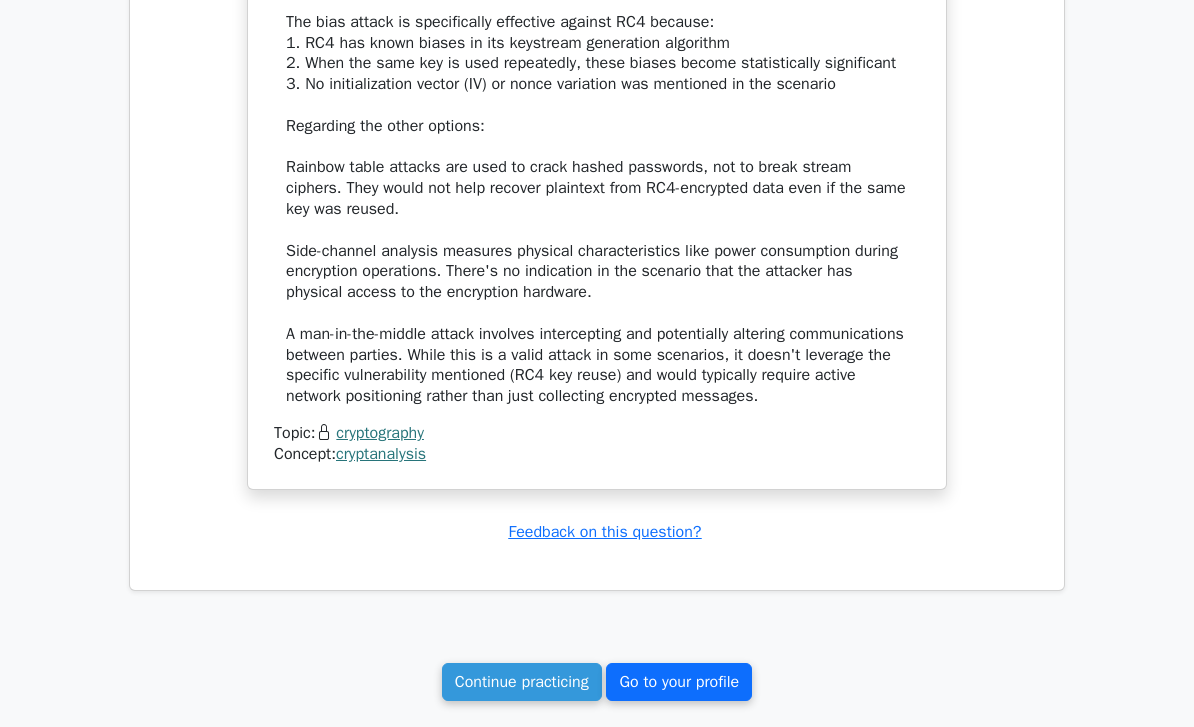 click on "Go to your profile" at bounding box center (679, 683) 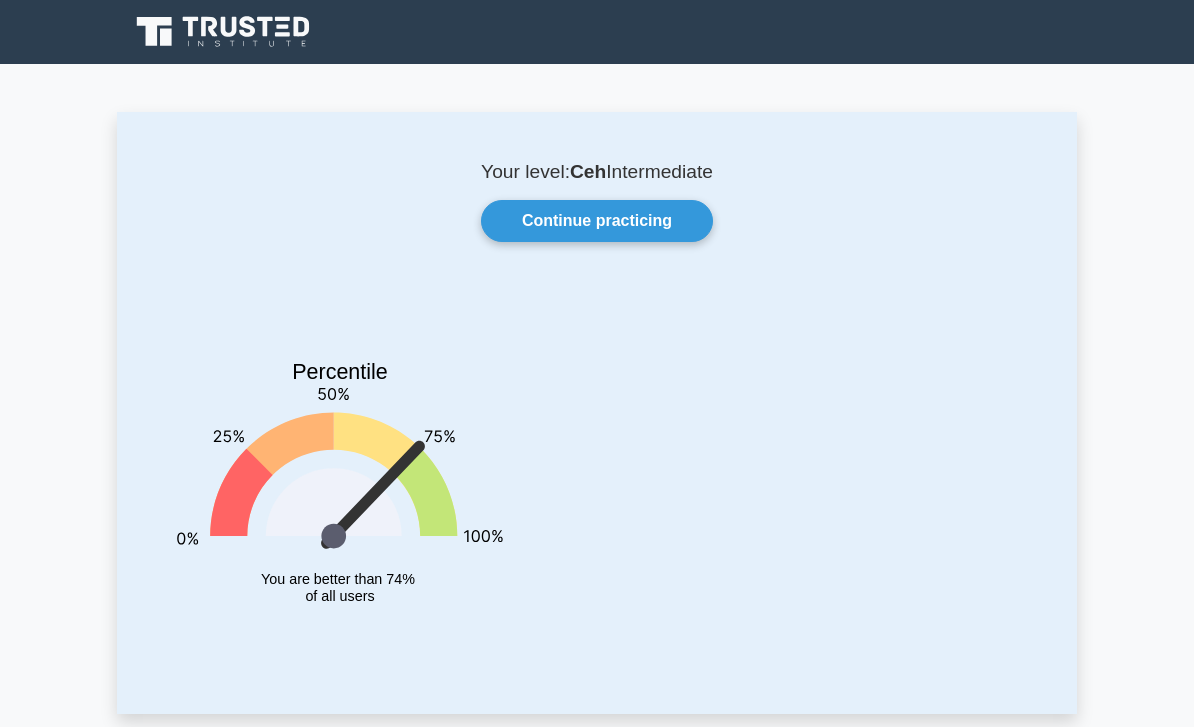 scroll, scrollTop: 0, scrollLeft: 0, axis: both 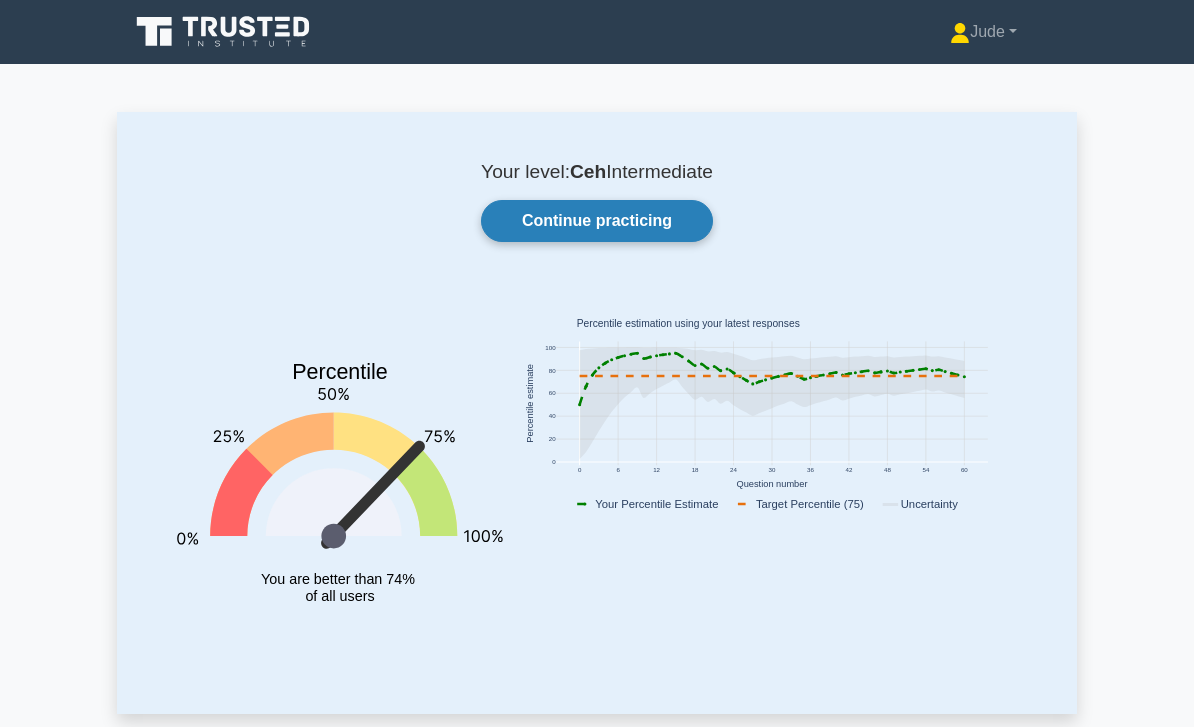 click on "Continue practicing" at bounding box center [597, 221] 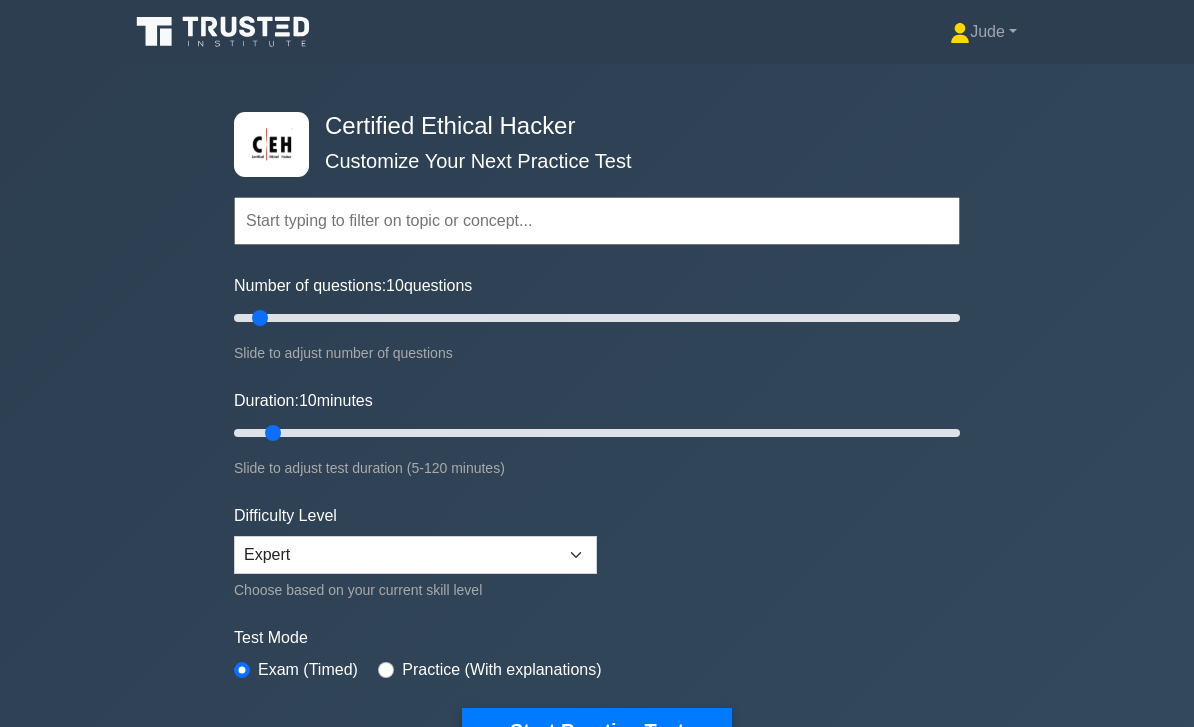 scroll, scrollTop: 11, scrollLeft: 0, axis: vertical 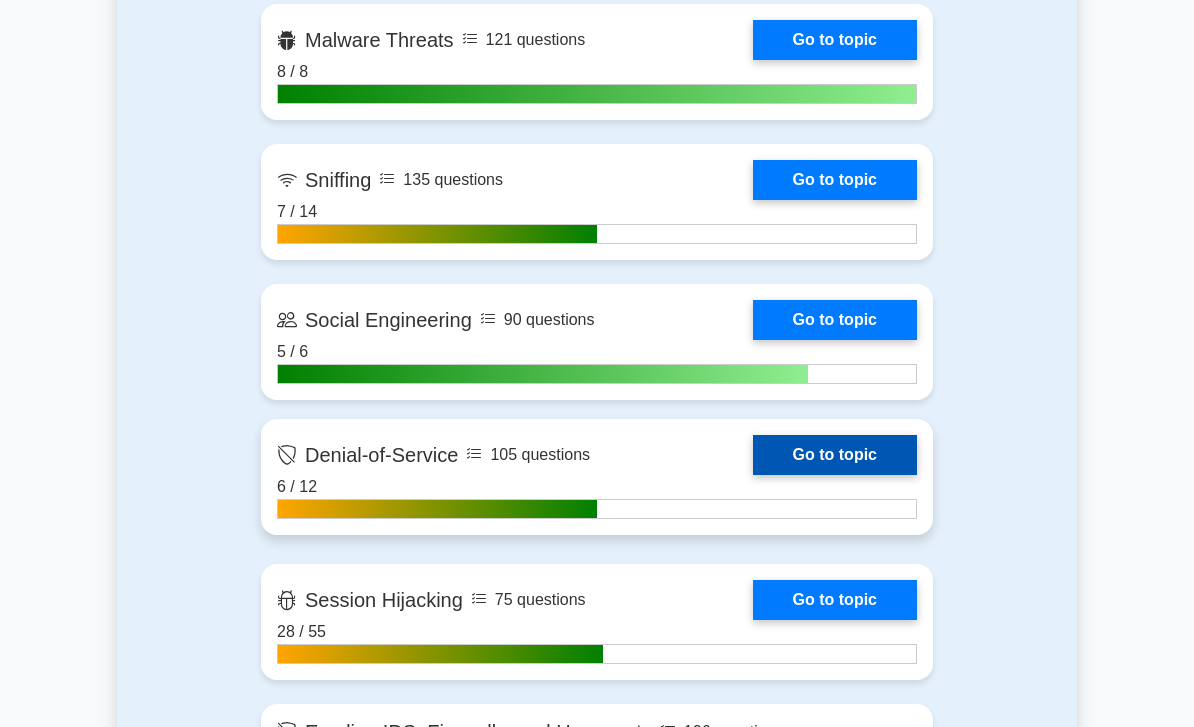 click on "Go to topic" at bounding box center [835, 455] 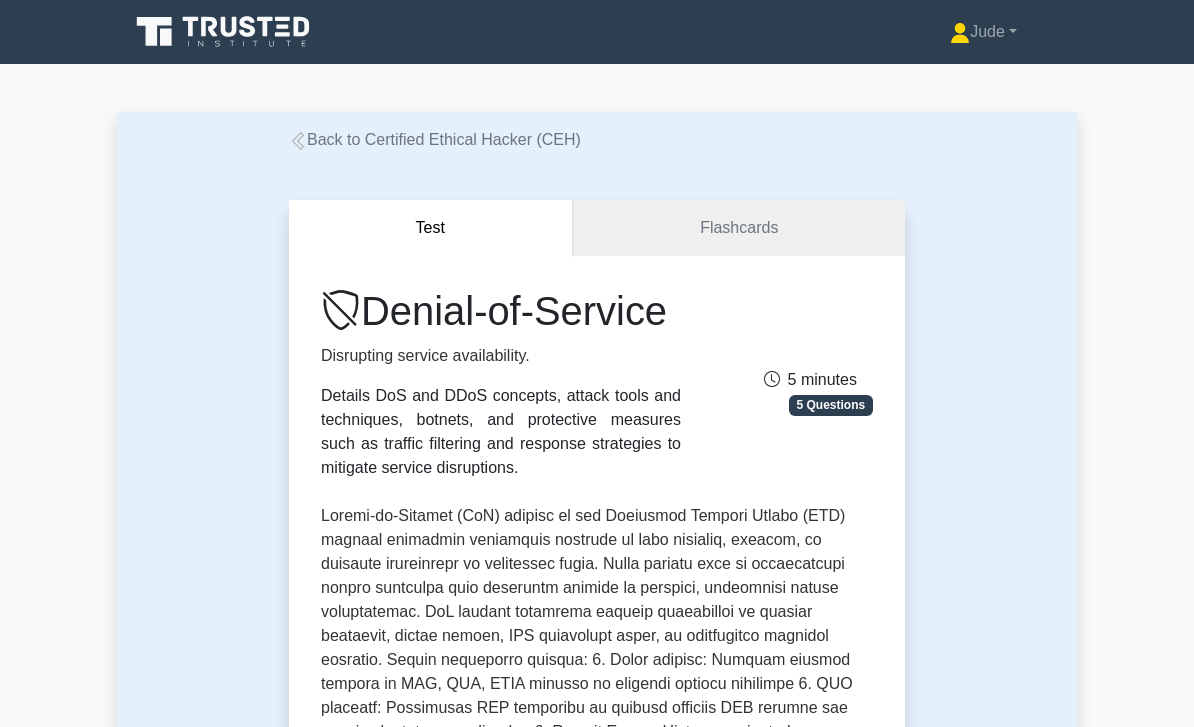 scroll, scrollTop: 0, scrollLeft: 0, axis: both 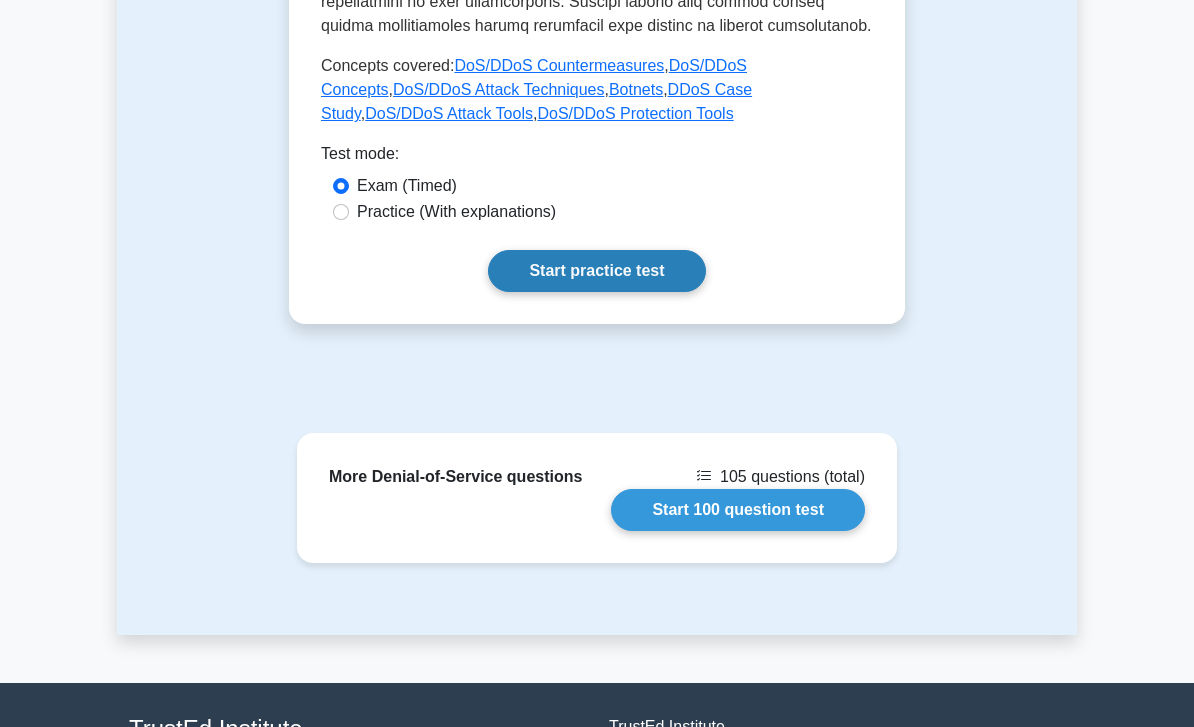 click on "Start practice test" at bounding box center [596, 271] 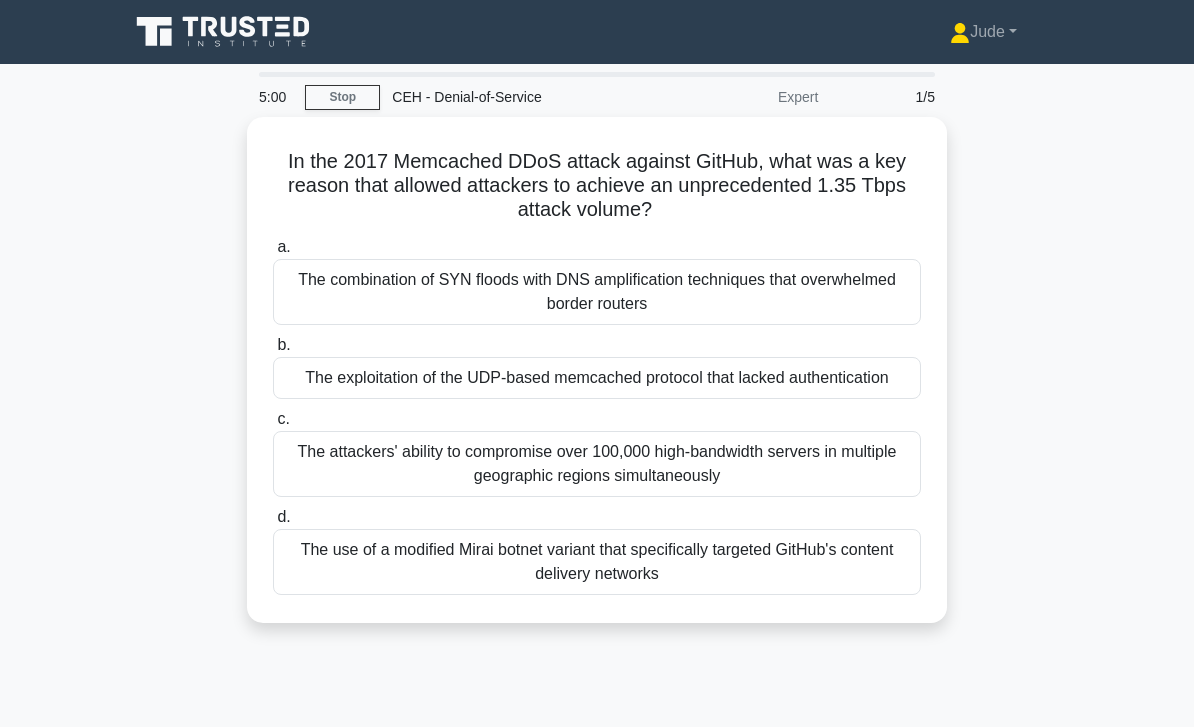 scroll, scrollTop: 0, scrollLeft: 0, axis: both 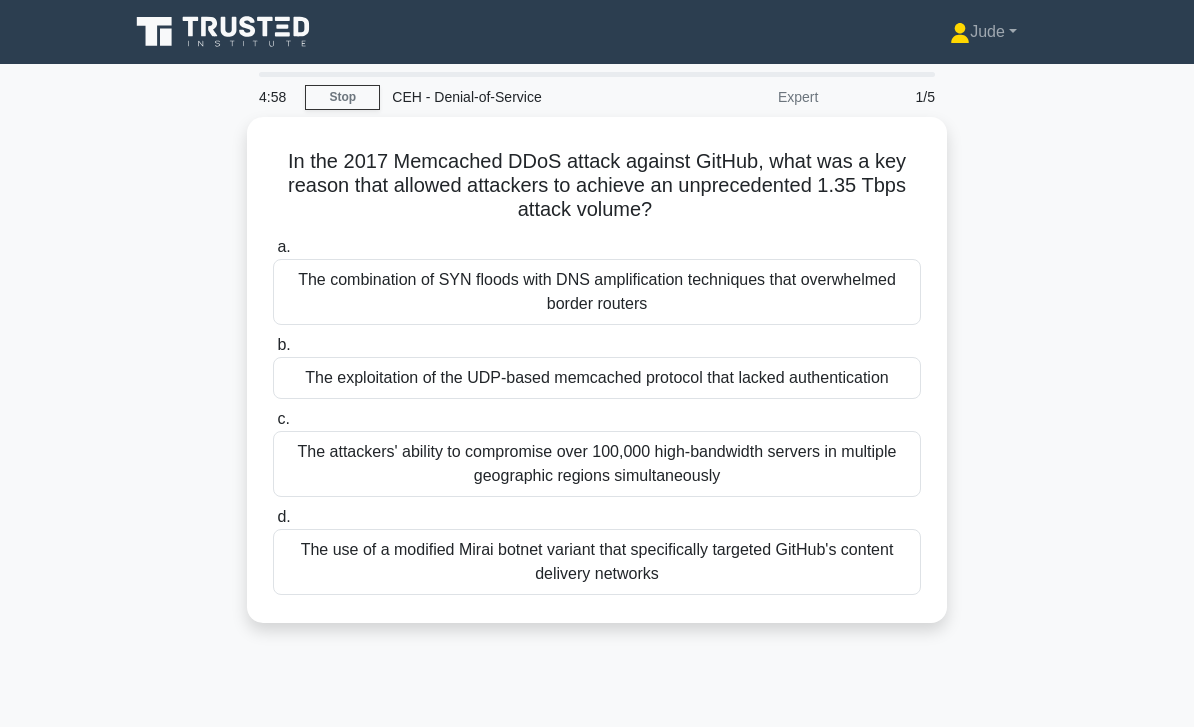 click on "[FIRST]
Profile
Settings" at bounding box center [597, 32] 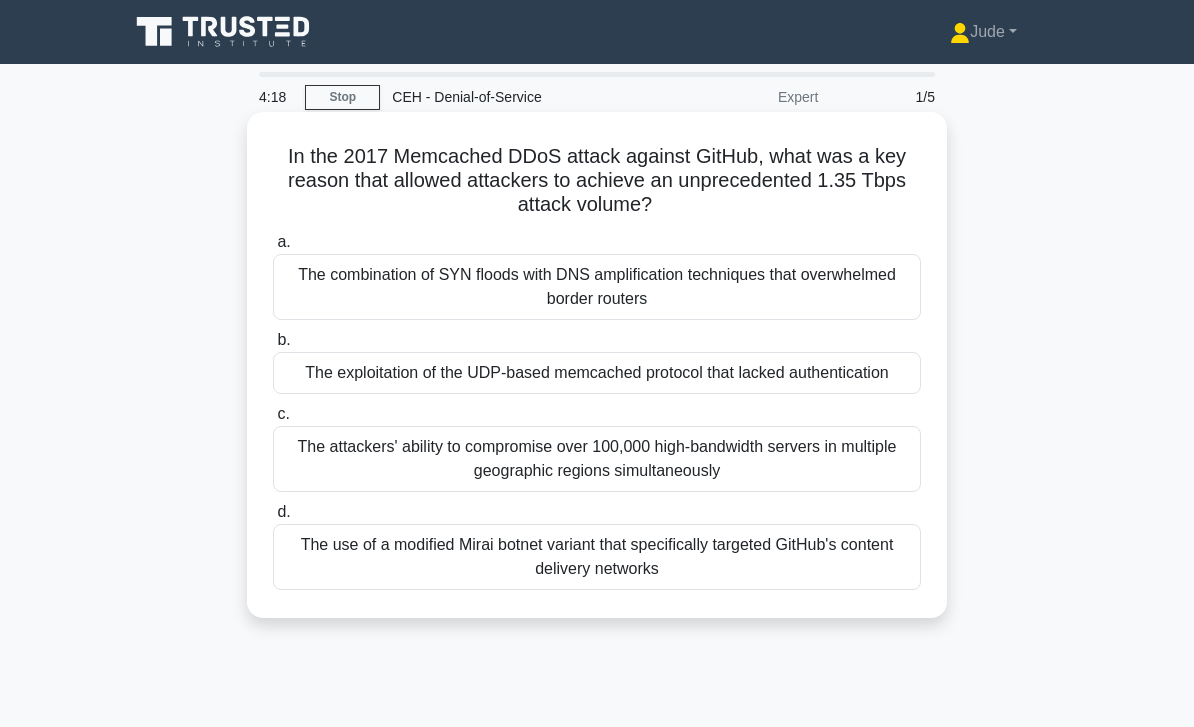 click on "The use of a modified Mirai botnet variant that specifically targeted GitHub's content delivery networks" at bounding box center (597, 557) 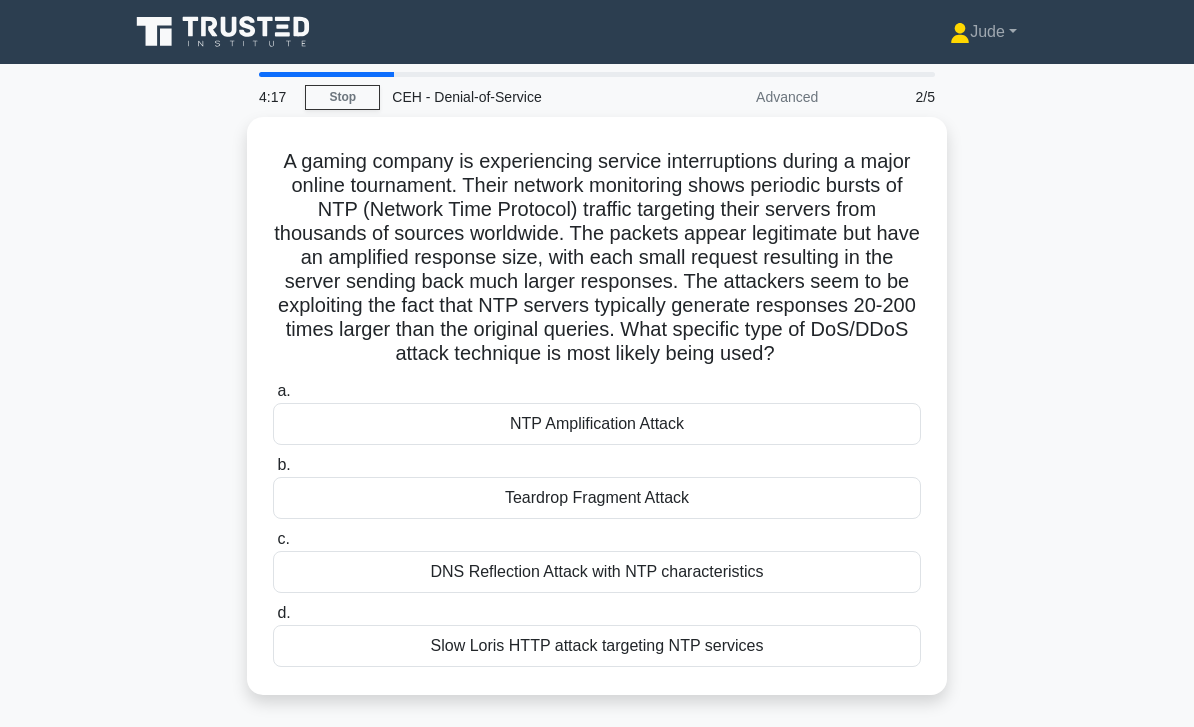 scroll, scrollTop: 20, scrollLeft: 0, axis: vertical 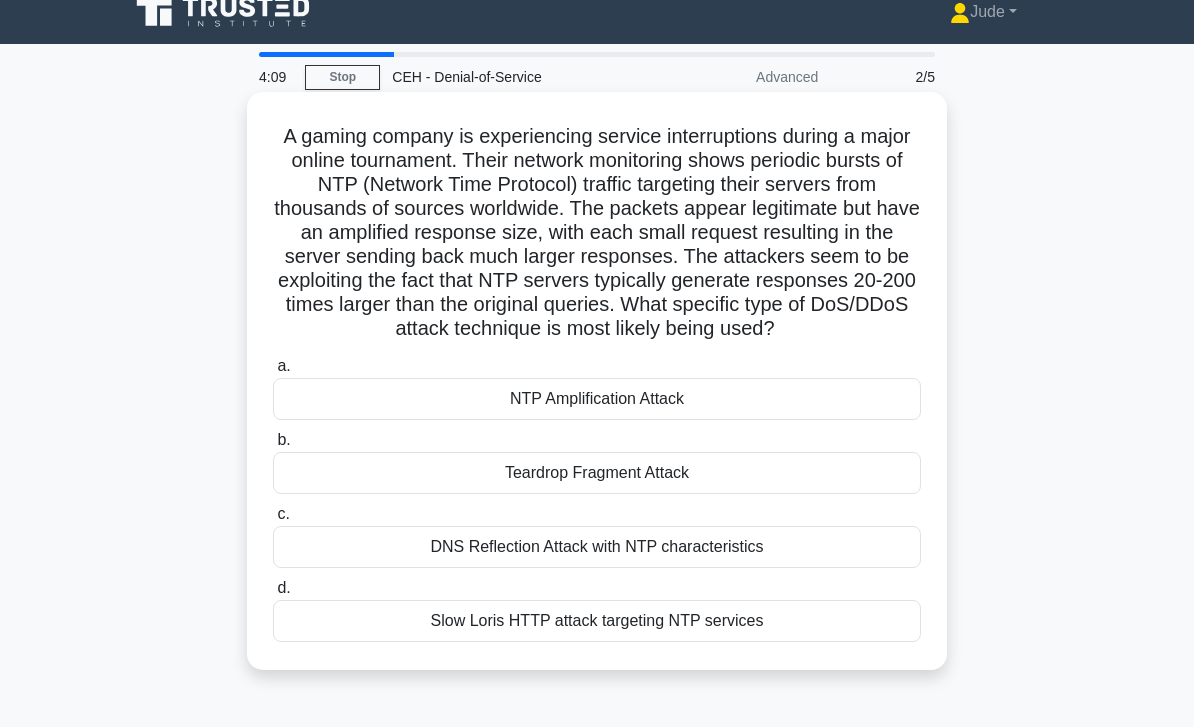 click on "NTP Amplification Attack" at bounding box center (597, 399) 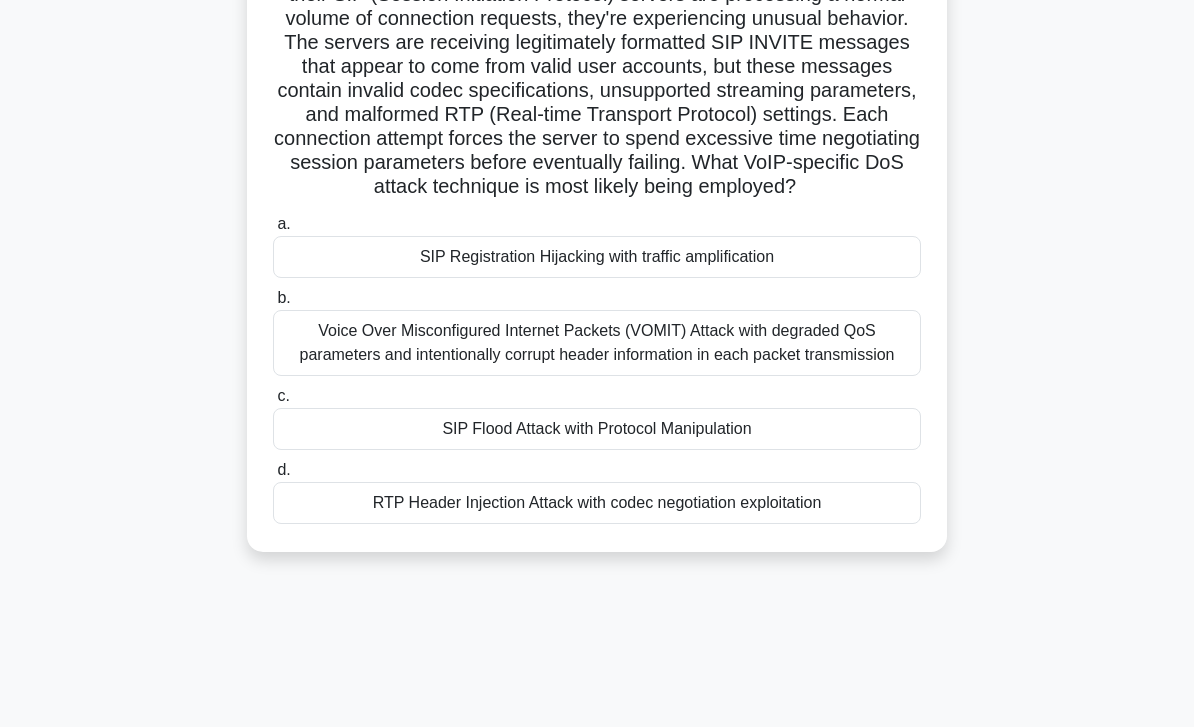 scroll, scrollTop: 237, scrollLeft: 0, axis: vertical 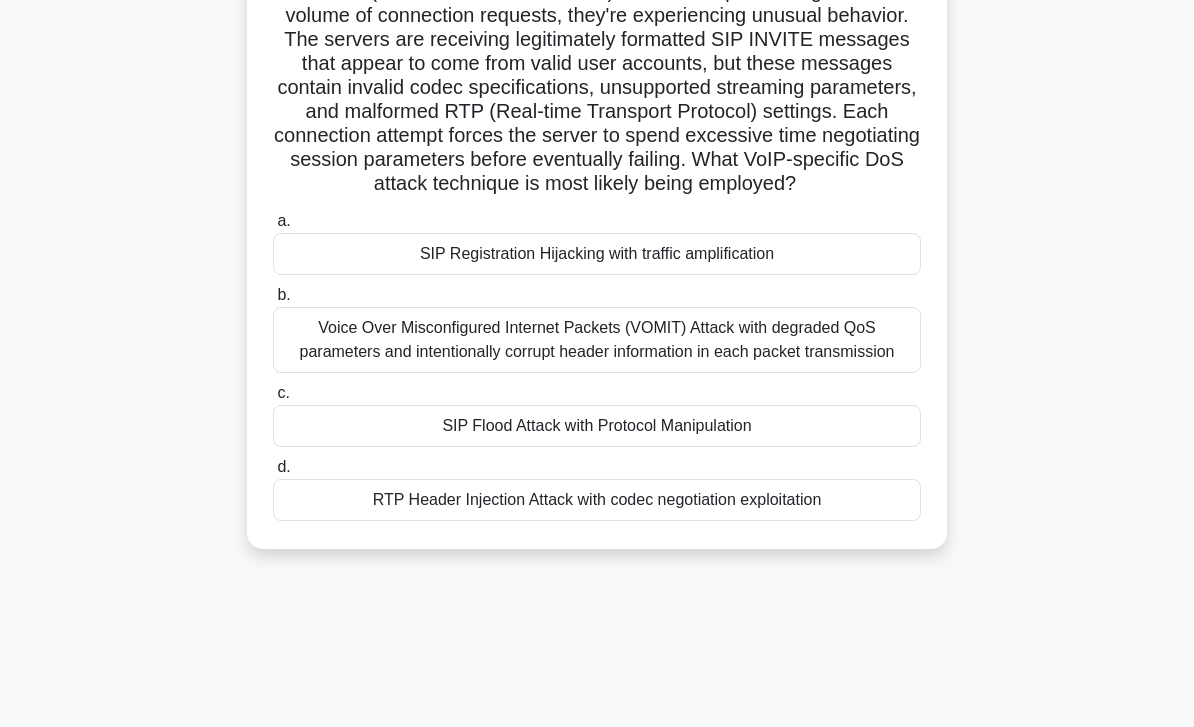 click on "Voice Over Misconfigured Internet Packets (VOMIT) Attack with degraded QoS parameters and intentionally corrupt header information in each packet transmission" at bounding box center (597, 340) 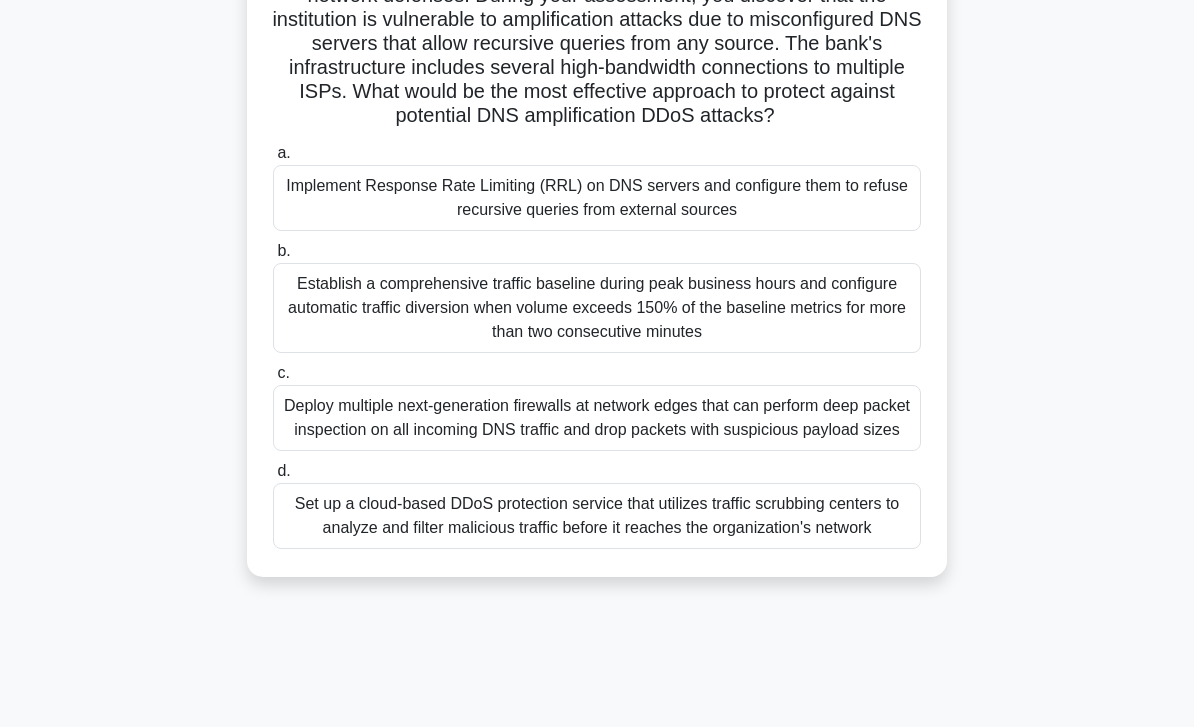 scroll, scrollTop: 194, scrollLeft: 0, axis: vertical 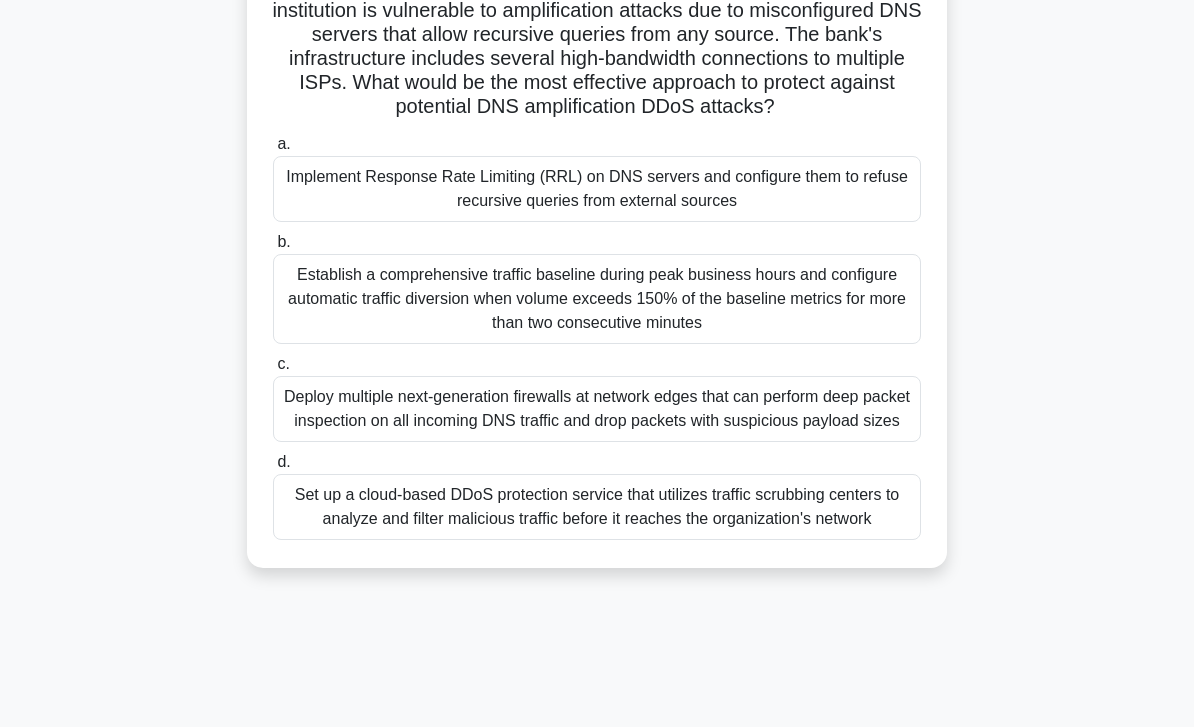 click on "Implement Response Rate Limiting (RRL) on DNS servers and configure them to refuse recursive queries from external sources" at bounding box center [597, 189] 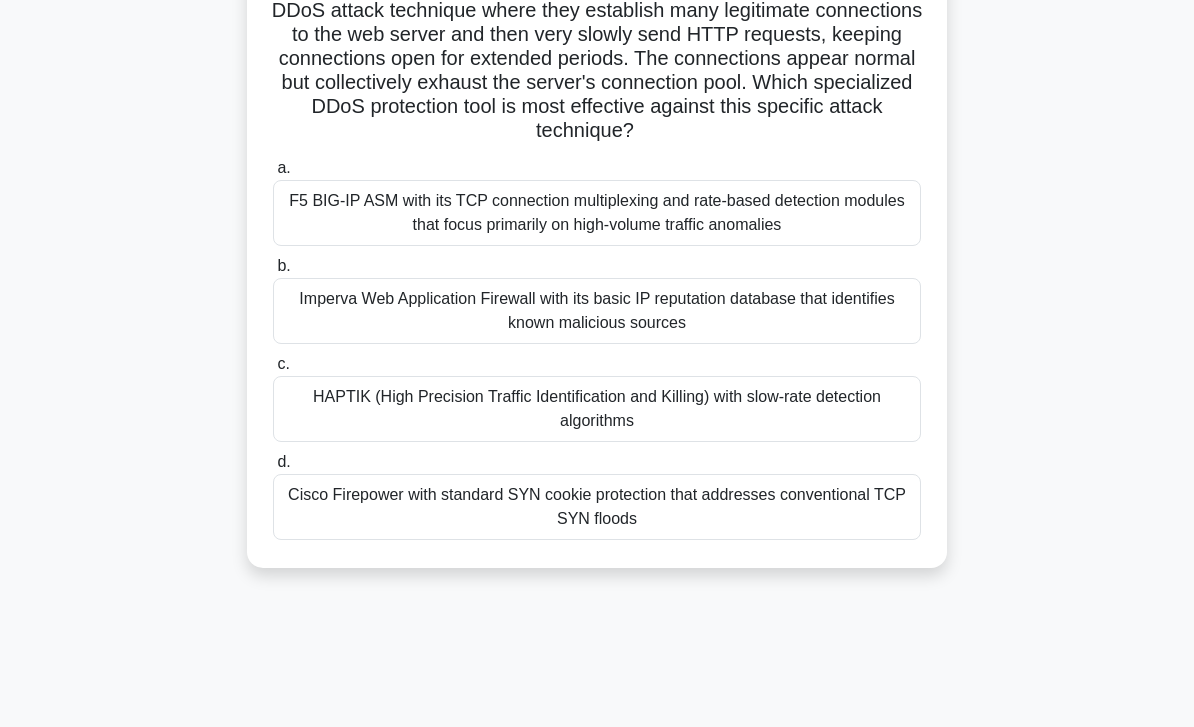 scroll, scrollTop: 220, scrollLeft: 0, axis: vertical 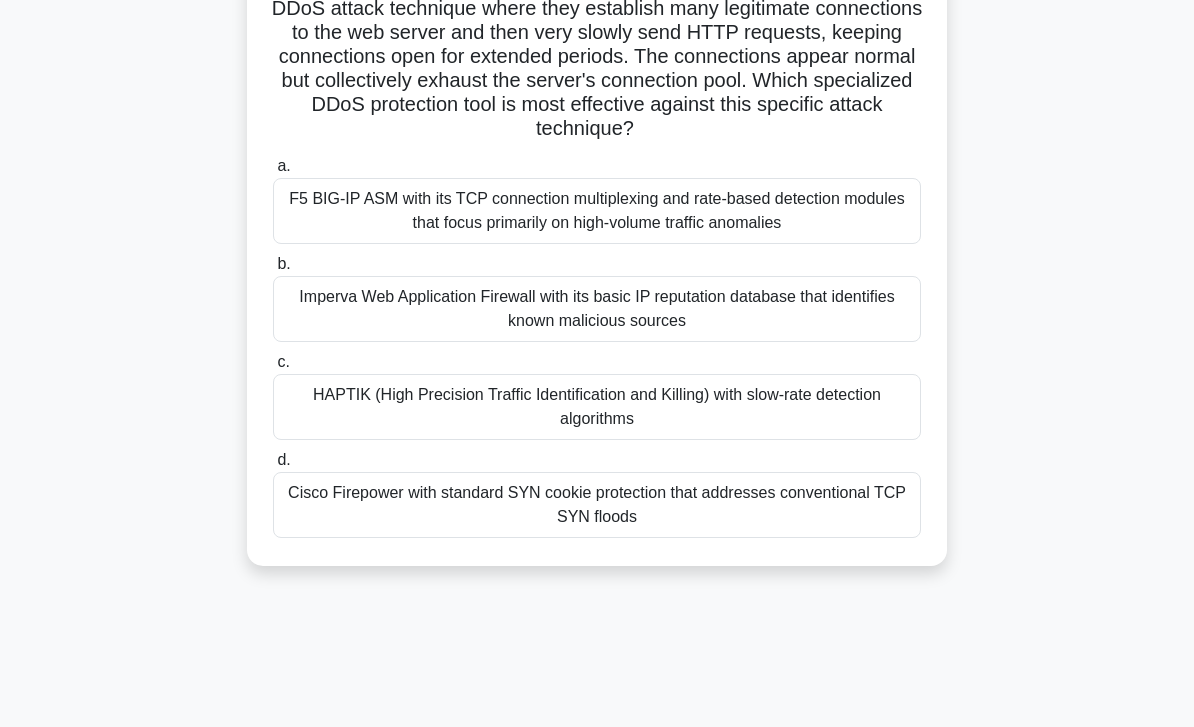 click on "Cisco Firepower with standard SYN cookie protection that addresses conventional TCP SYN floods" at bounding box center [597, 505] 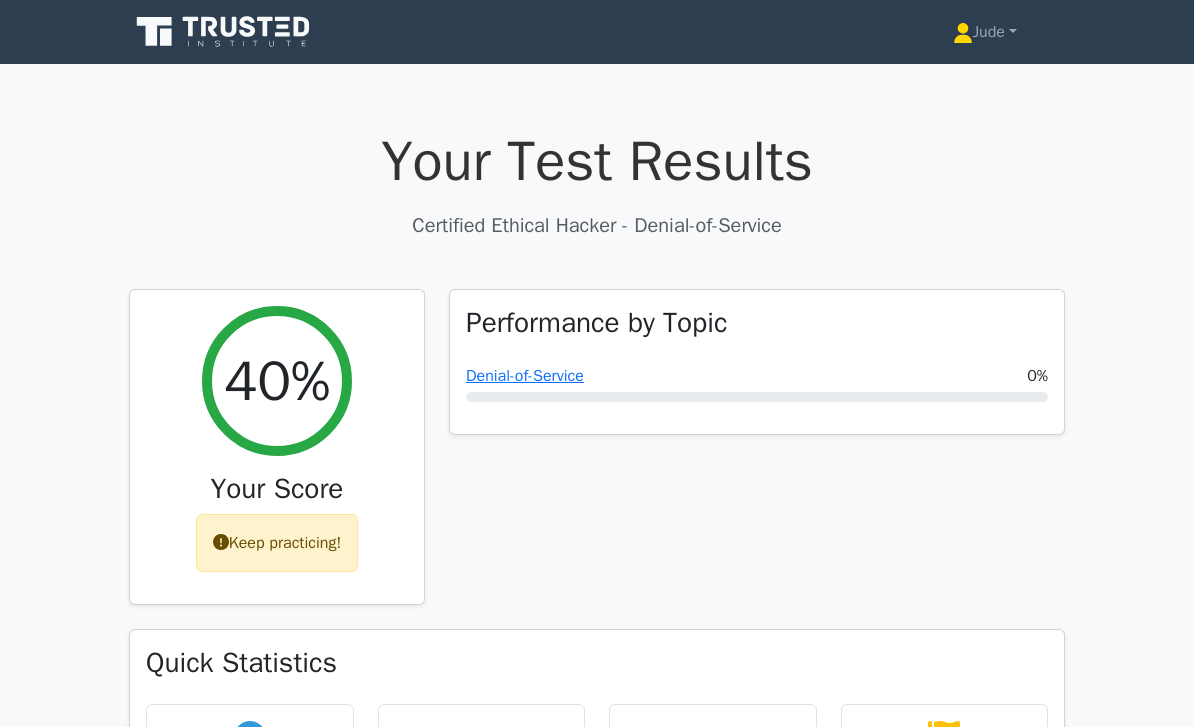 scroll, scrollTop: 0, scrollLeft: 0, axis: both 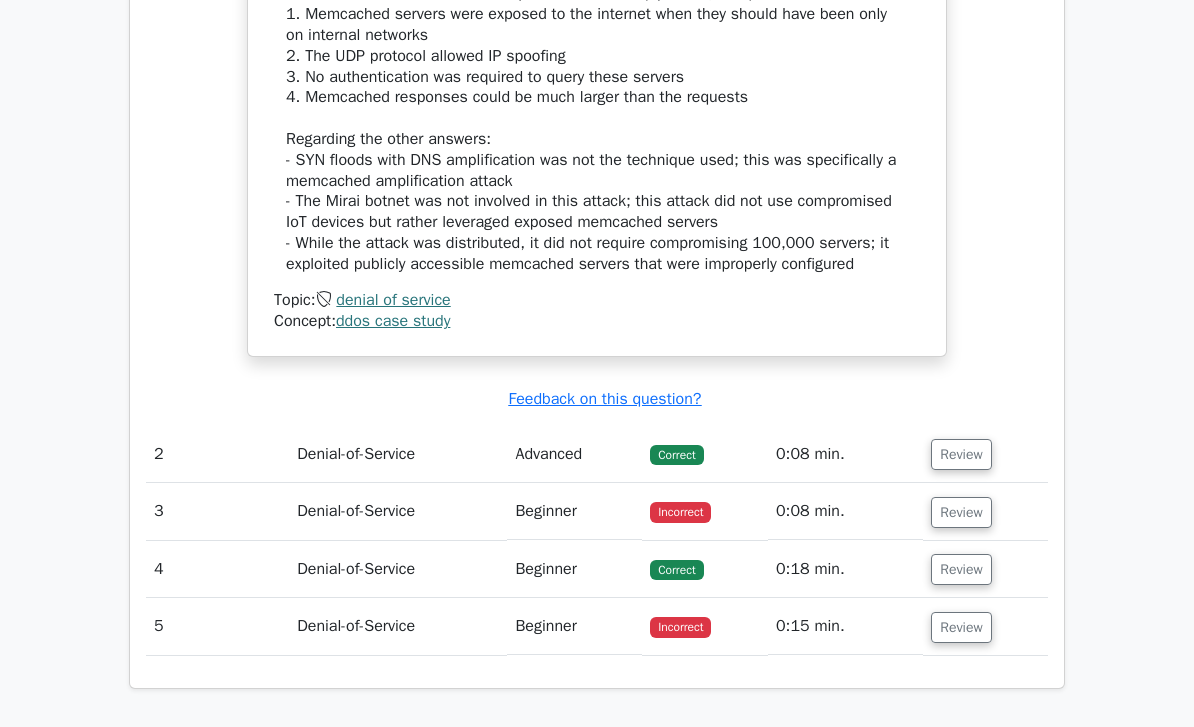 click on "3" at bounding box center [217, 511] 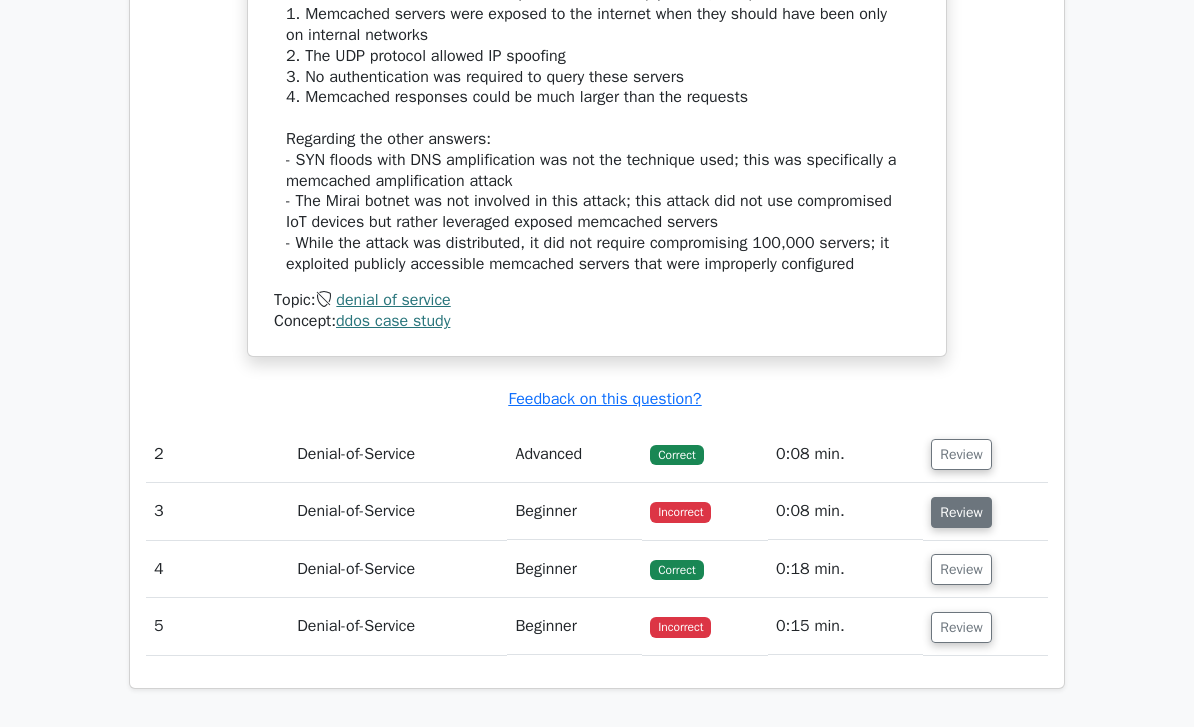 click on "Review" at bounding box center [961, 512] 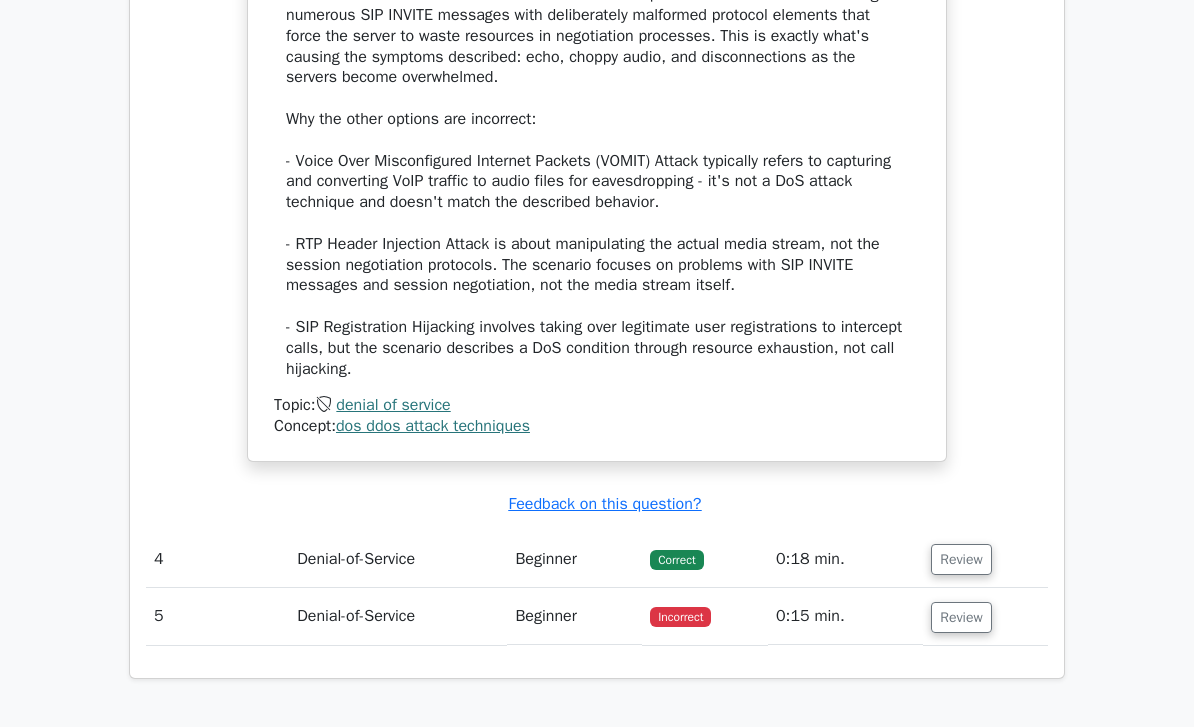 scroll, scrollTop: 3157, scrollLeft: 0, axis: vertical 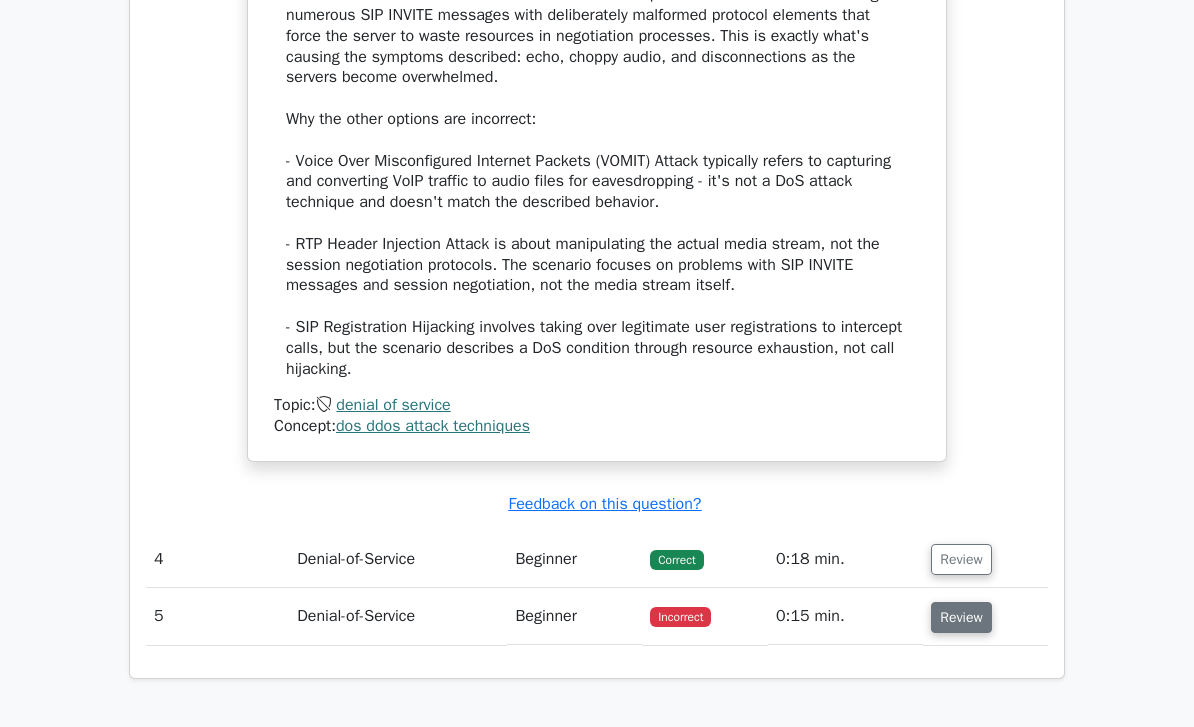 click on "Review" at bounding box center (961, 617) 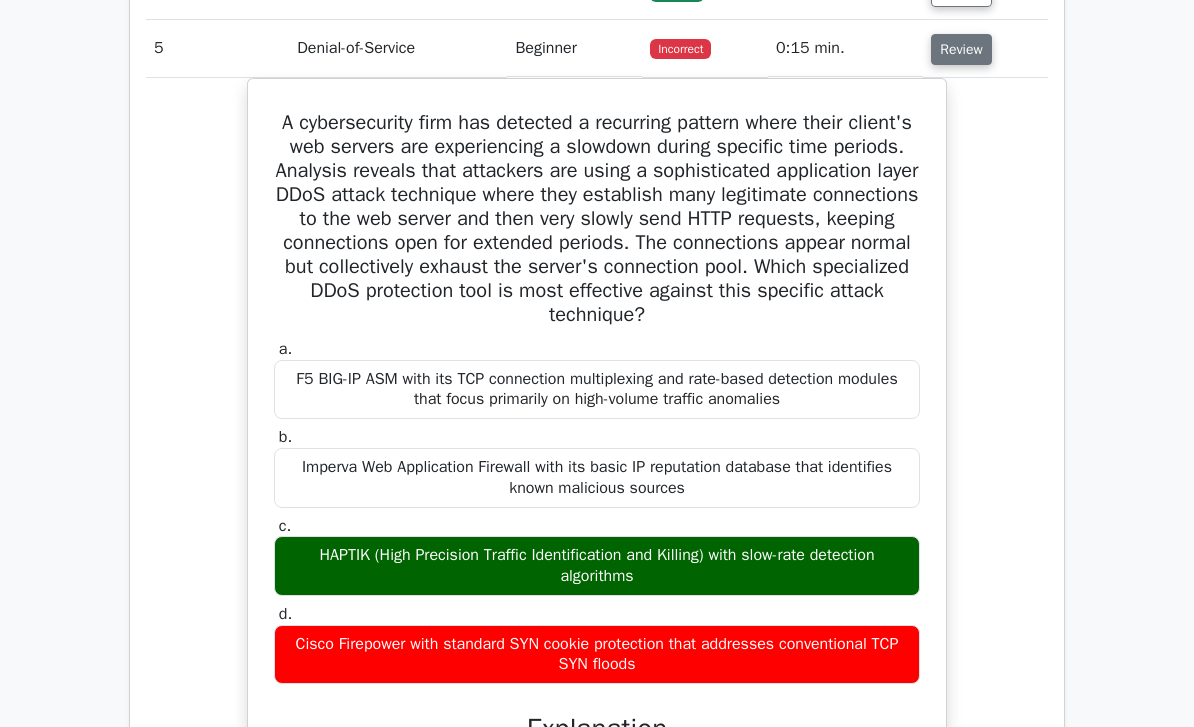 scroll, scrollTop: 3577, scrollLeft: 0, axis: vertical 